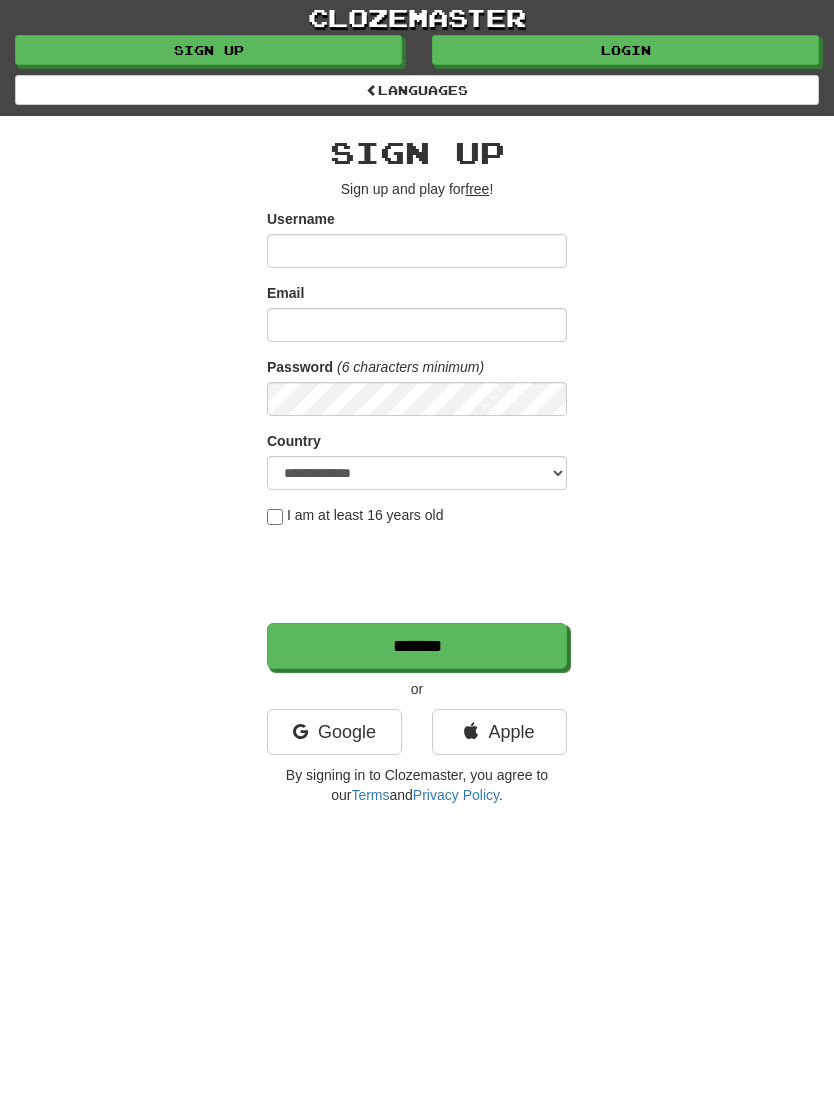 scroll, scrollTop: 0, scrollLeft: 0, axis: both 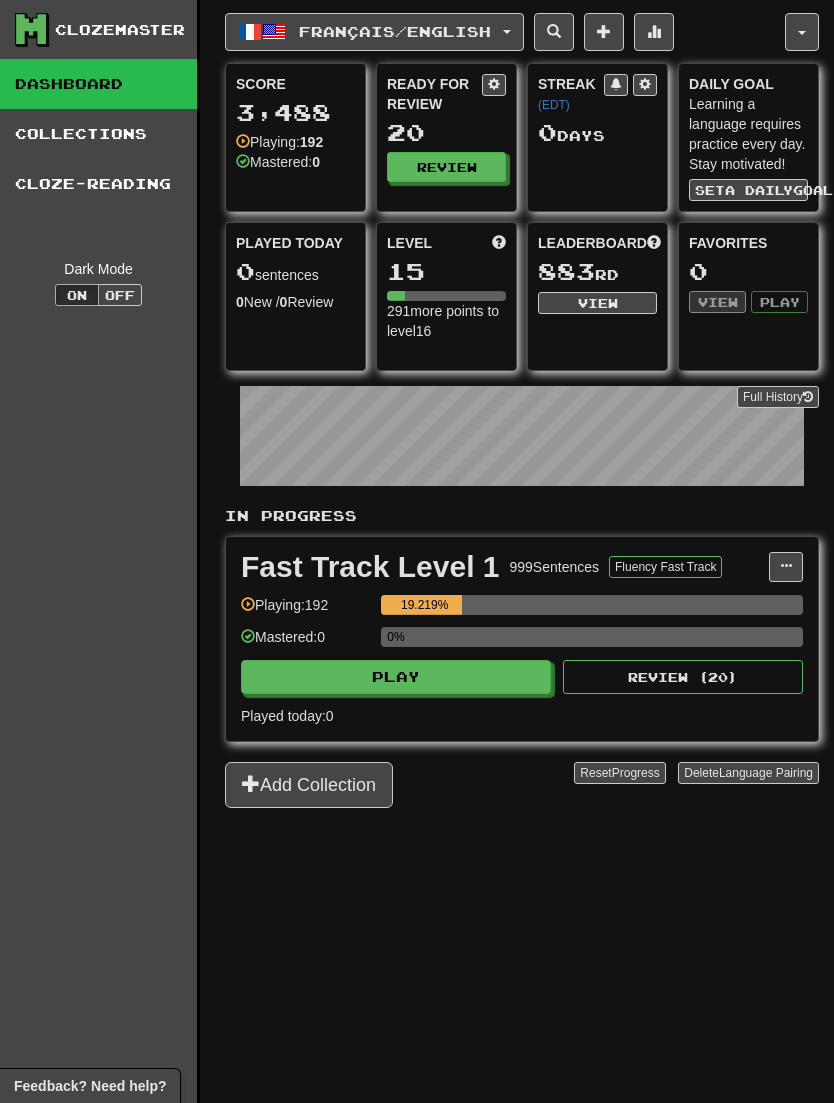 click on "Review" at bounding box center (446, 167) 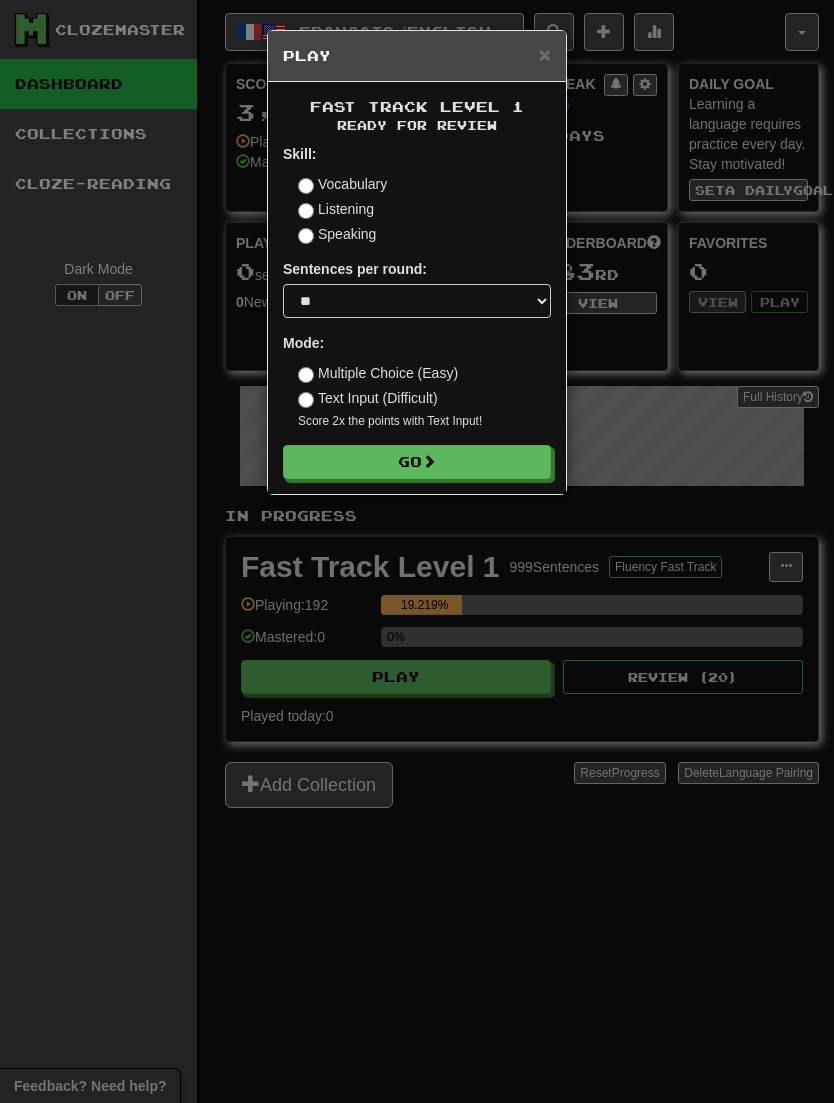 click on "Go" at bounding box center [417, 462] 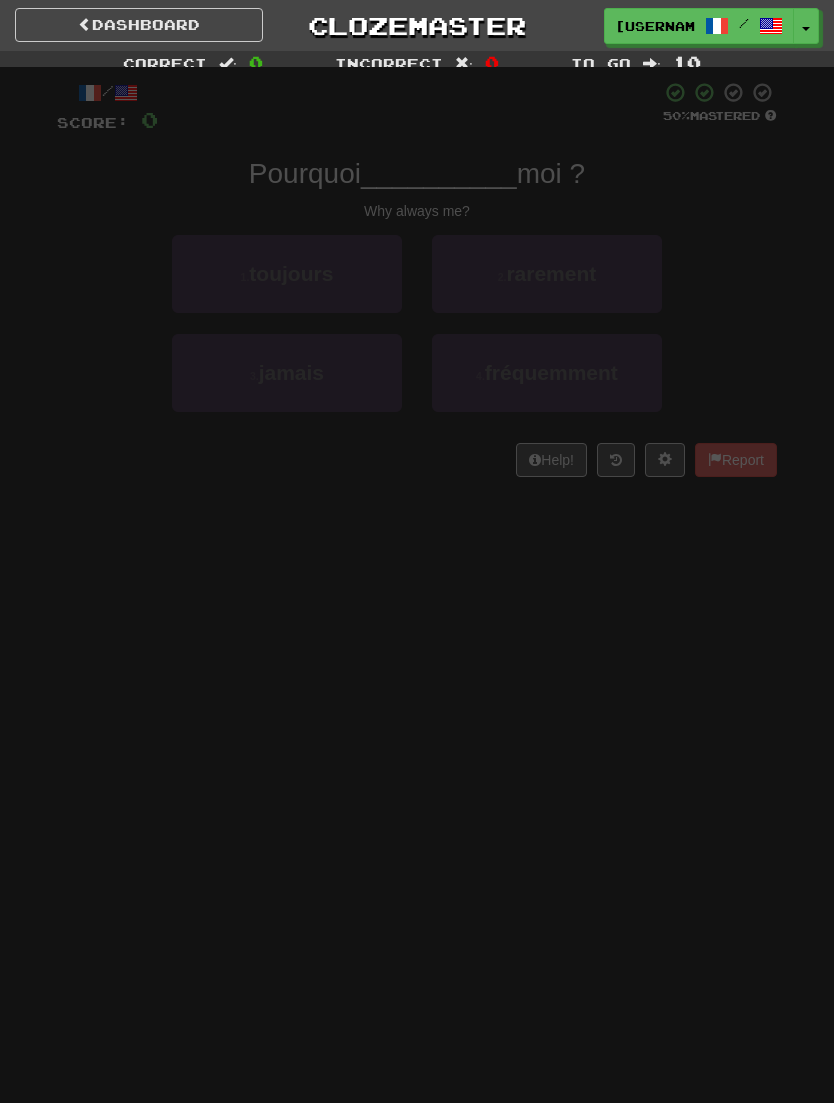 scroll, scrollTop: 0, scrollLeft: 0, axis: both 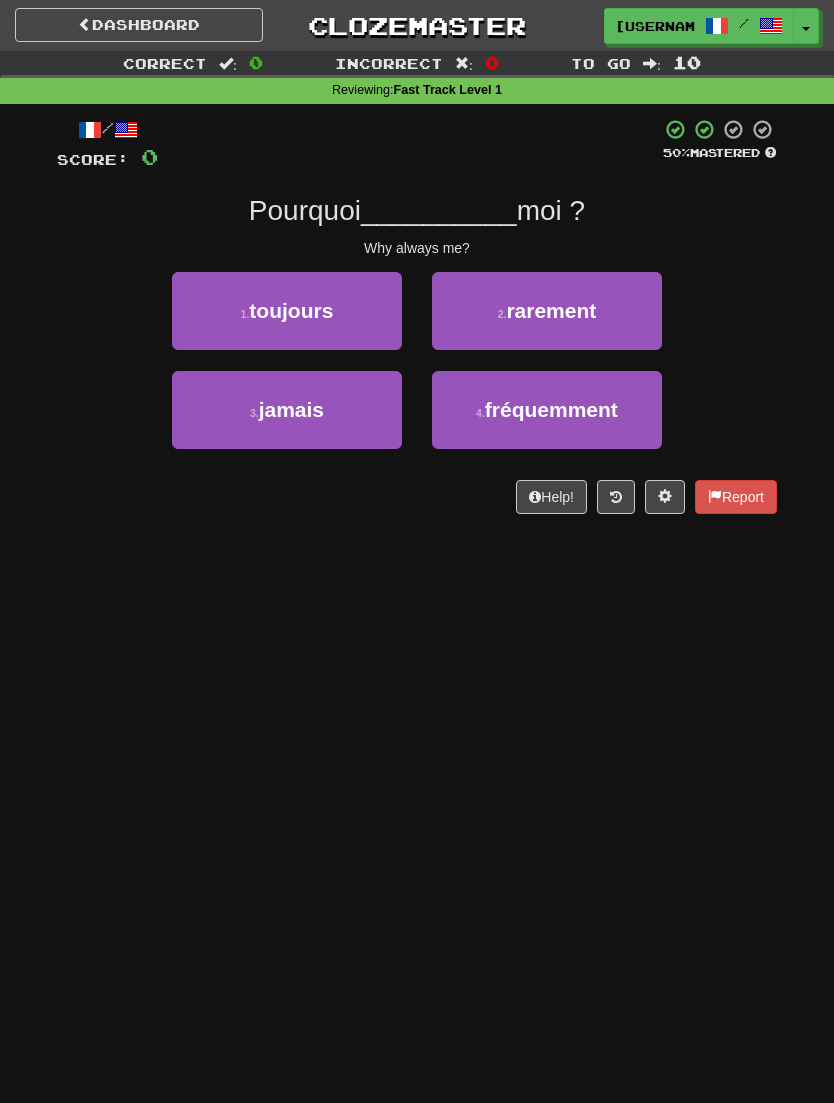 click on "1 .  toujours" at bounding box center [287, 311] 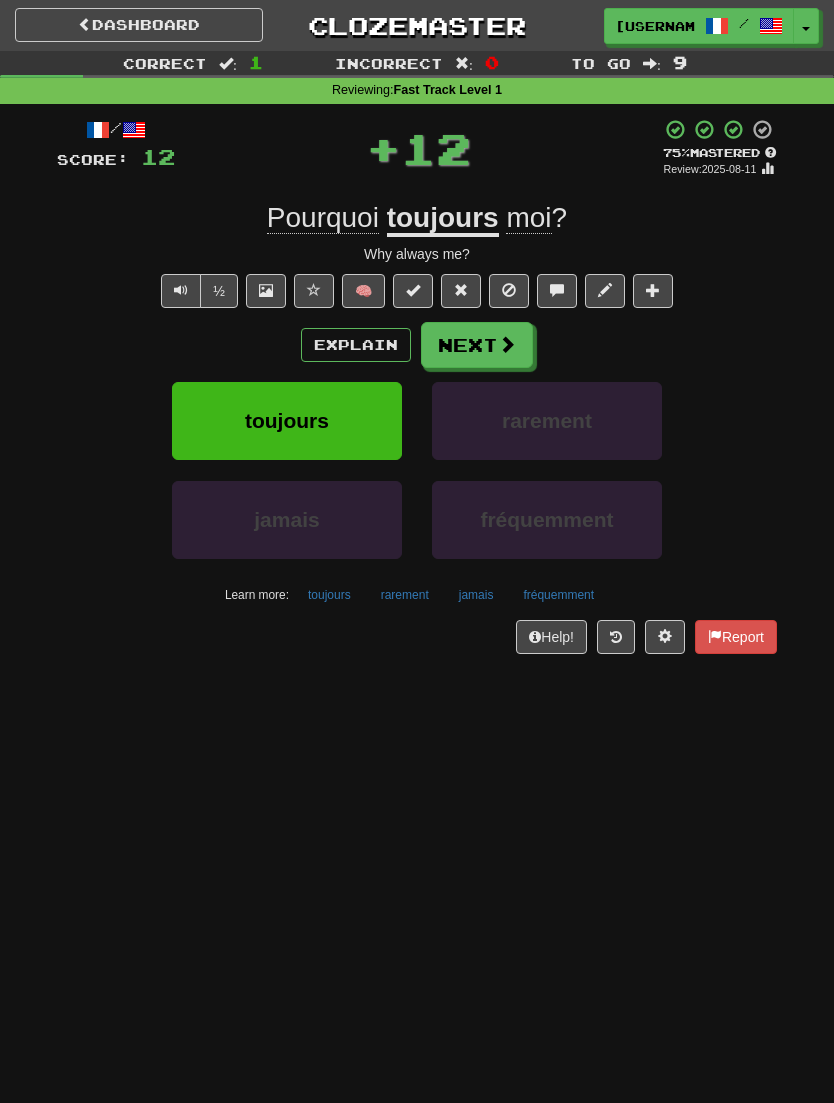 click on "Next" at bounding box center (477, 345) 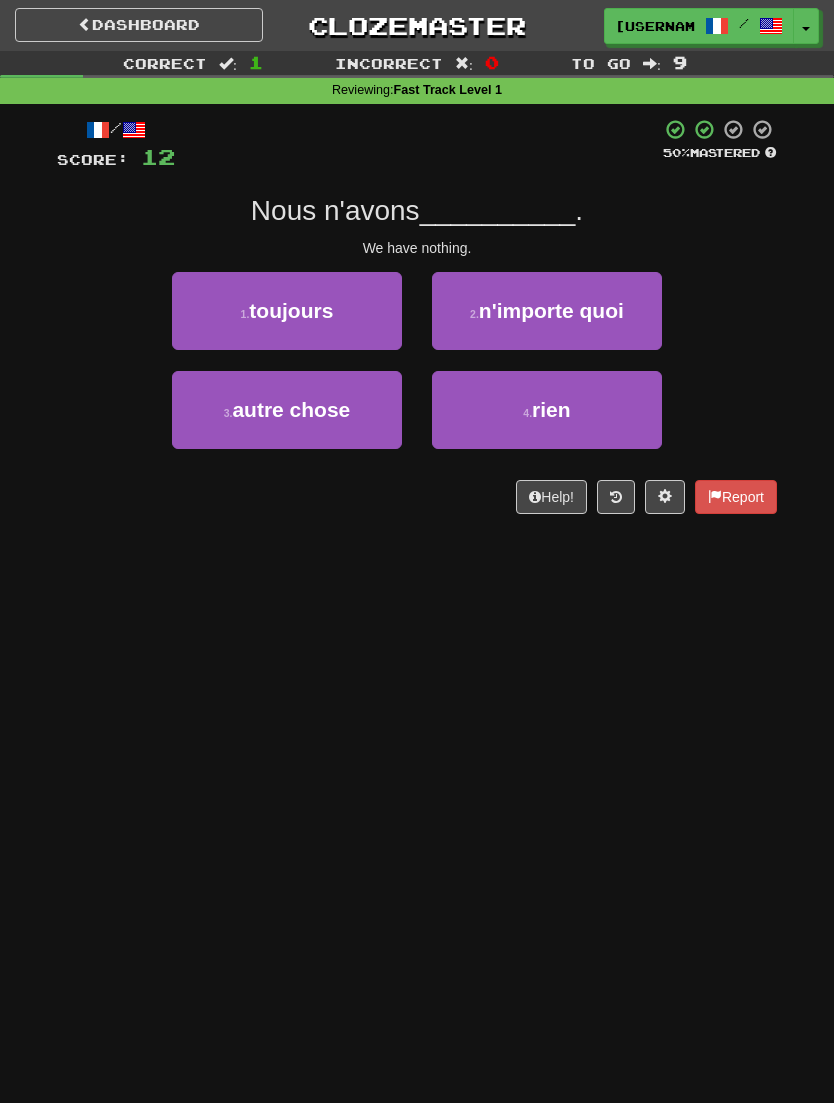 click on "rien" at bounding box center (551, 409) 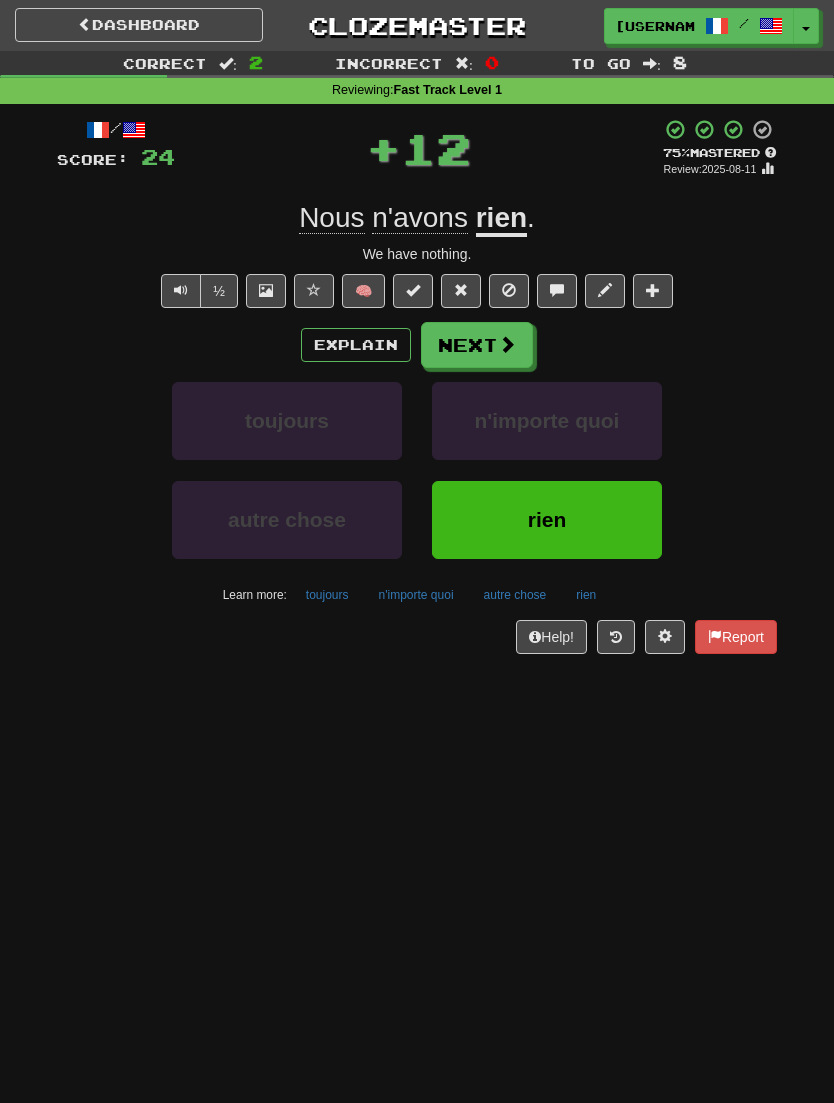 click on "Next" at bounding box center (477, 345) 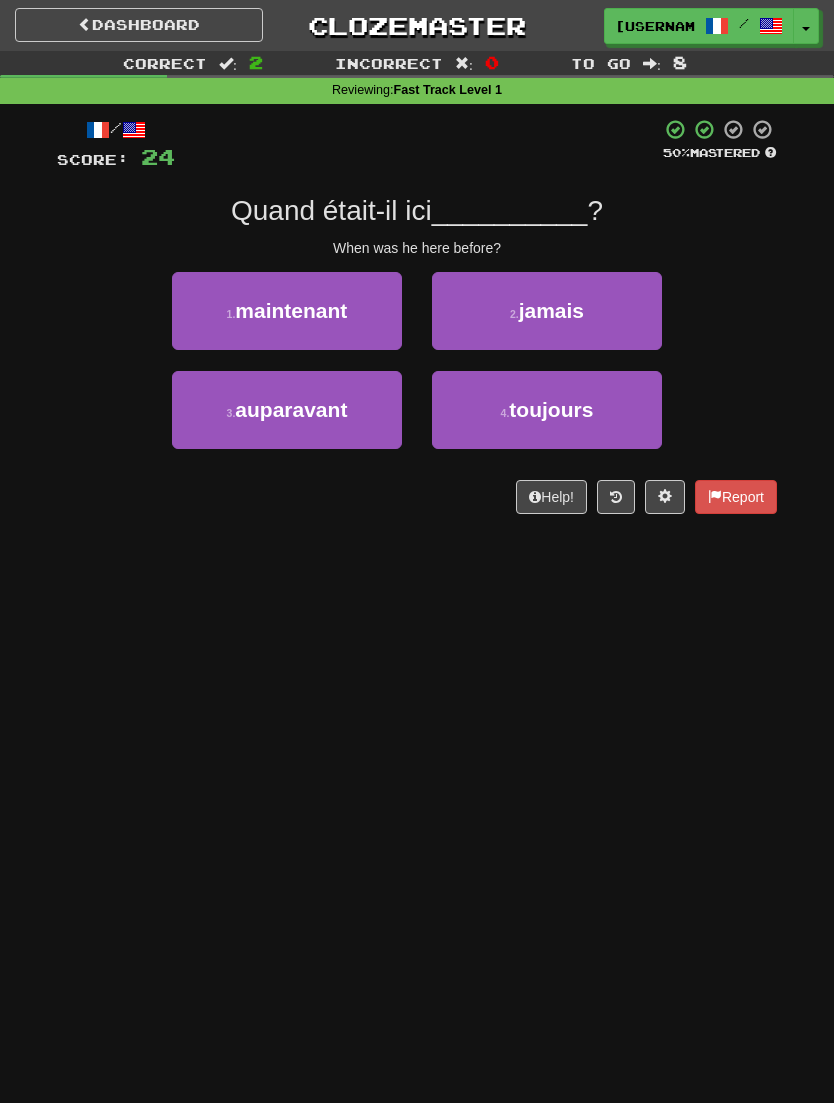 click on "3 .  auparavant" at bounding box center (287, 410) 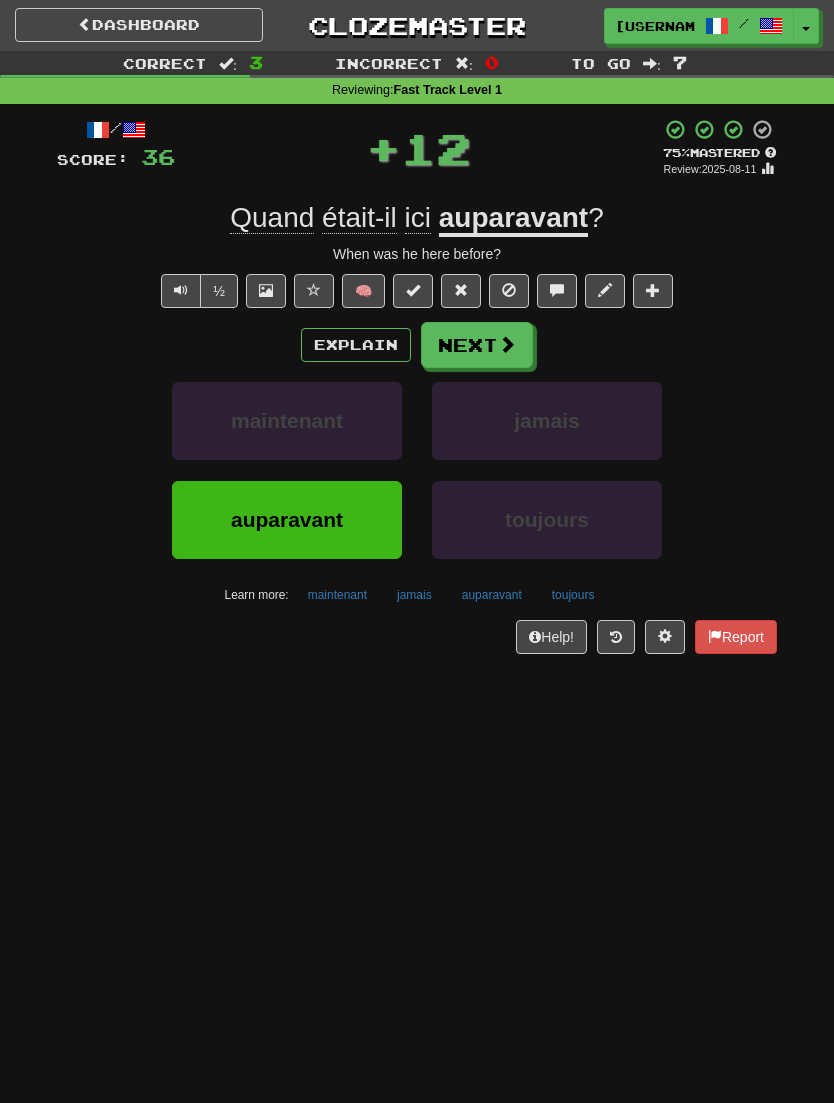 click at bounding box center [557, 291] 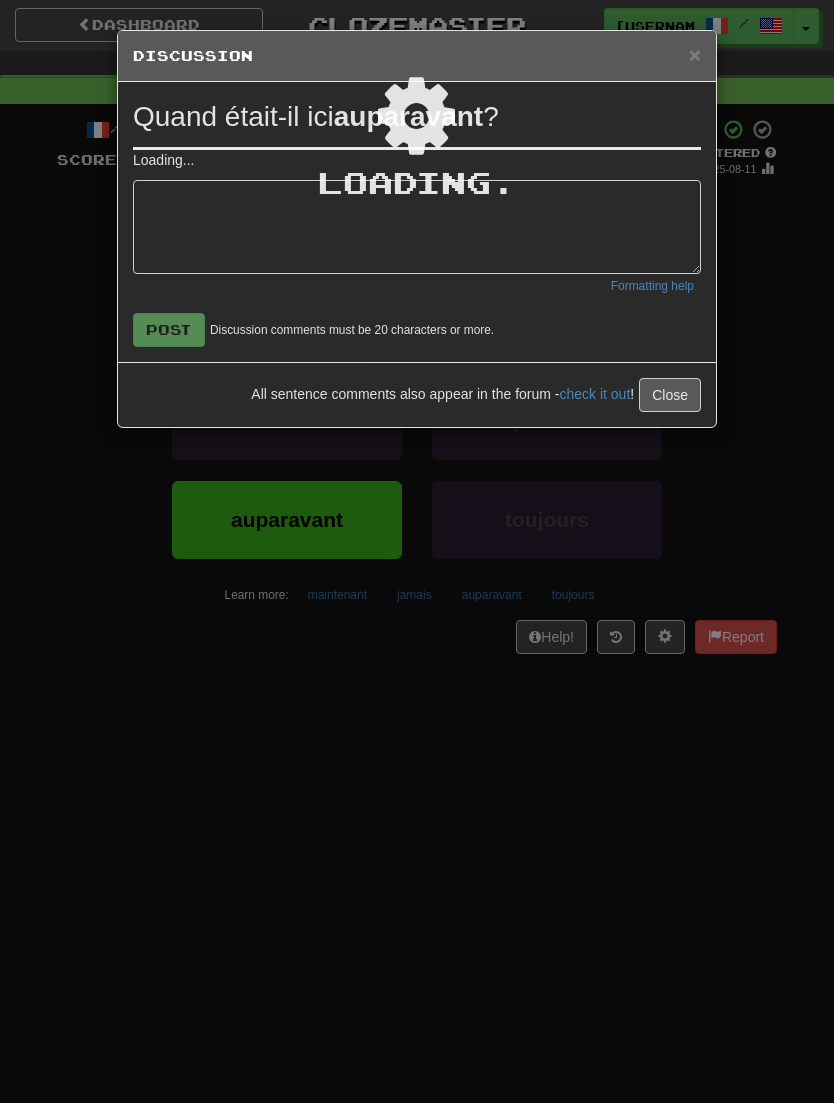 click on "× Discussion View in the forum  Quand était-il ici  auparavant  ? Loading... Formatting help Post Discussion comments must be 20 characters or more. All sentence comments also appear in the forum -  check it out ! Close Loading ." at bounding box center [417, 551] 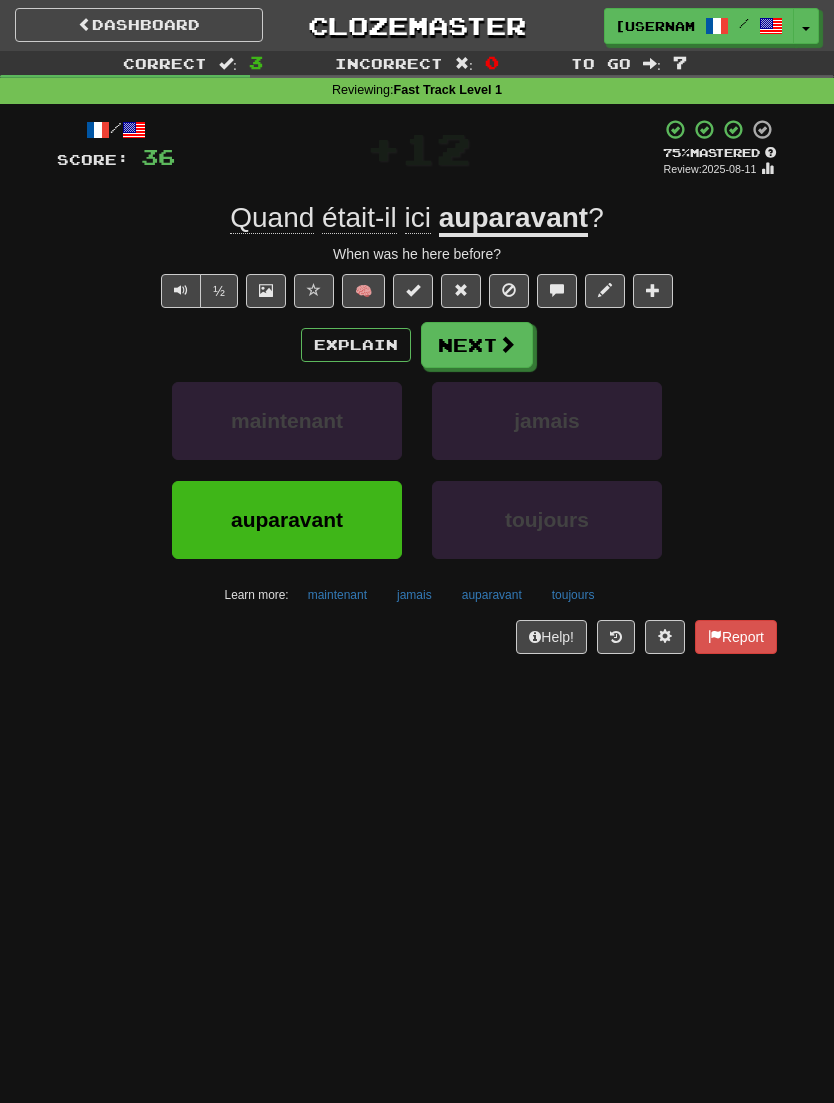 click on "Next" at bounding box center (477, 345) 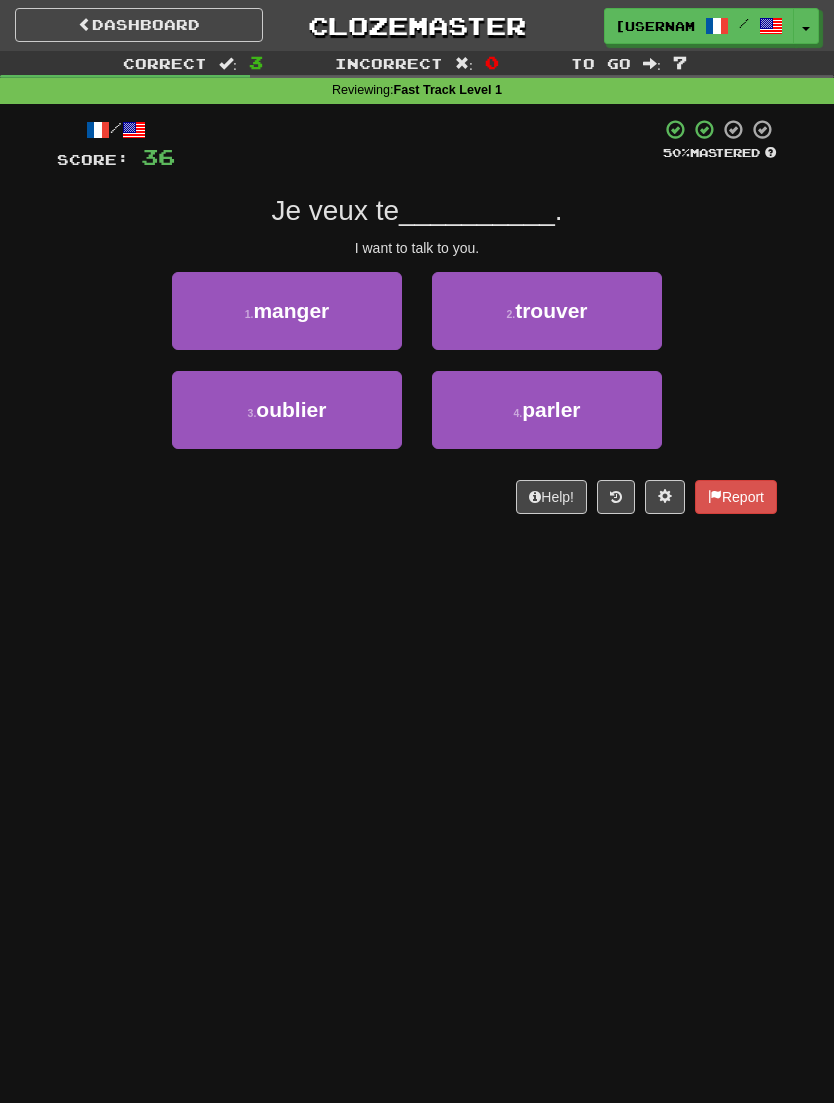 click on "4 .  parler" at bounding box center (547, 410) 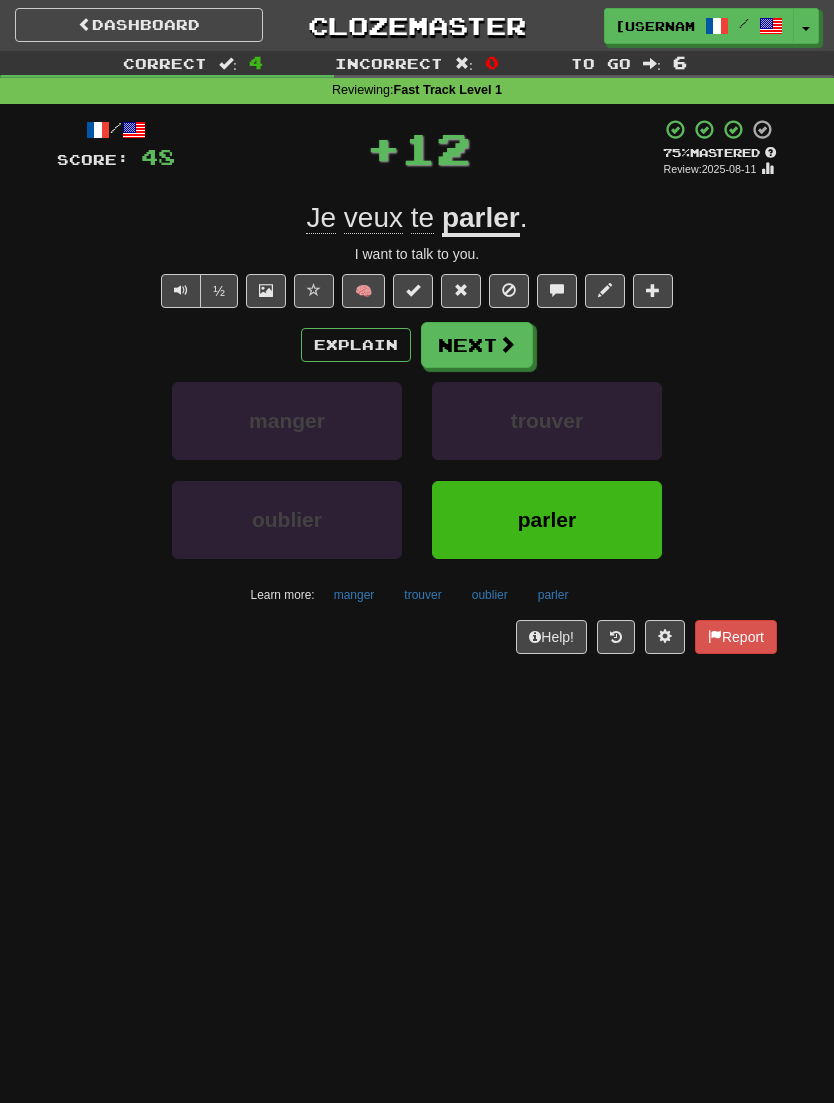 click at bounding box center (507, 344) 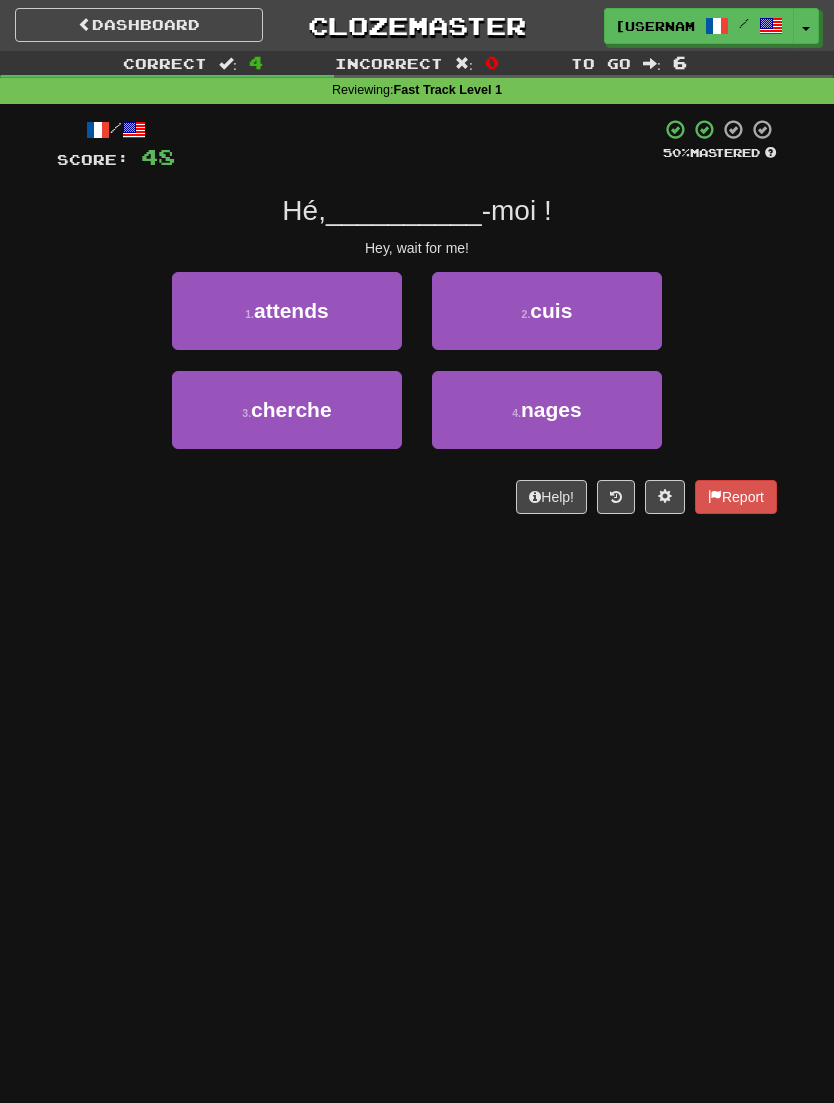 click on "4 .  nages" at bounding box center (547, 420) 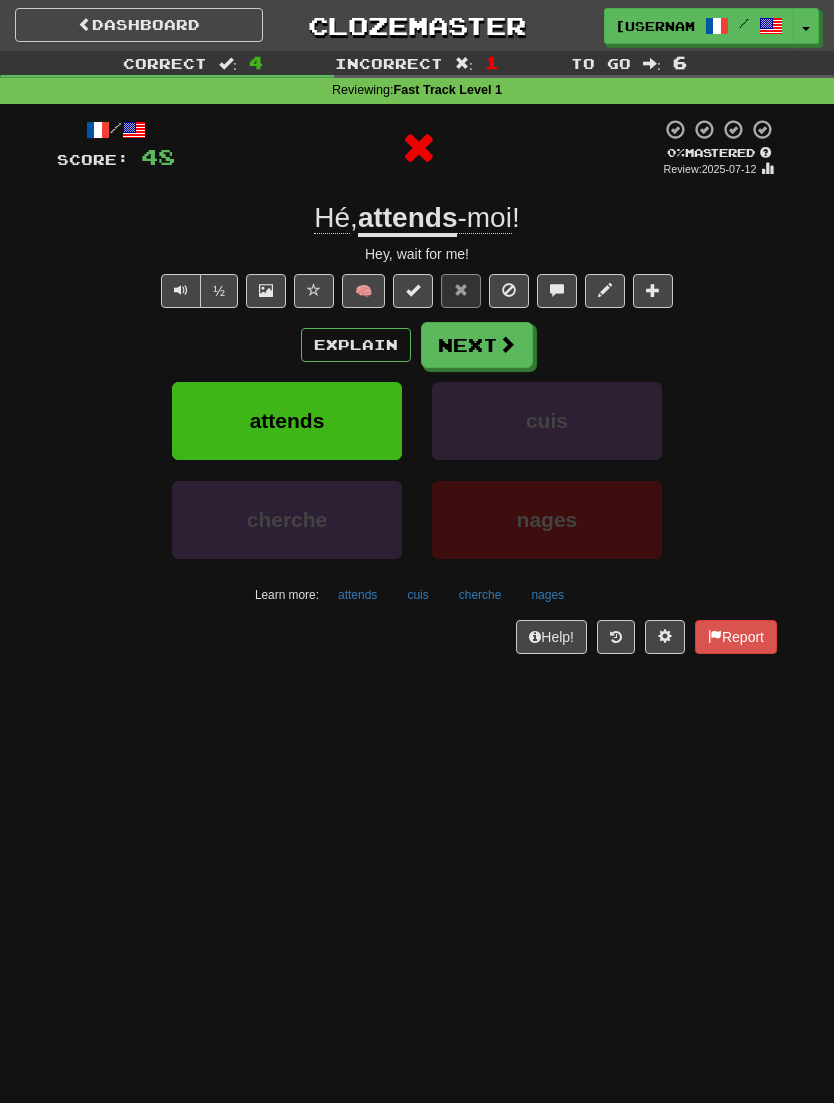 click at bounding box center (507, 344) 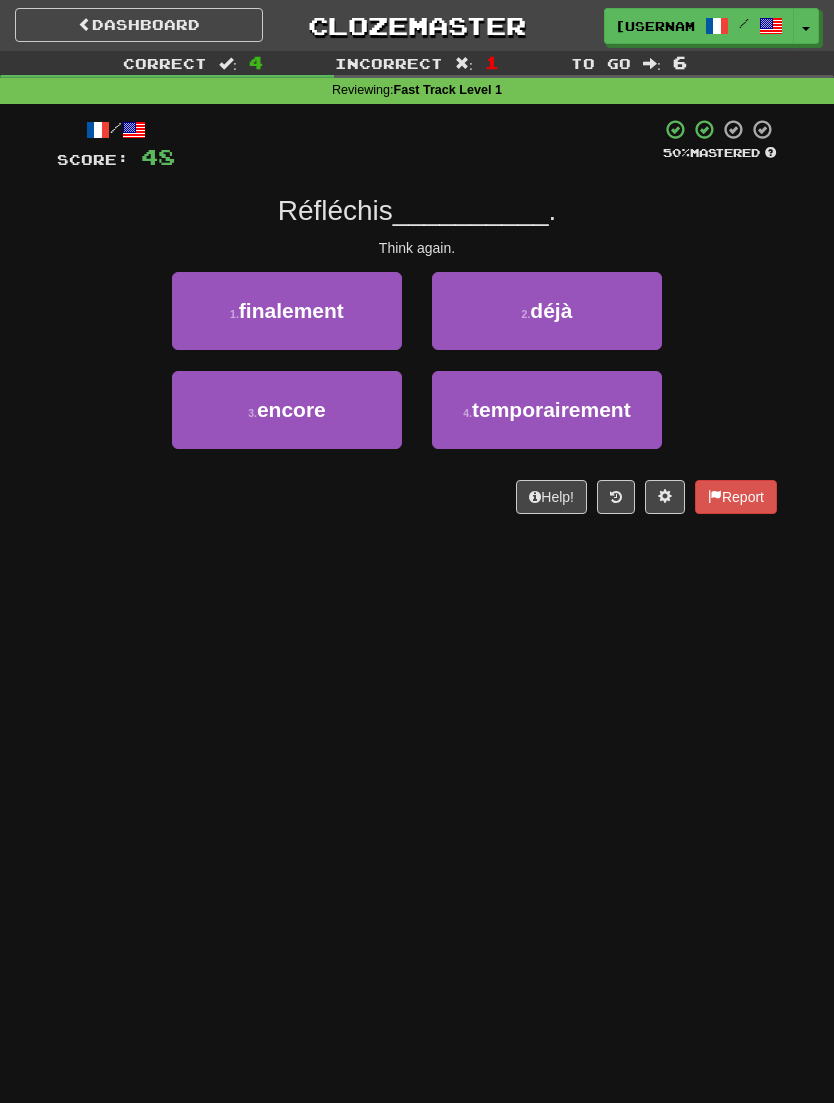 click on "3 .  encore" at bounding box center (287, 410) 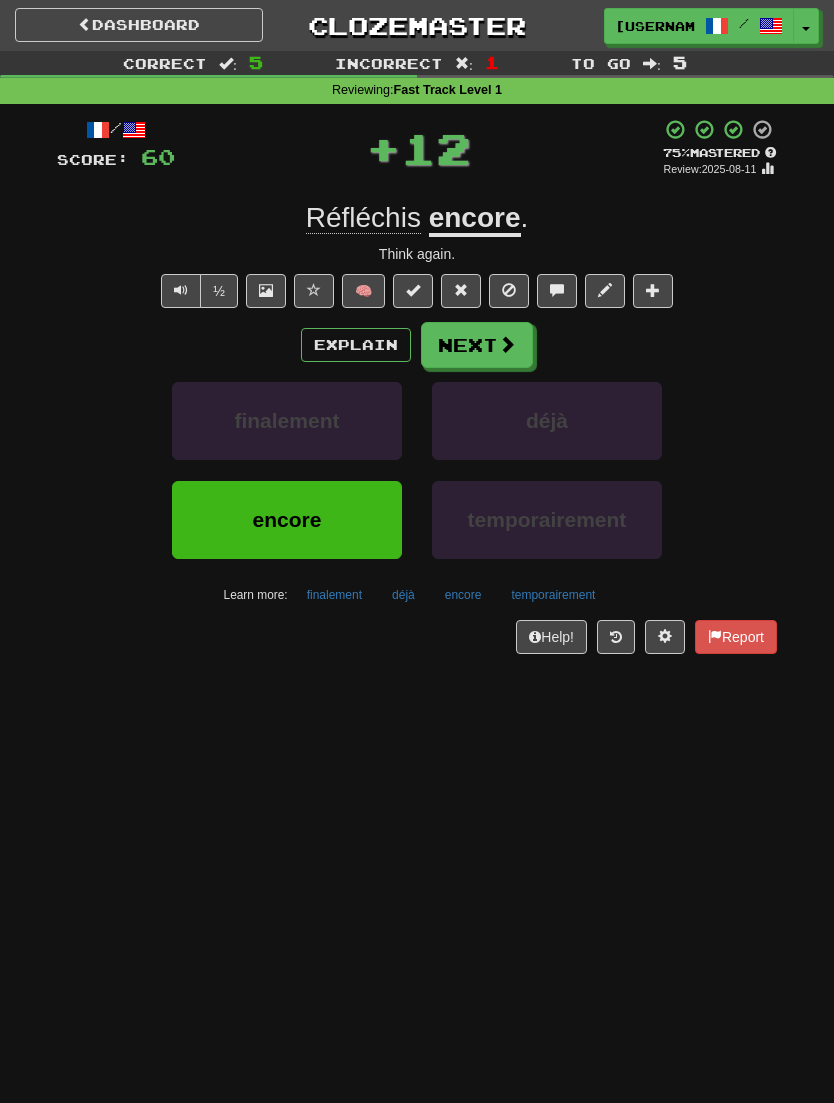 click at bounding box center [507, 344] 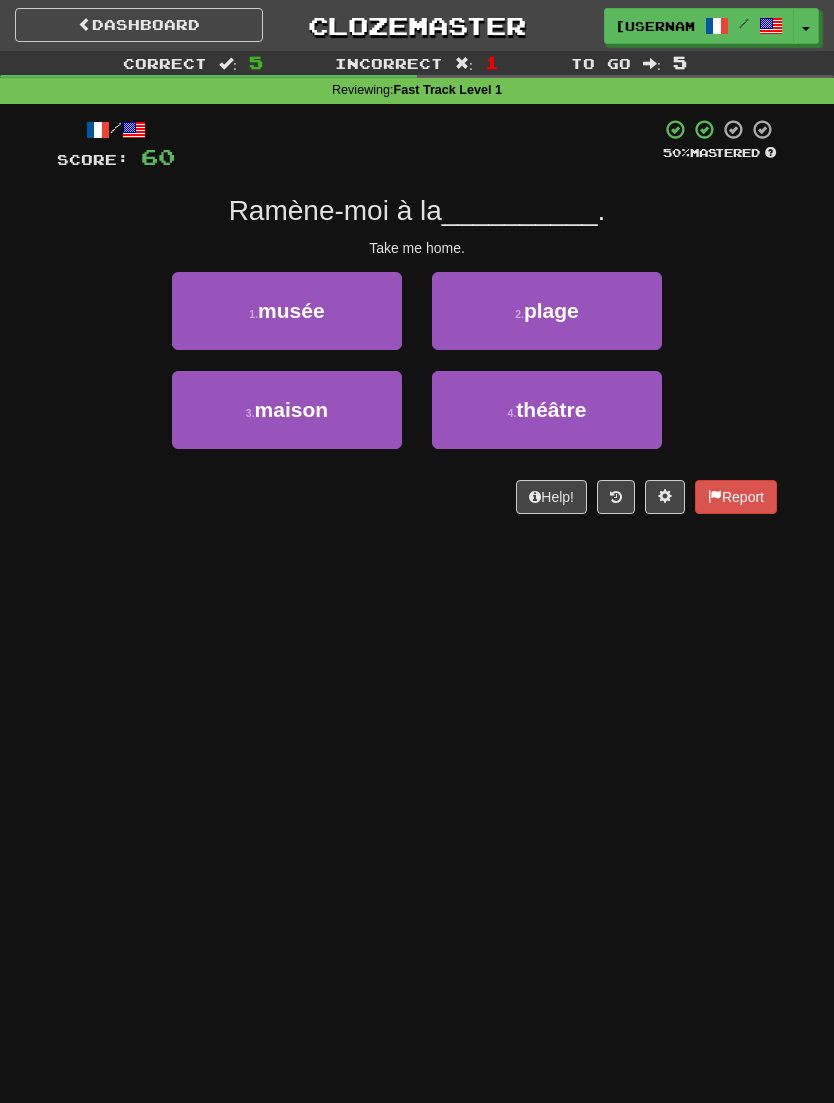 click on "3 .  maison" at bounding box center (287, 410) 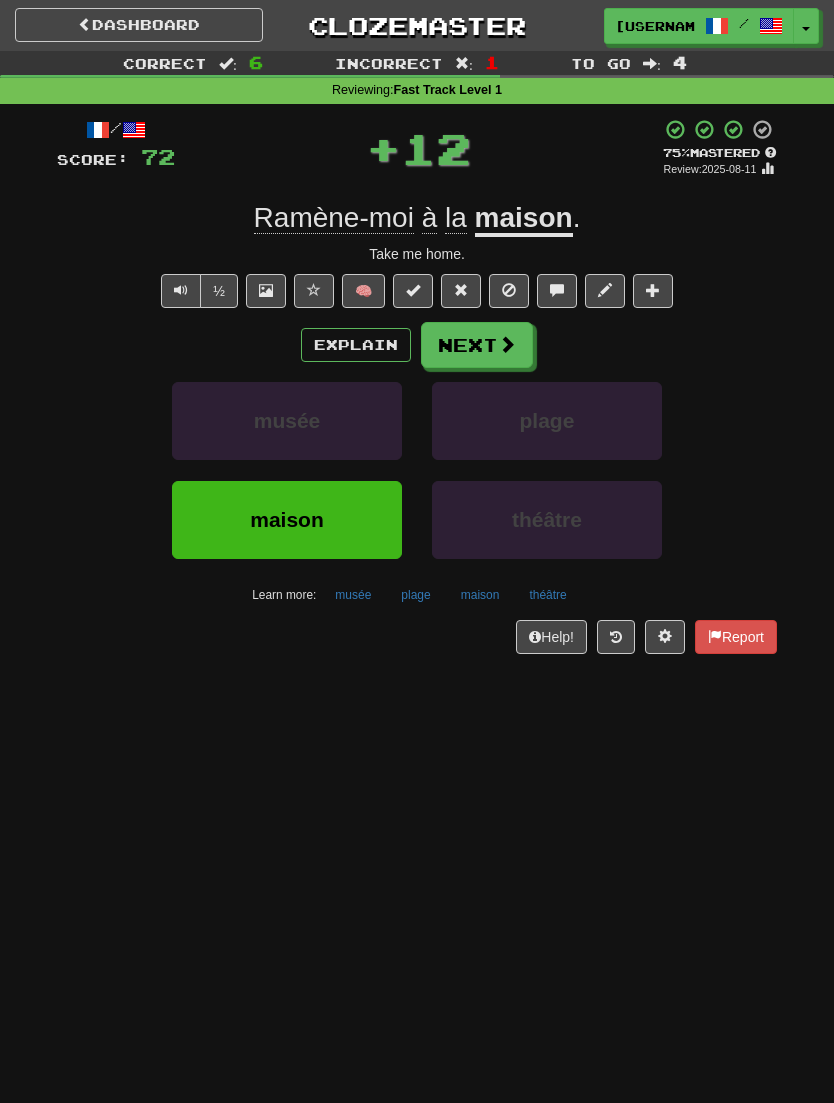 click on "Next" at bounding box center (477, 345) 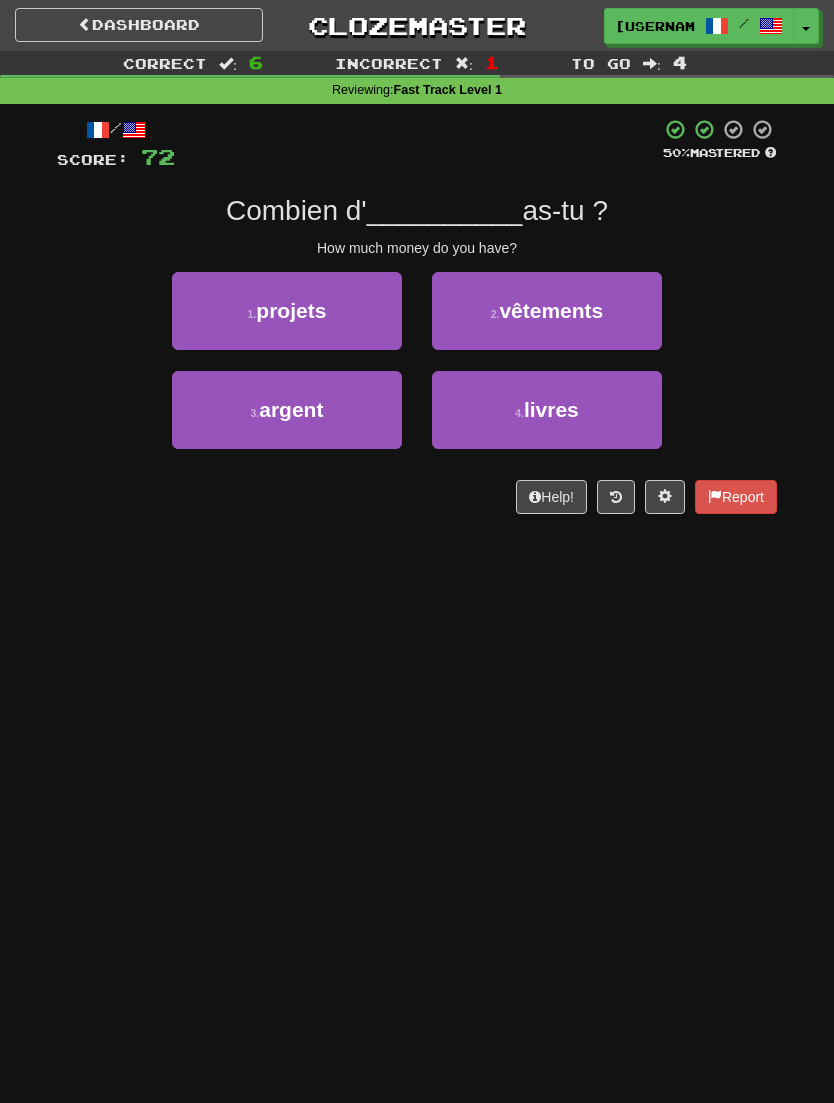 click on "Dashboard
Clozemaster
DivineHaze9144
/
Toggle Dropdown
Dashboard
Leaderboard
Activity Feed
Notifications
Profile
Discussions
Français
/
English
Streak:
0
Review:
20
Points Today: 0
Languages
Account
Logout
DivineHaze9144
/
Toggle Dropdown
Dashboard
Leaderboard
Activity Feed
Notifications
Profile
Discussions
Français
/
English
Streak:
0
Review:
20
Points Today: 0
Languages
Account
Logout
clozemaster
Correct   :   6 Incorrect   :   1 To go   :   4 Reviewing :  Fast Track Level 1  /  Score:   72 50 %  Mastered Combien d' __________  as-tu ? How much money do you have? 1 .  projets 2 .  vêtements 3 .  argent 4 .  livres  Help!" at bounding box center [417, 551] 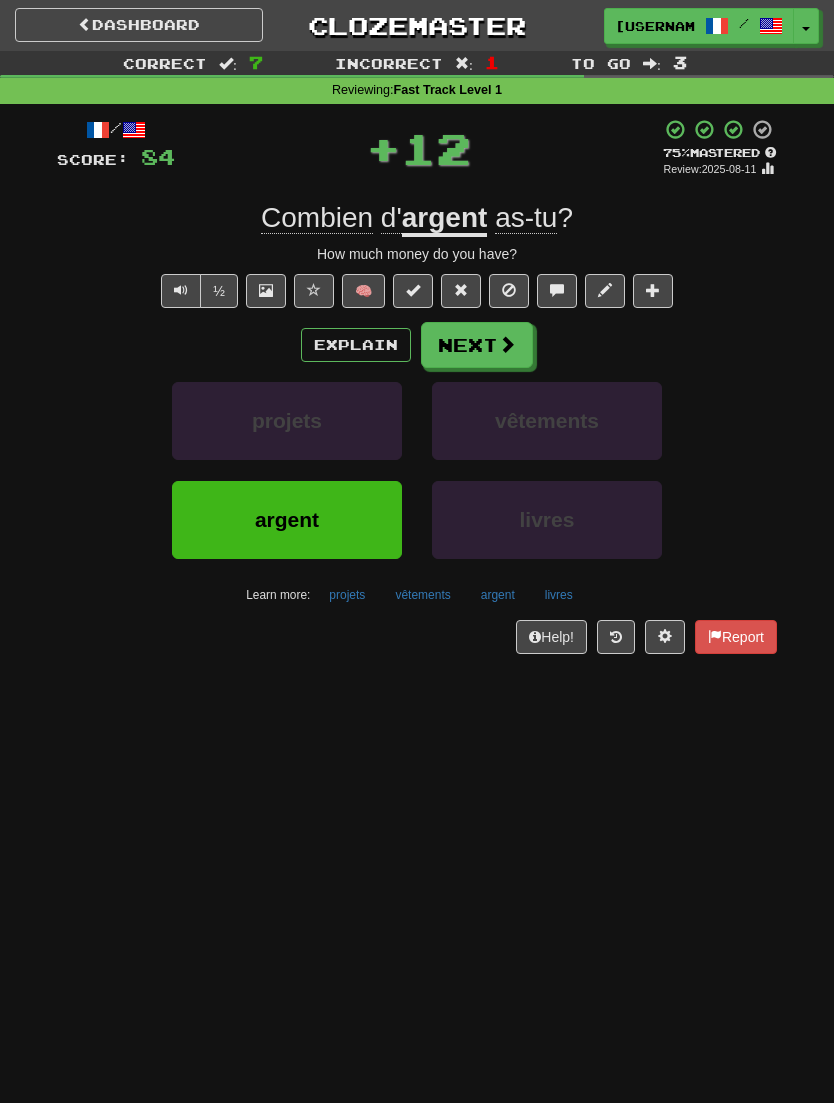 click at bounding box center (507, 344) 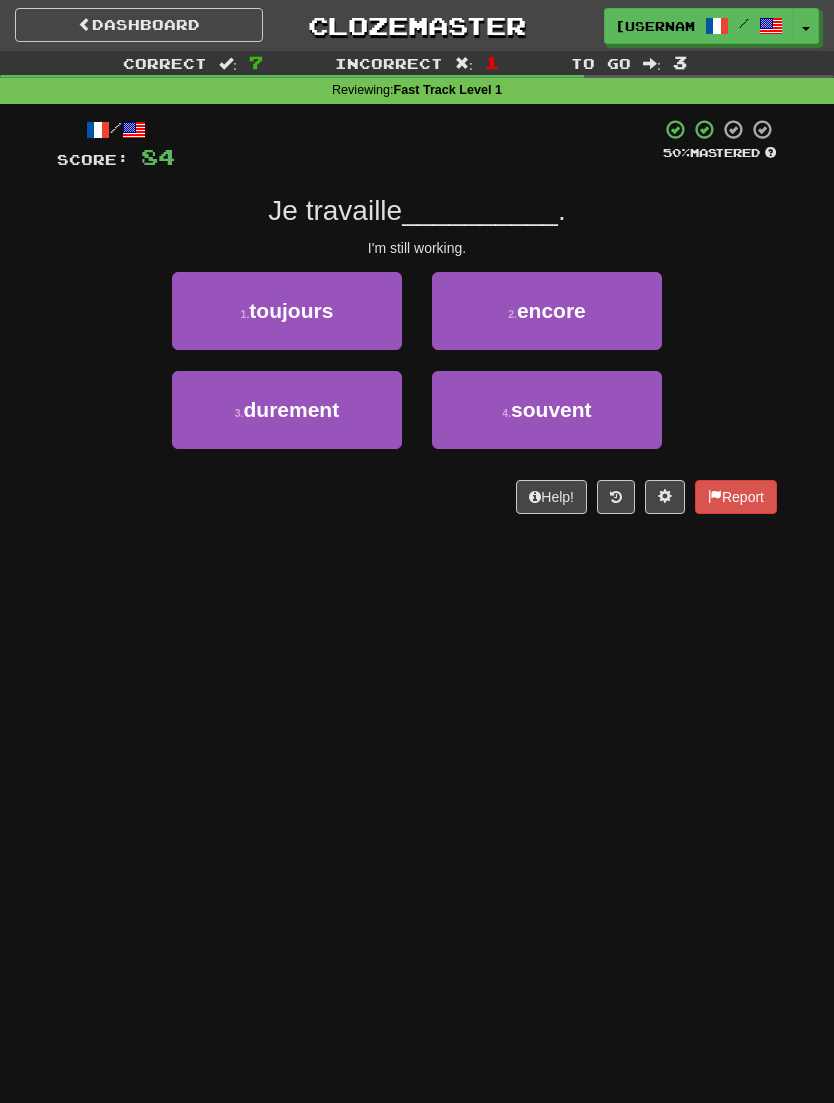 click on "3 .  durement" at bounding box center (287, 410) 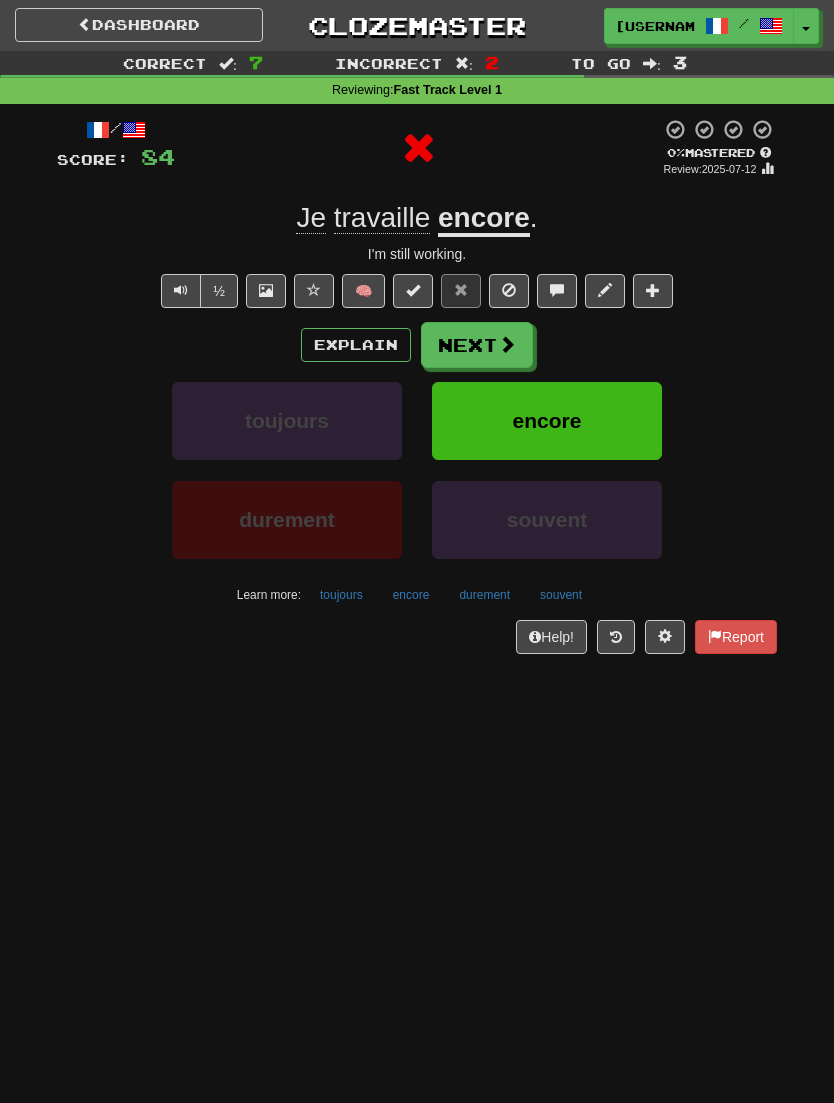 click on "Next" at bounding box center (477, 345) 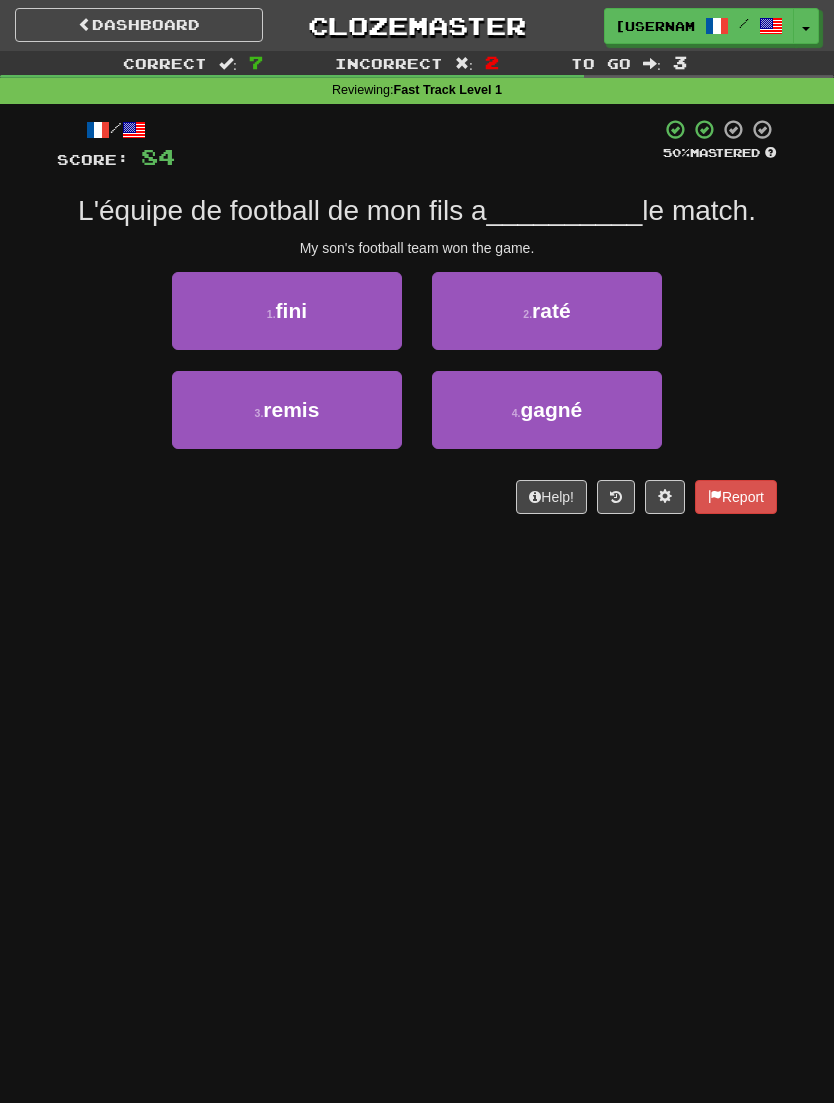 click on "4 .  gagné" at bounding box center (547, 410) 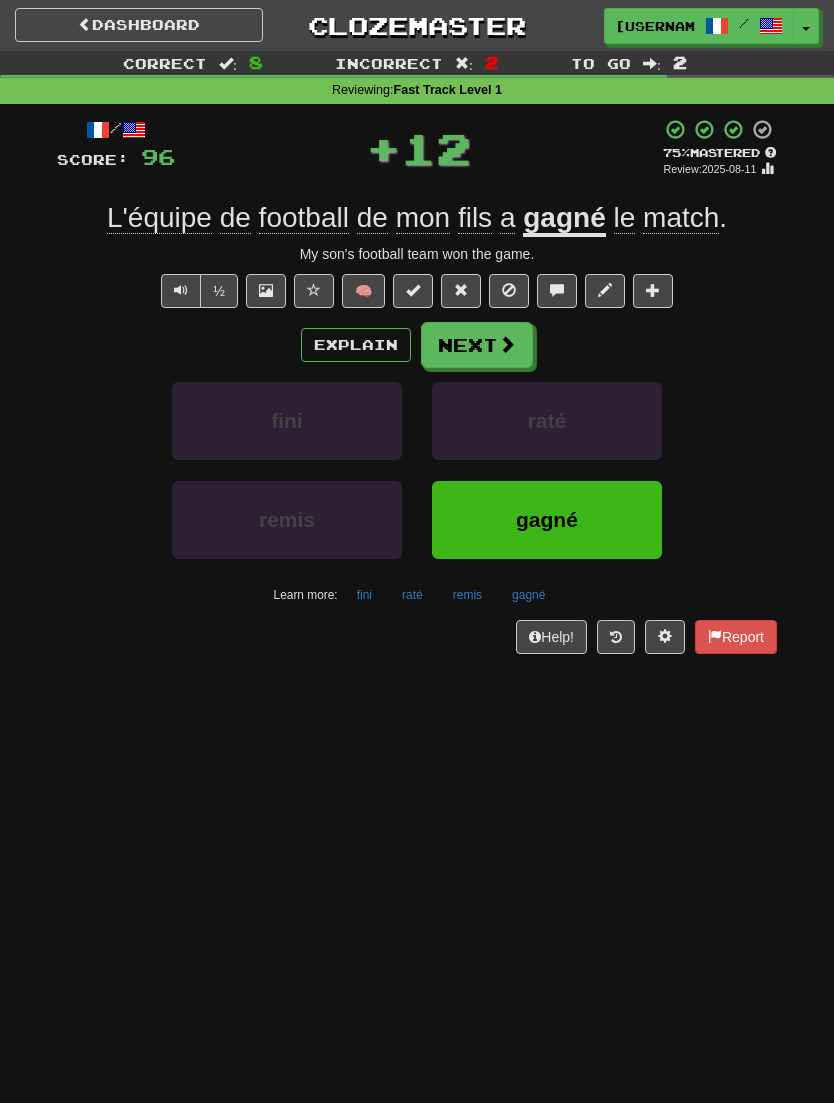 click on "Next" at bounding box center (477, 345) 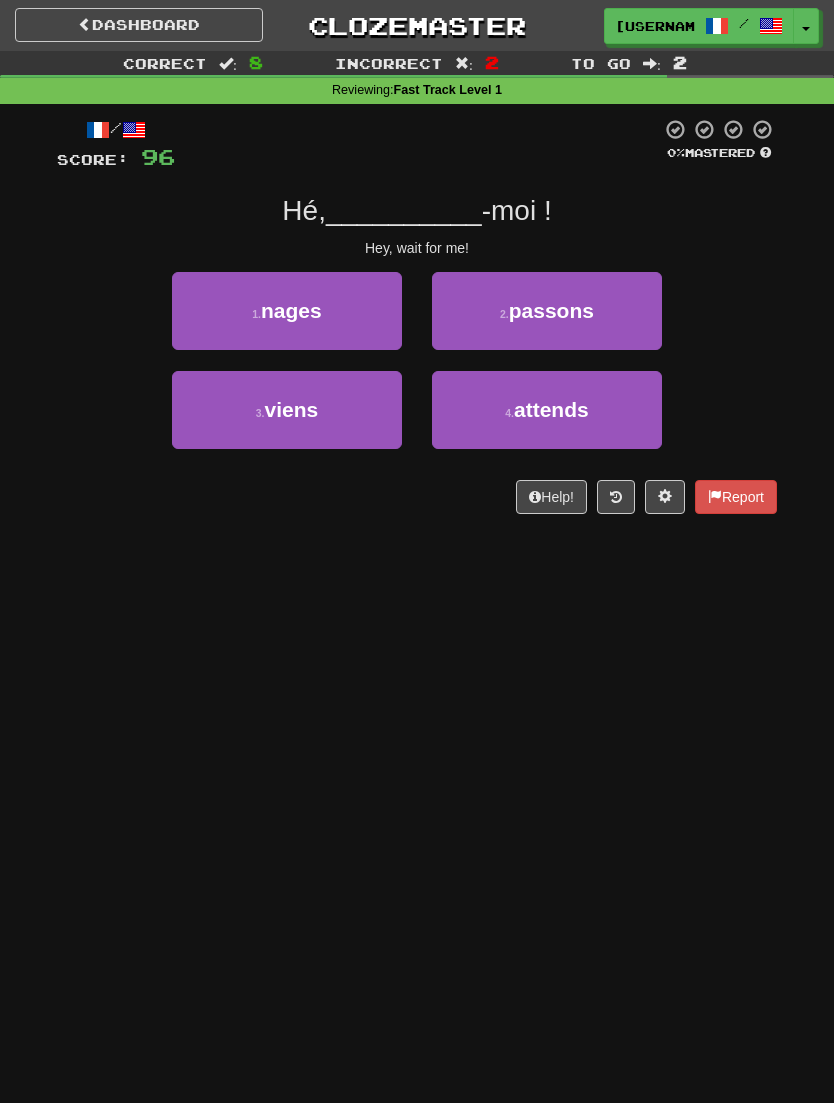 click on "4 .  attends" at bounding box center (547, 410) 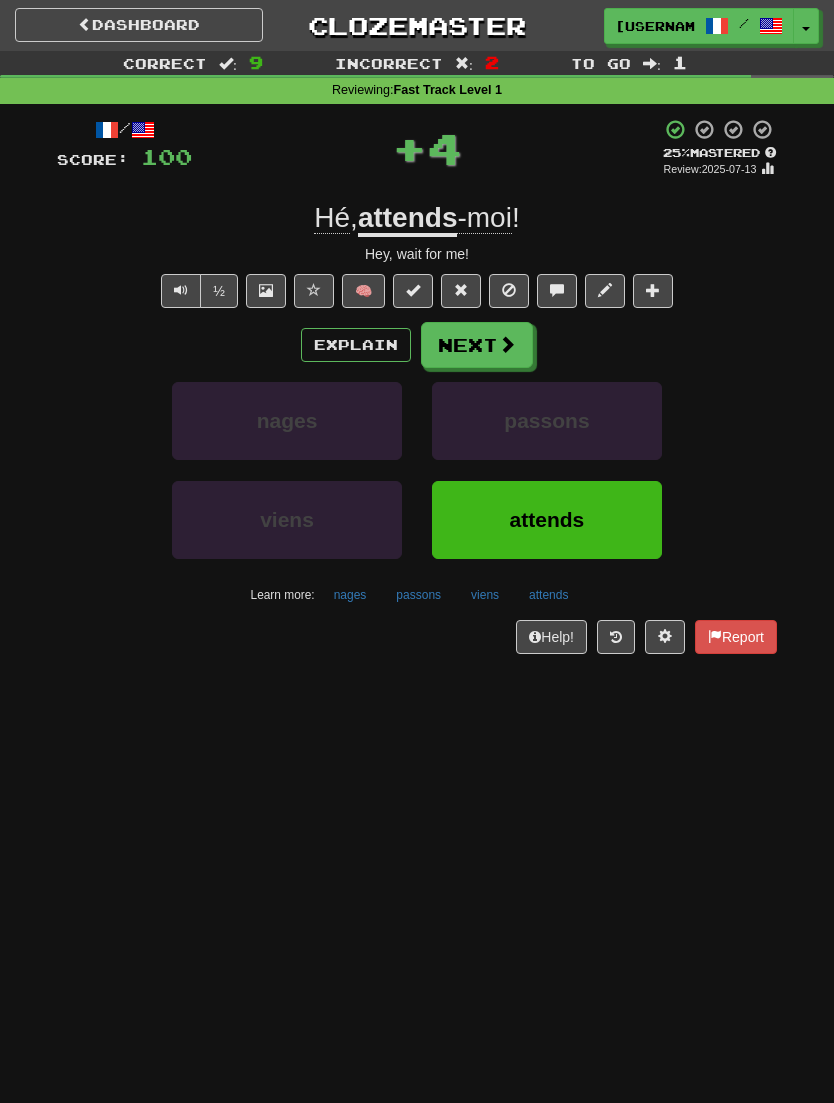 click at bounding box center (507, 344) 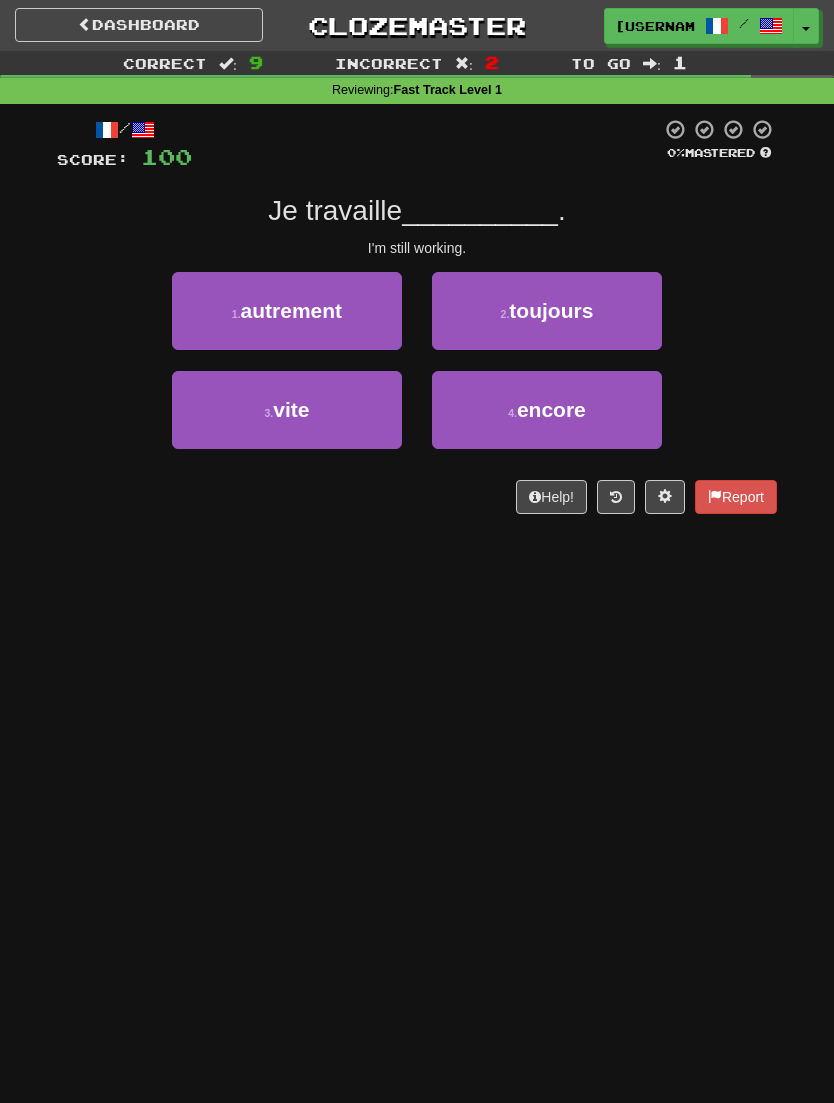 click on "encore" at bounding box center (551, 409) 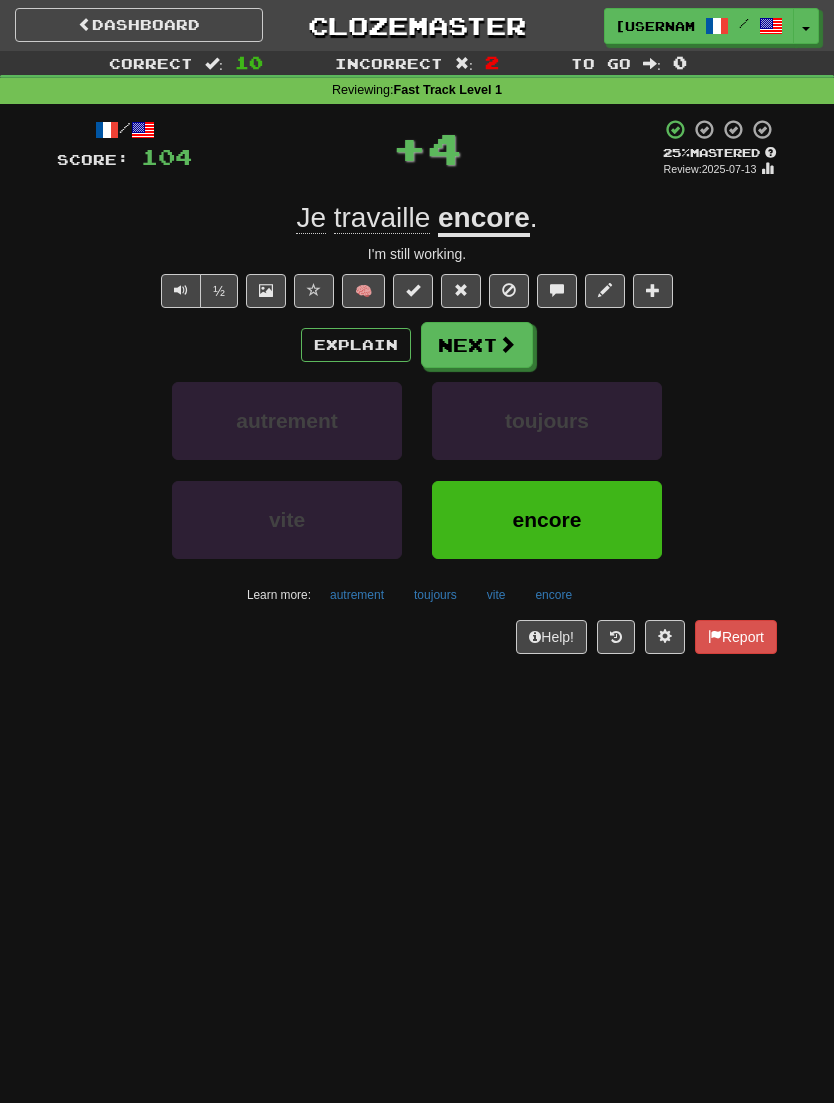 click on "Next" at bounding box center [477, 345] 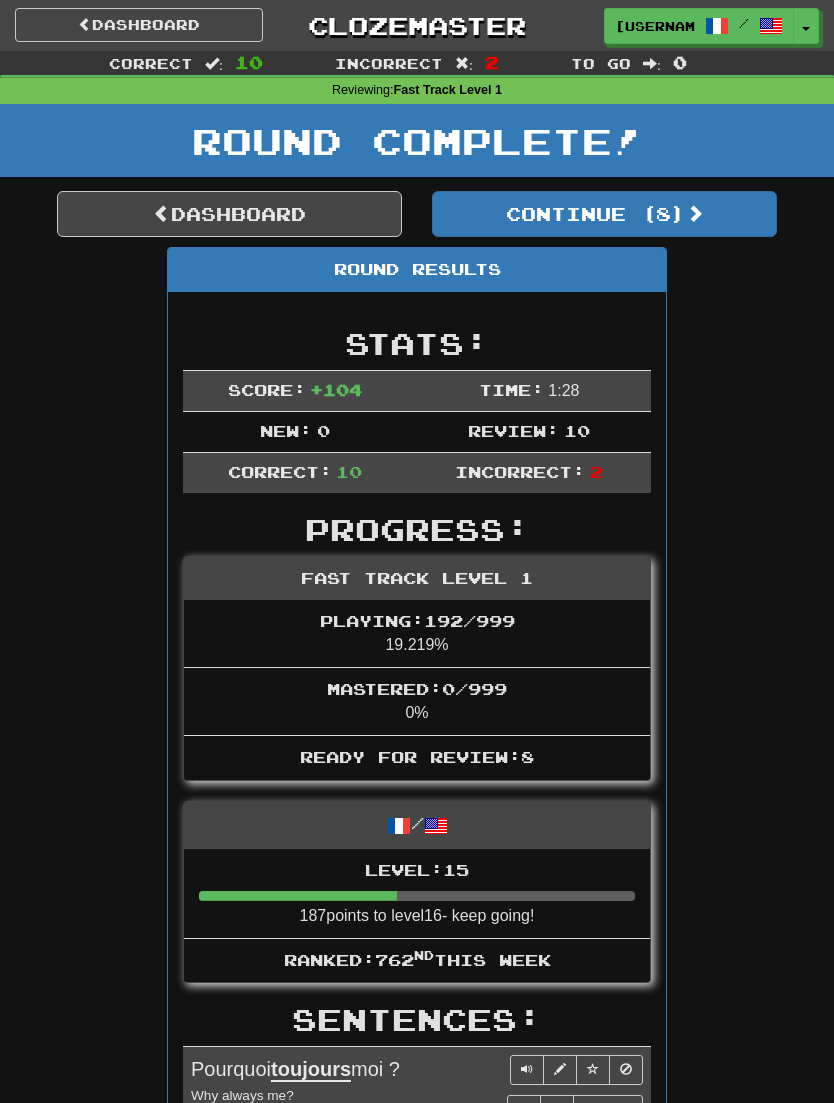 click on "Continue ( 8 )" at bounding box center [604, 214] 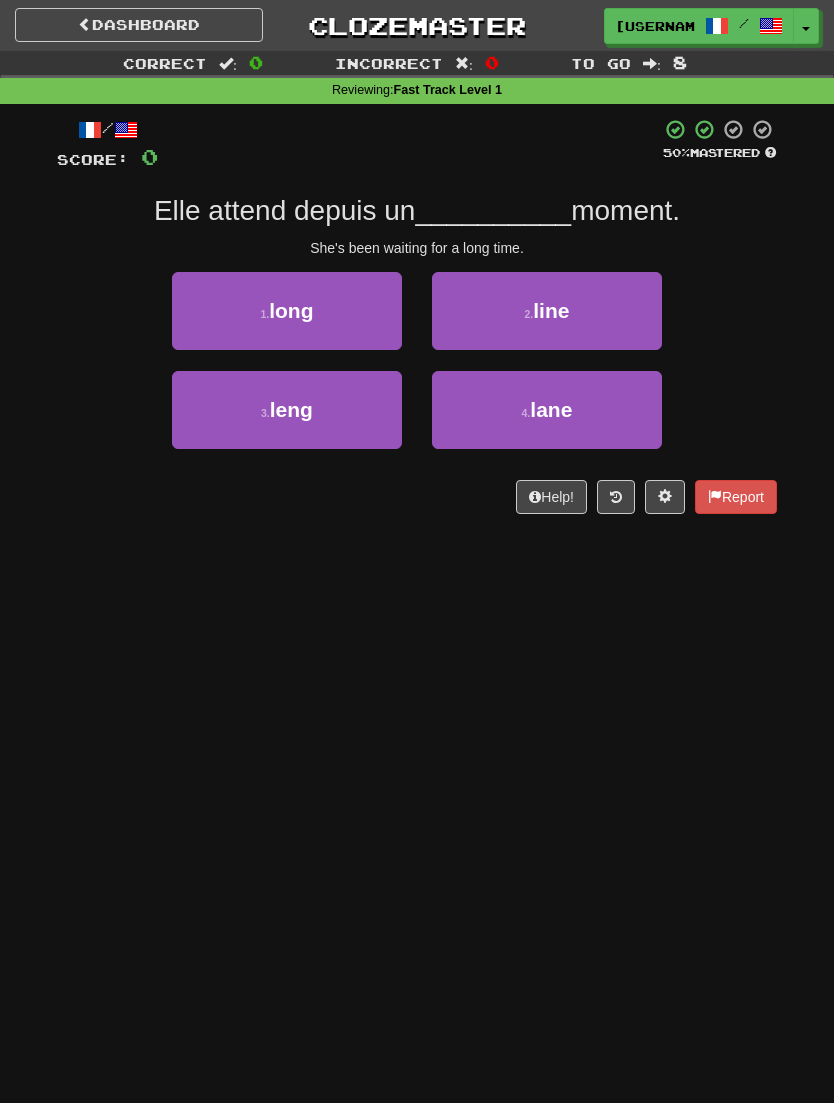 click on "1 .  long" at bounding box center (287, 311) 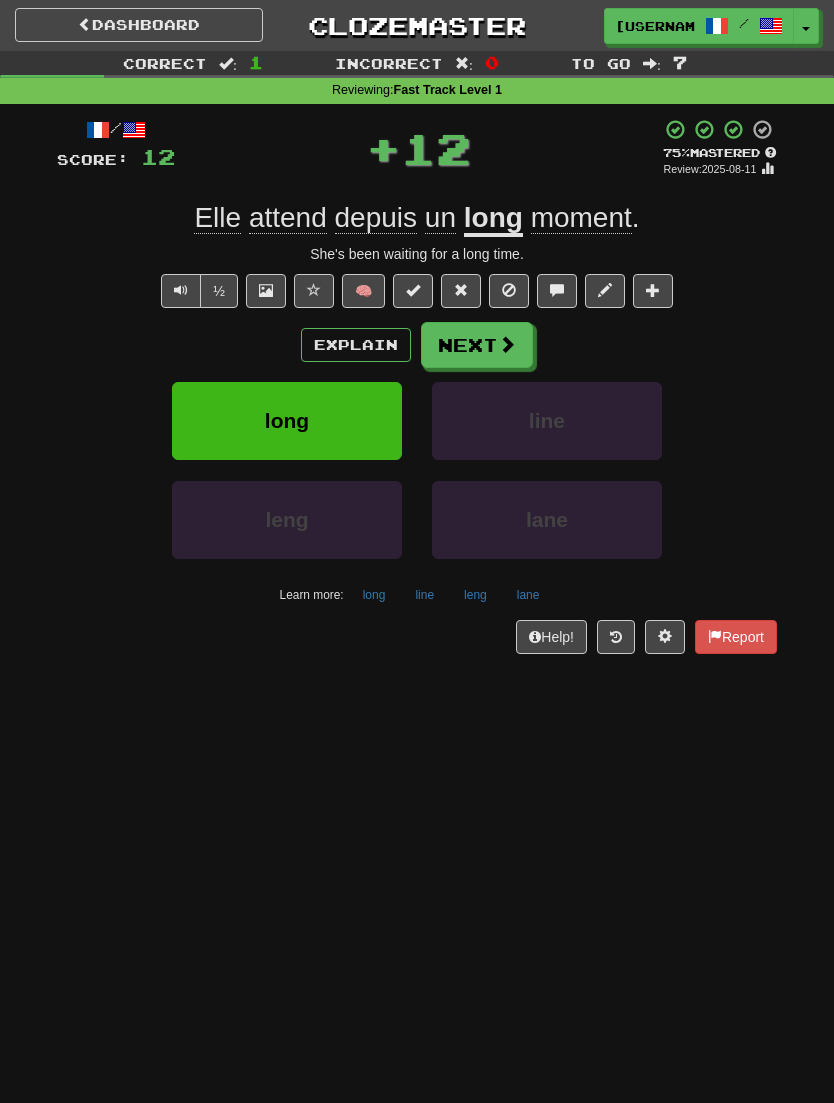 click at bounding box center (509, 291) 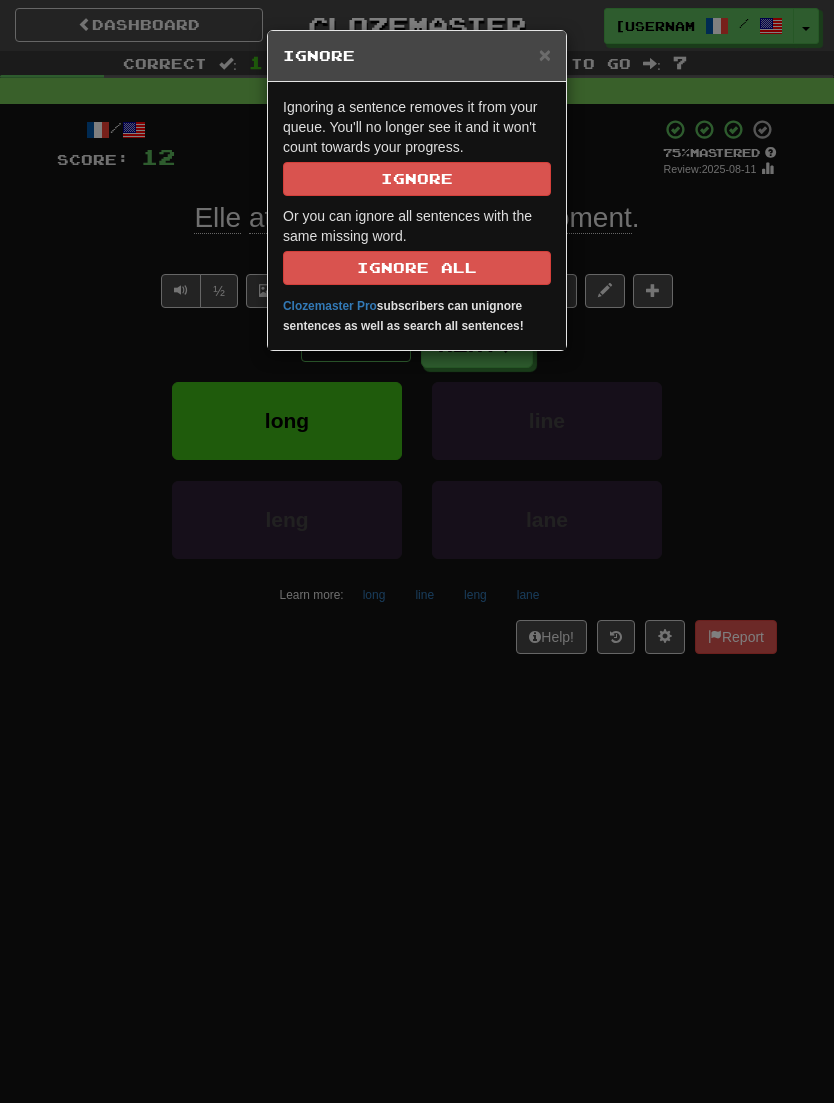 click on "× Ignore Ignoring a sentence removes it from your queue. You'll no longer see it and it won't count towards your progress. Ignore Or you can ignore all sentences with the same missing word. Ignore All Clozemaster Pro  subscribers can unignore sentences as well as search all sentences!" at bounding box center (417, 551) 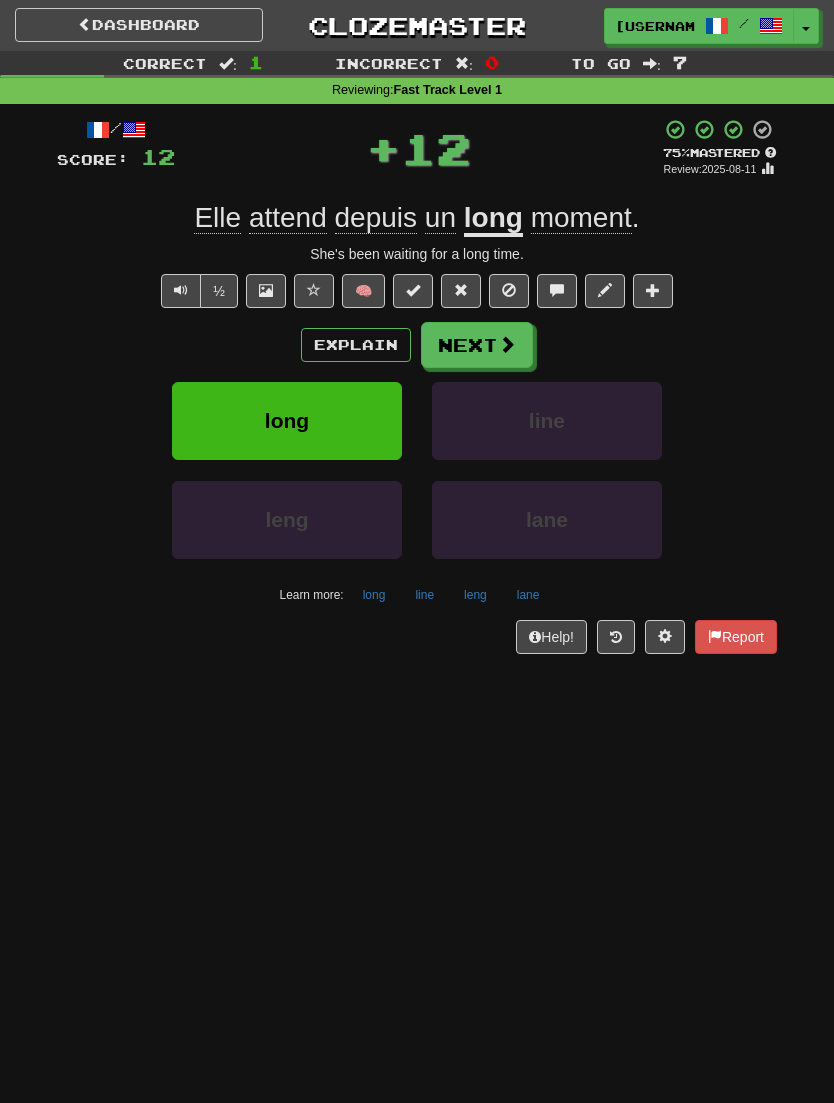 click on "Next" at bounding box center (477, 345) 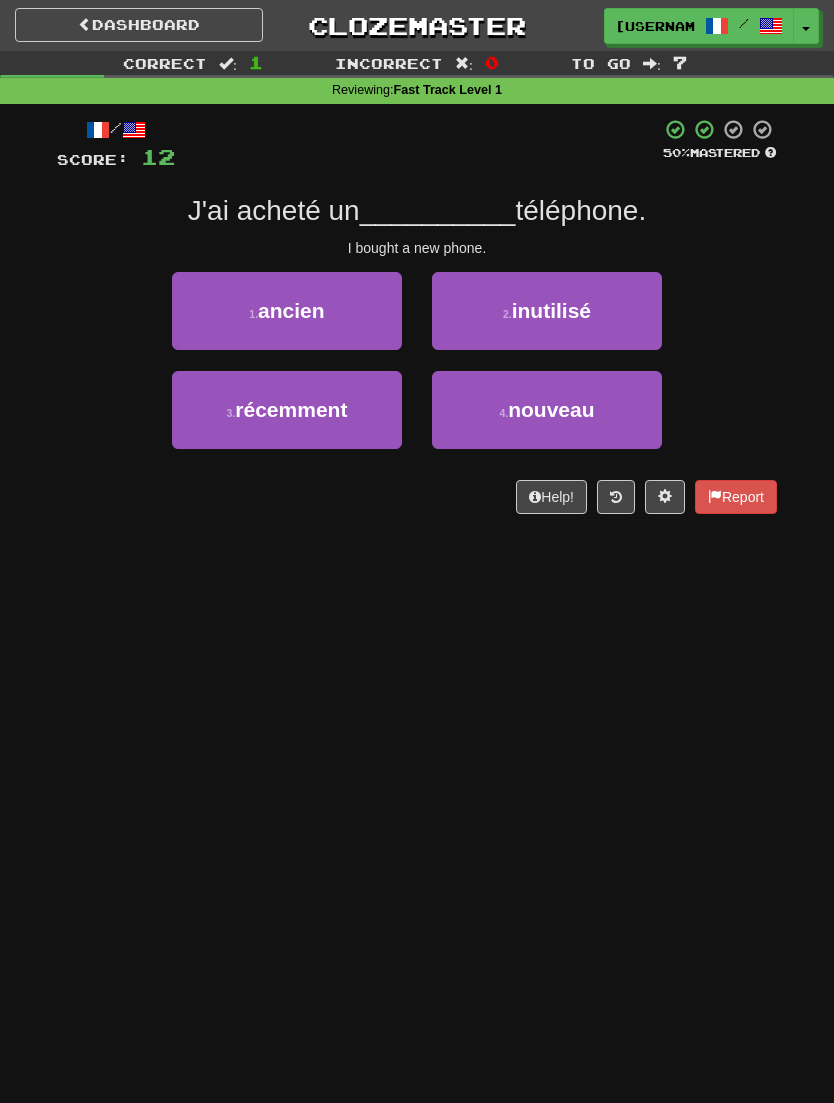 click on "nouveau" at bounding box center [551, 409] 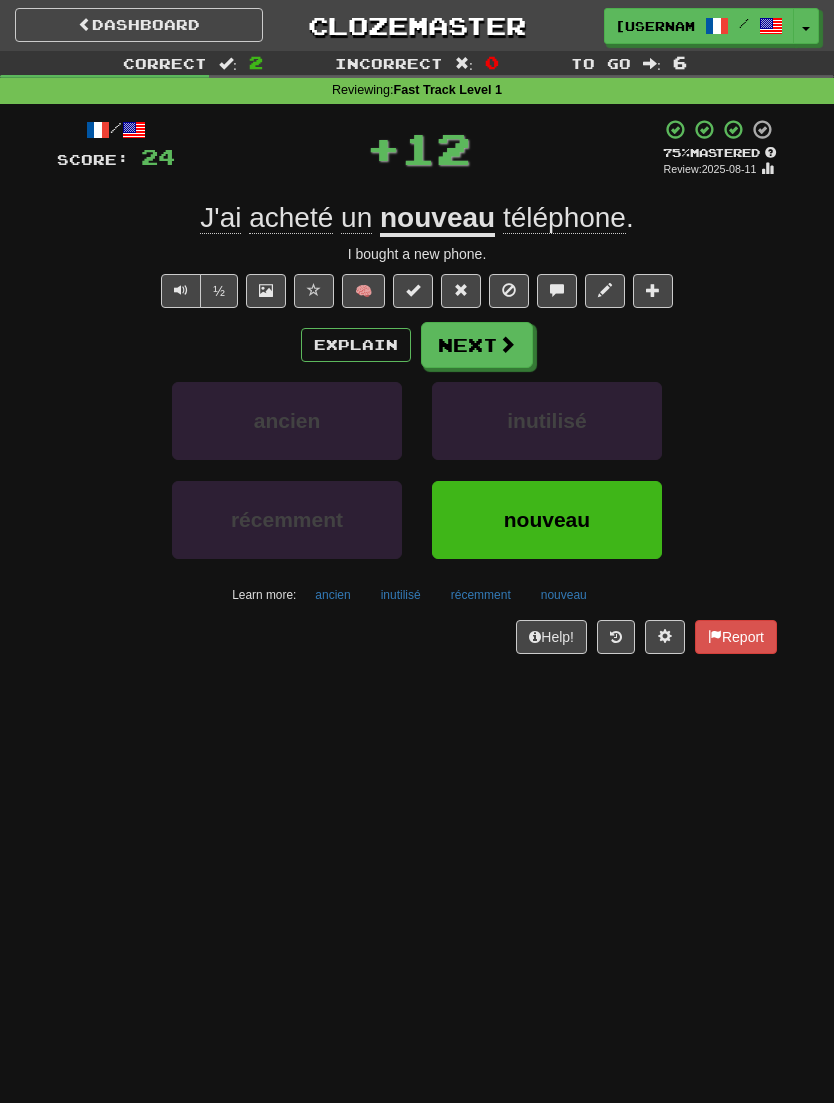 click on "Next" at bounding box center [477, 345] 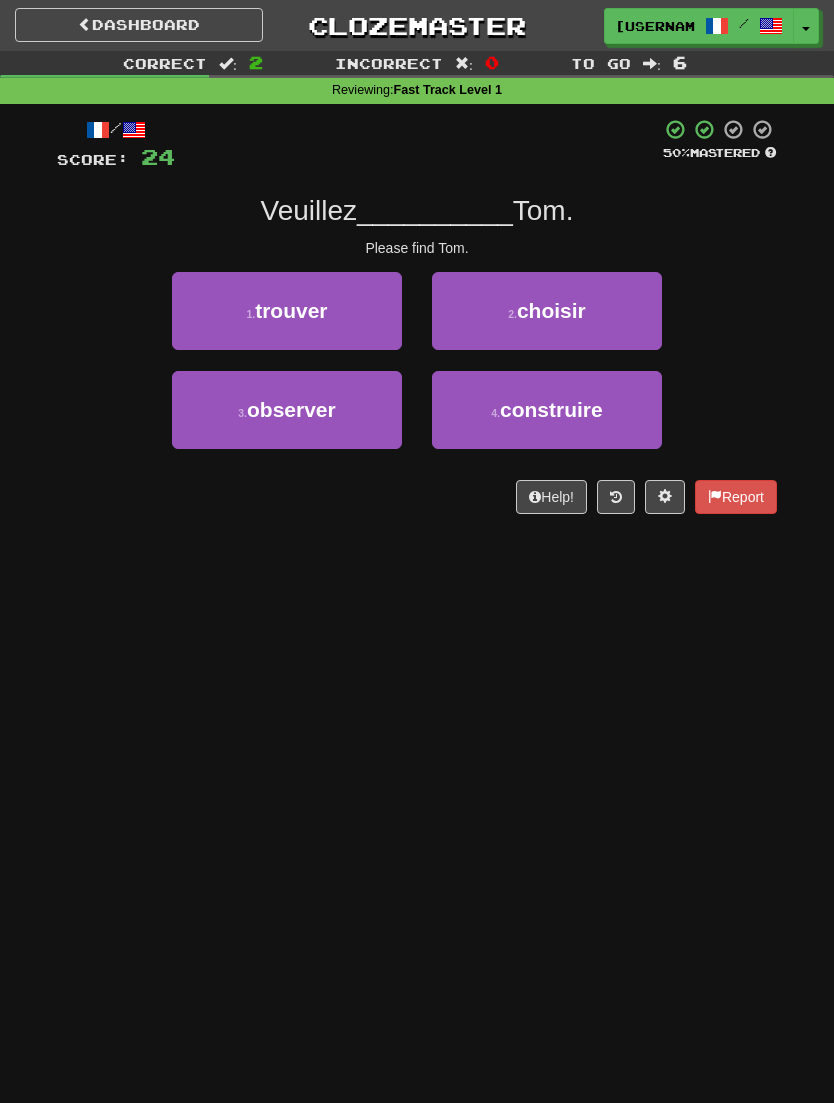 click on "1 .  trouver" at bounding box center (287, 311) 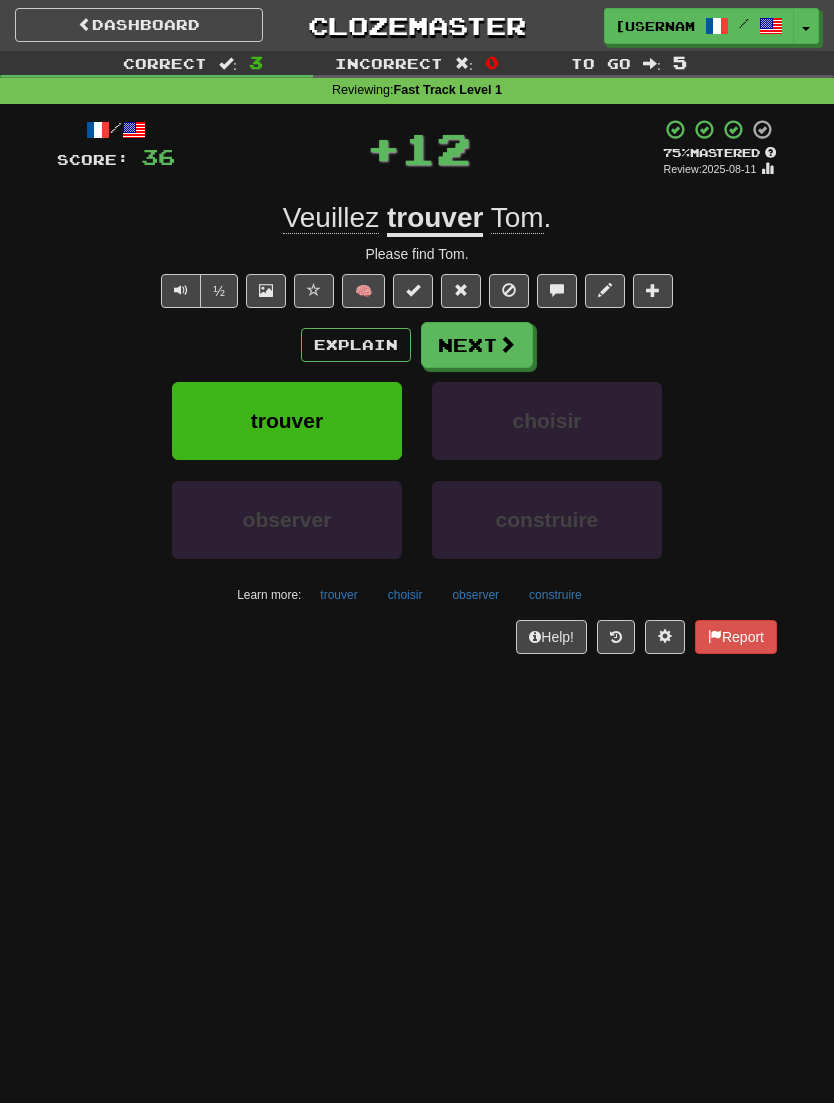 click on "Next" at bounding box center [477, 345] 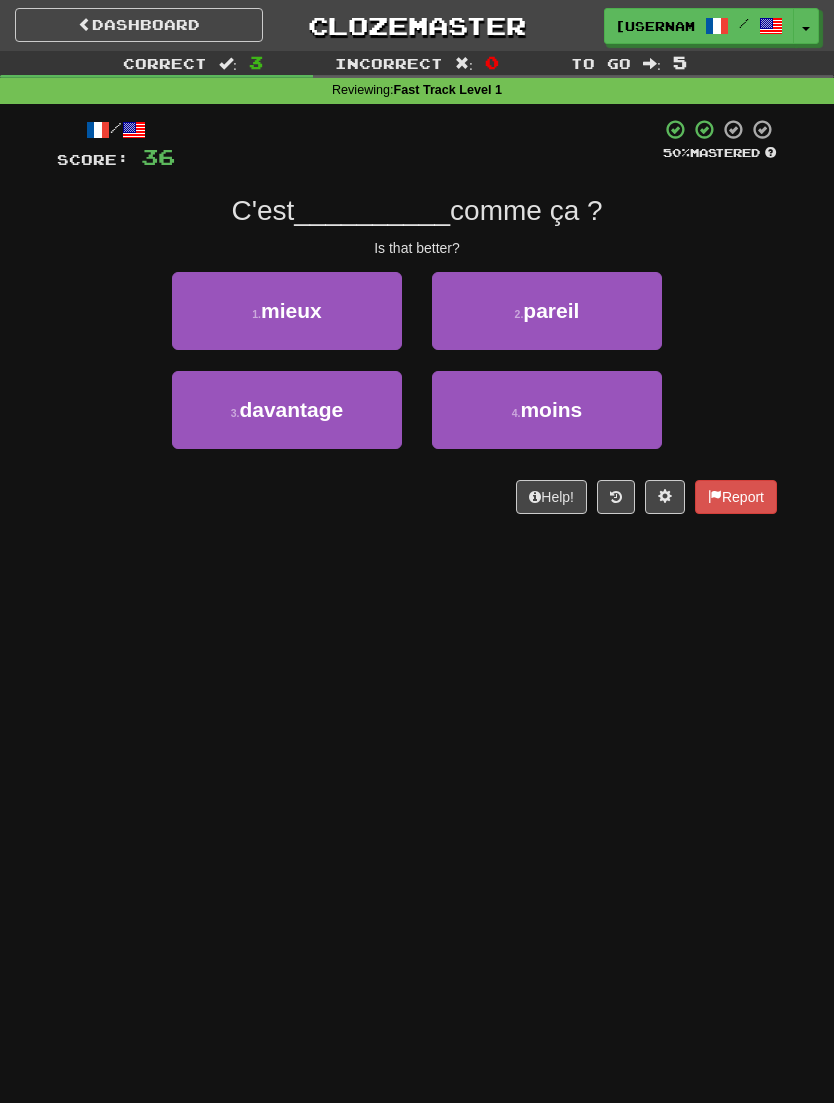click on "4 .  moins" at bounding box center (547, 410) 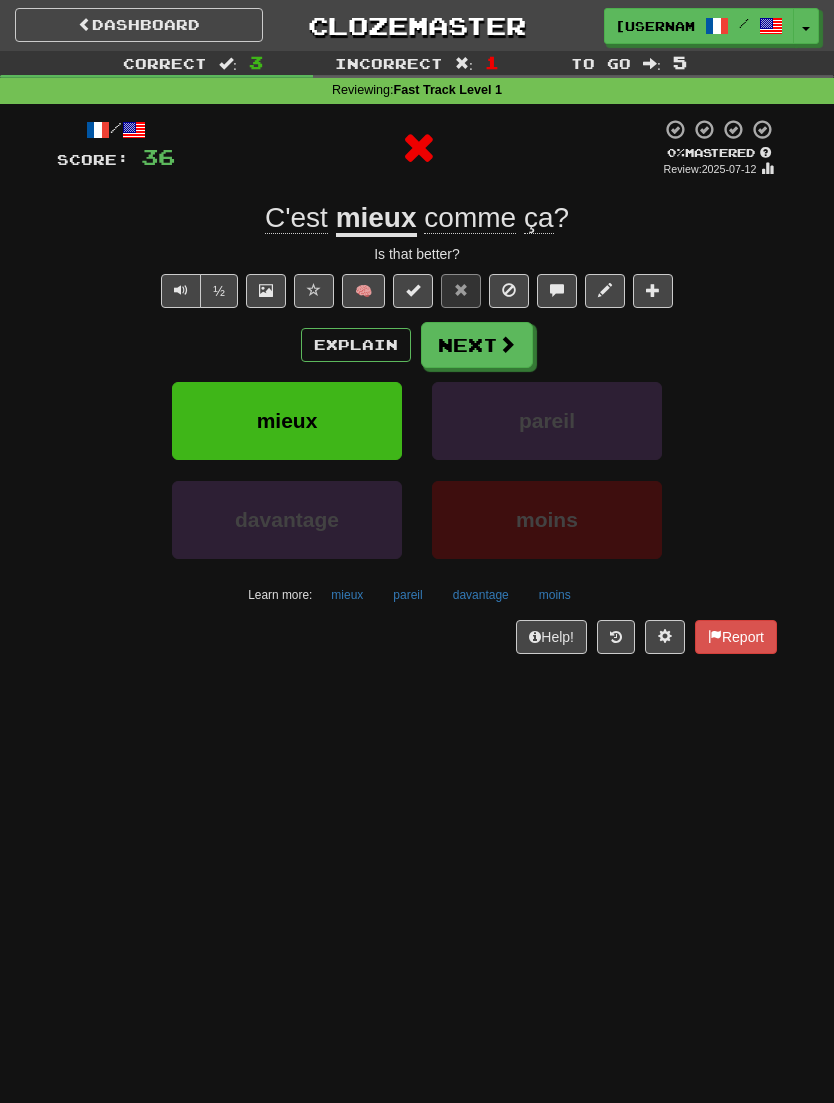 click at bounding box center [507, 344] 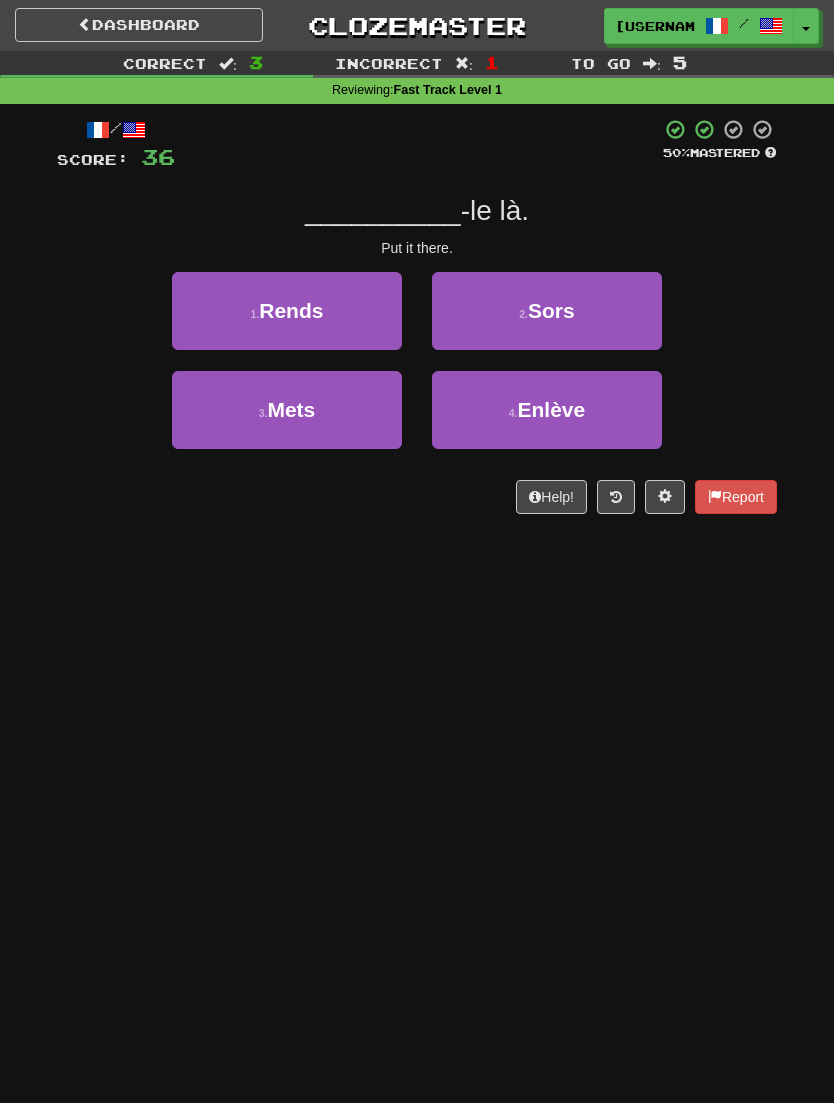 click on "1 .  Rends" at bounding box center (287, 311) 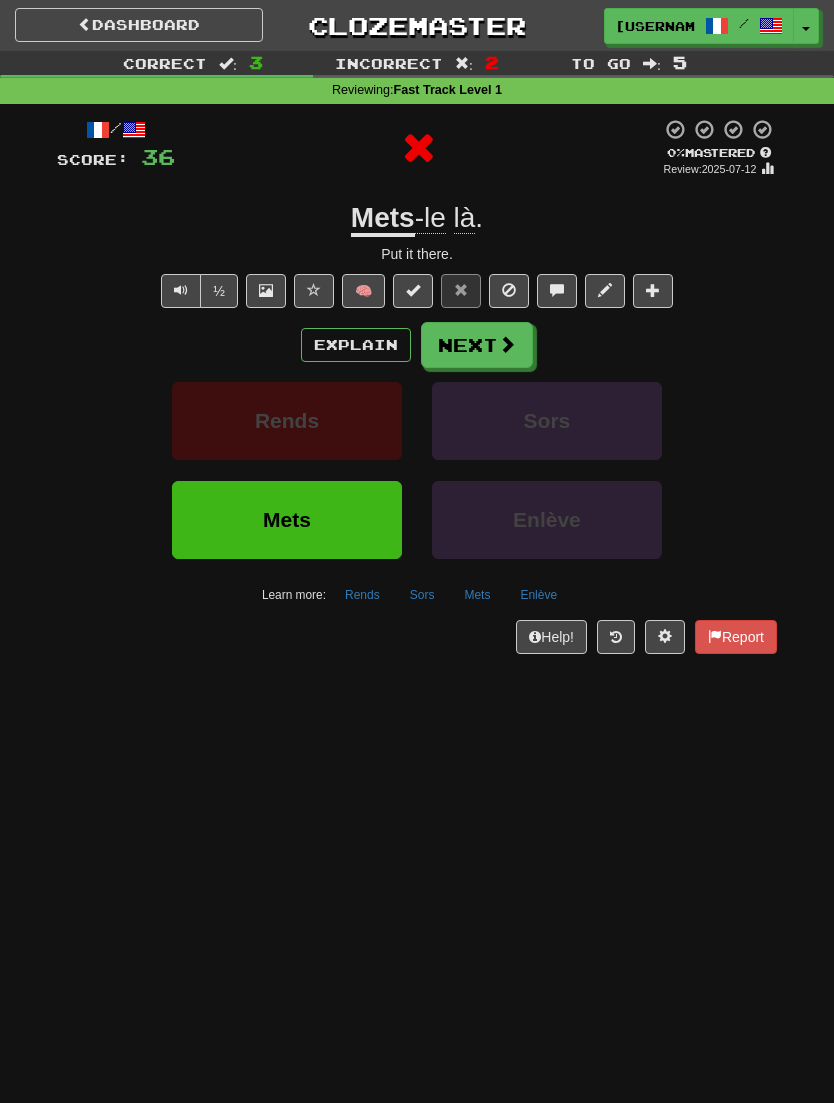 click on "Next" at bounding box center [477, 345] 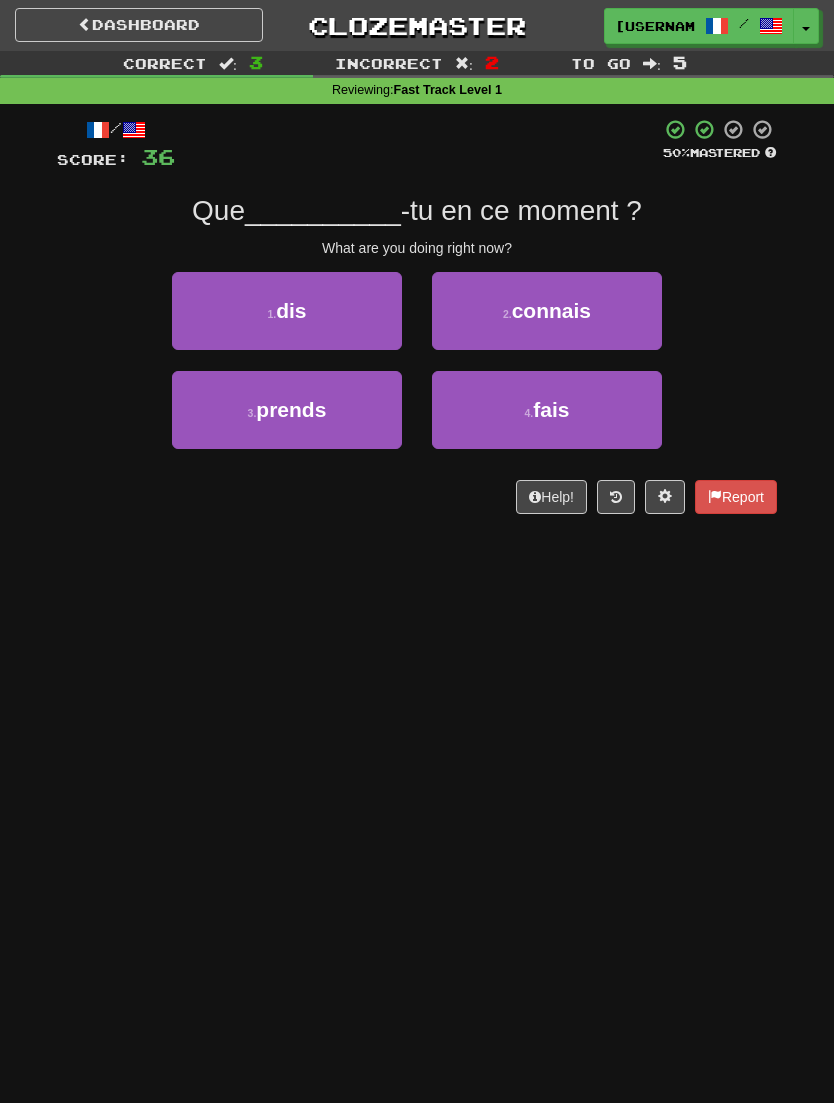 click on "4 .  fais" at bounding box center [547, 410] 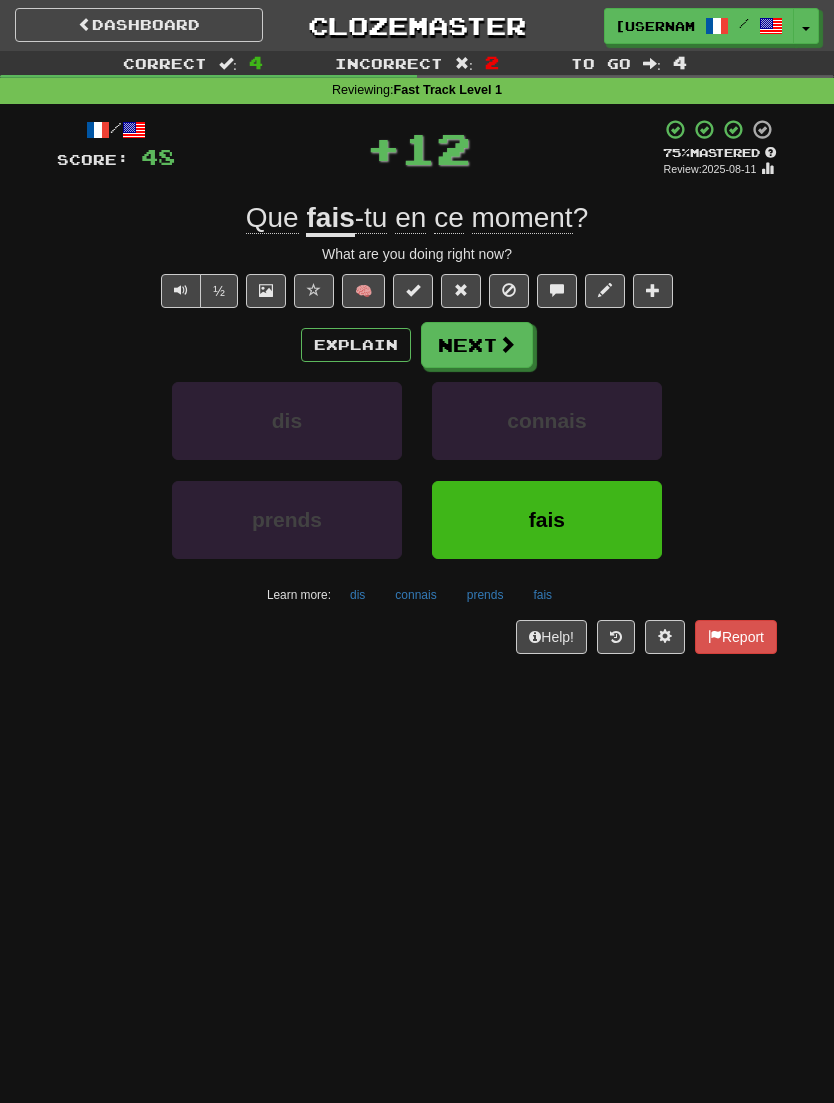 click at bounding box center (507, 344) 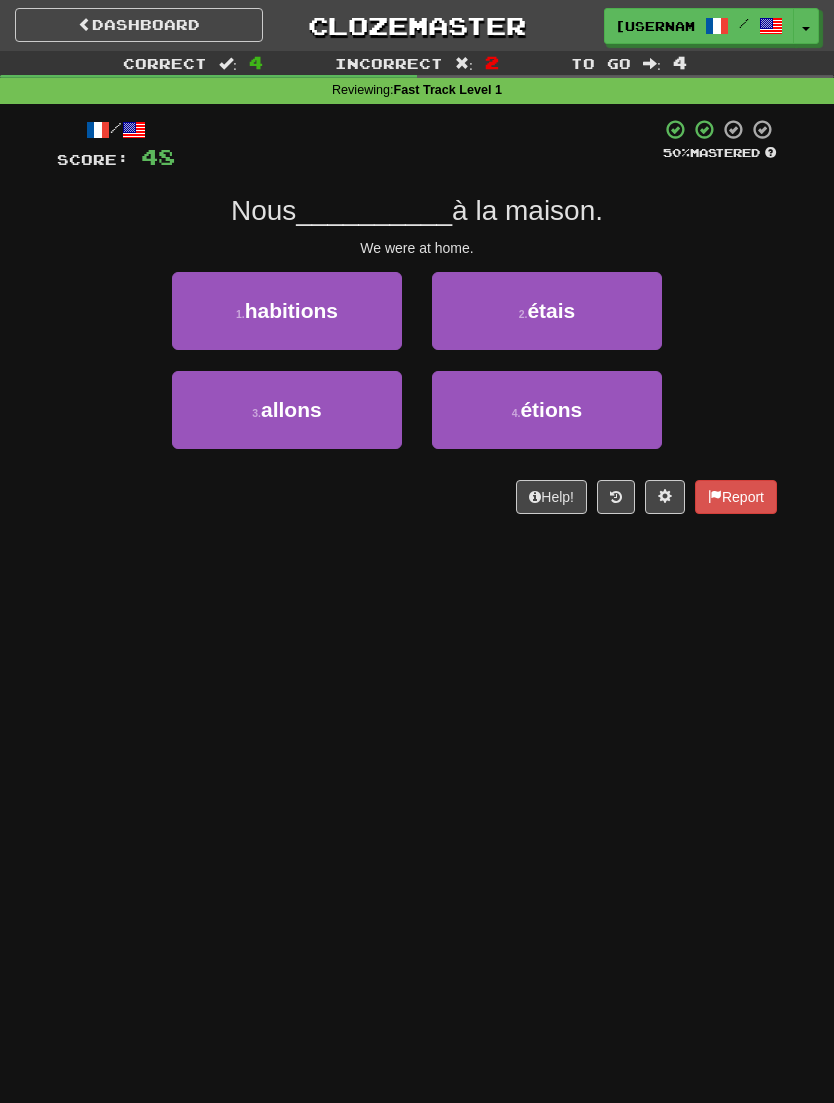 click on "étions" at bounding box center (551, 409) 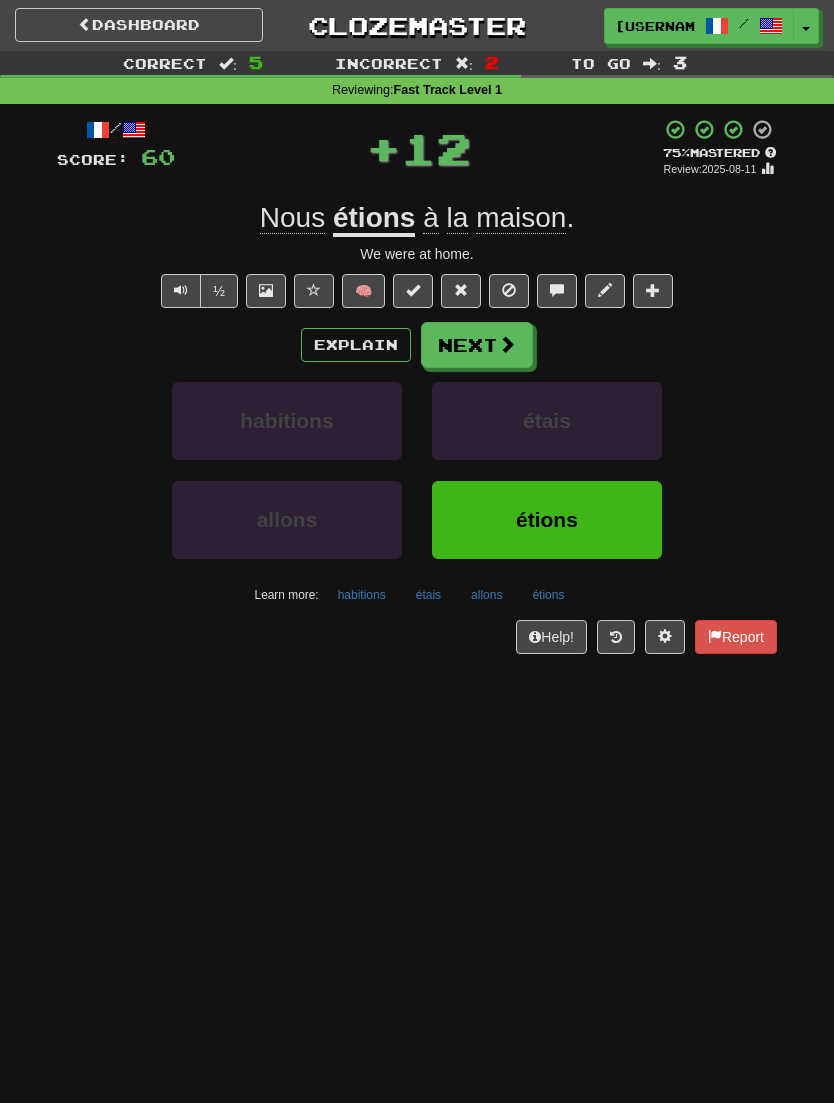 click on "Next" at bounding box center [477, 345] 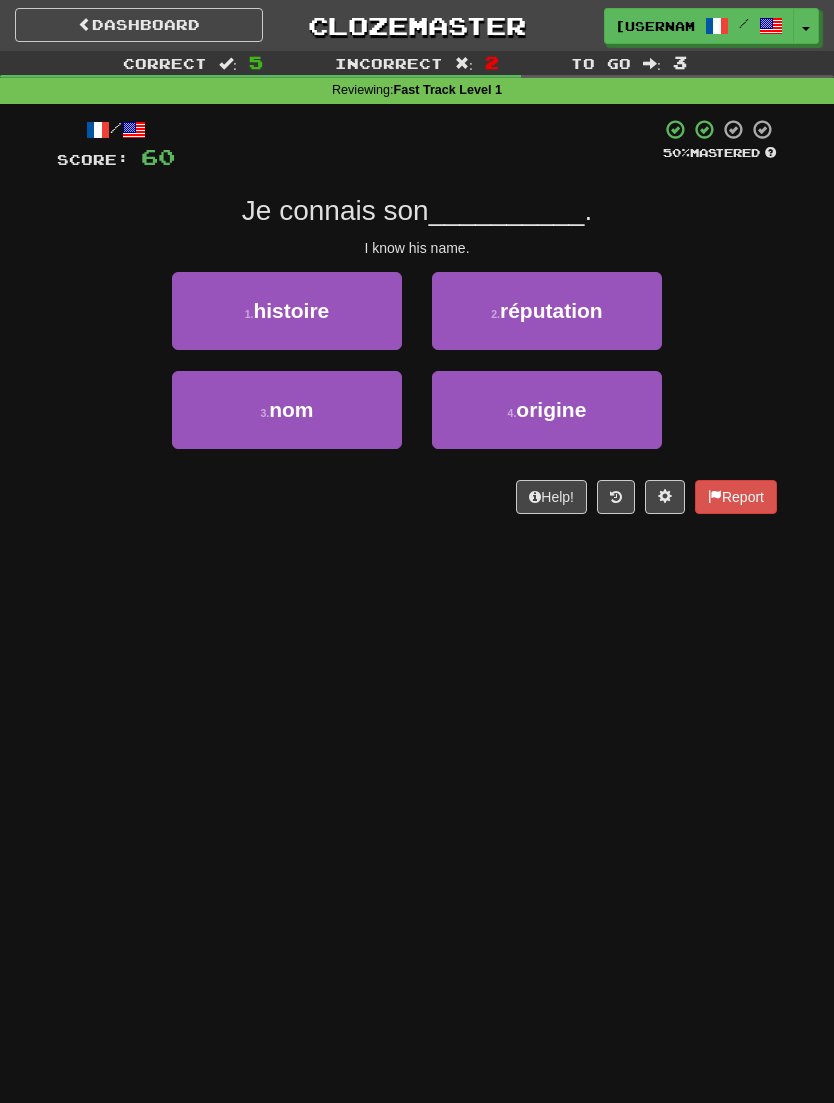 click on "3 .  nom" at bounding box center (287, 410) 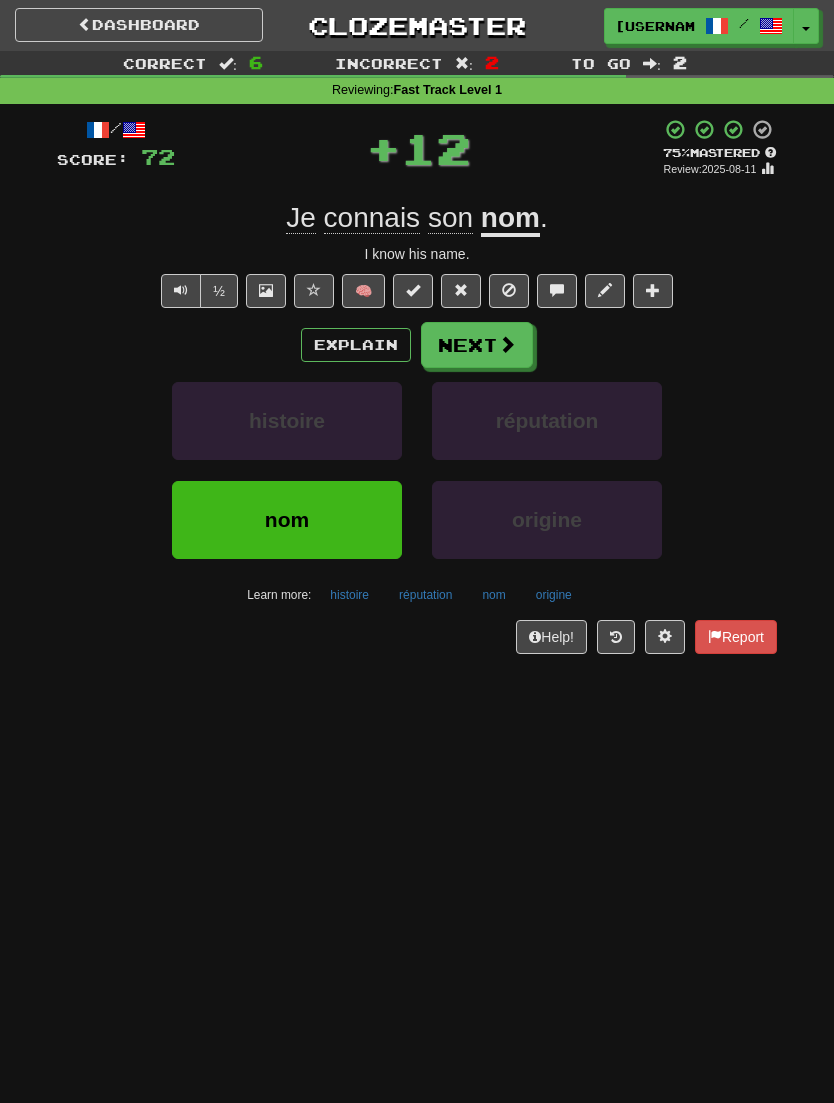 click on "Next" at bounding box center (477, 345) 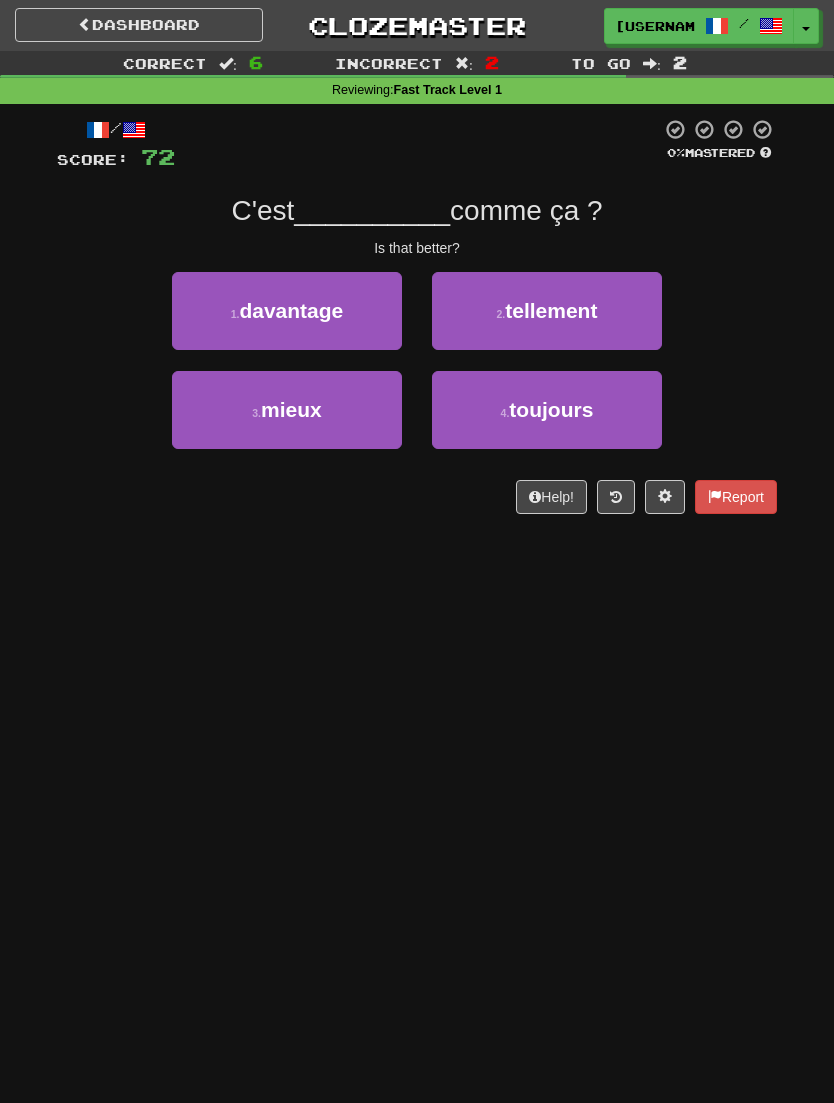 click on "3 .  mieux" at bounding box center (287, 410) 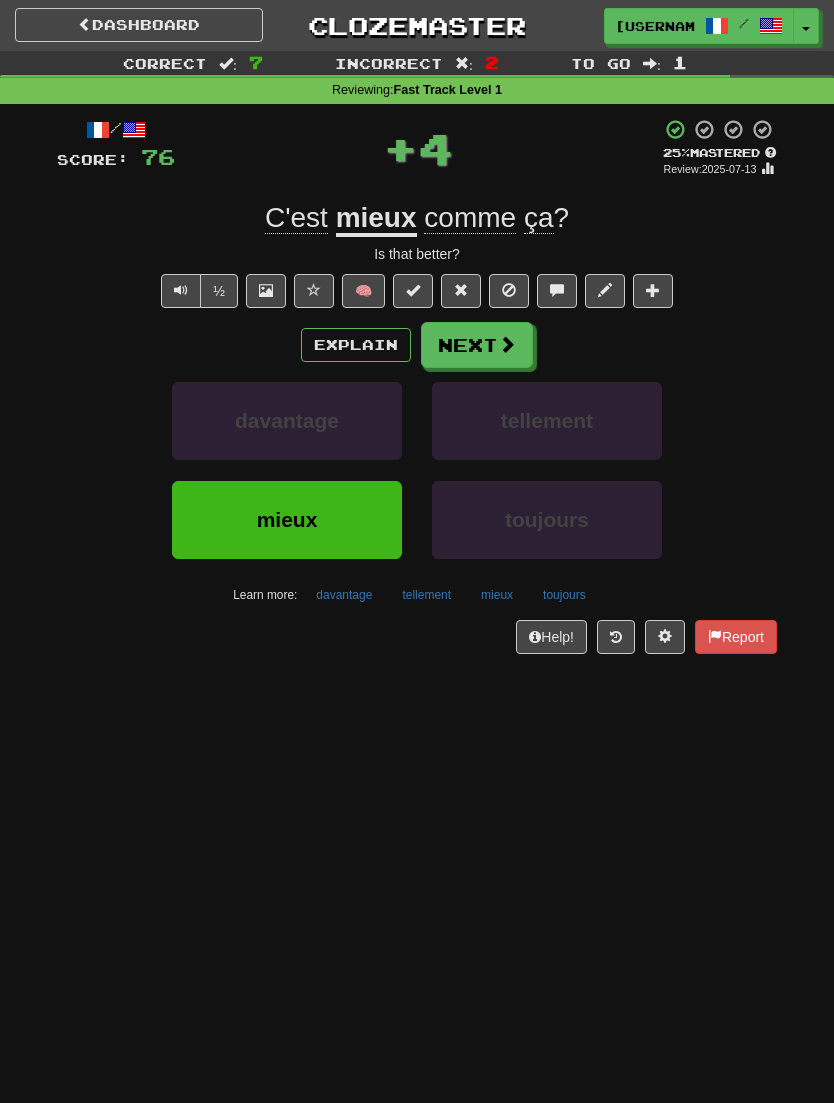 click on "Next" at bounding box center (477, 345) 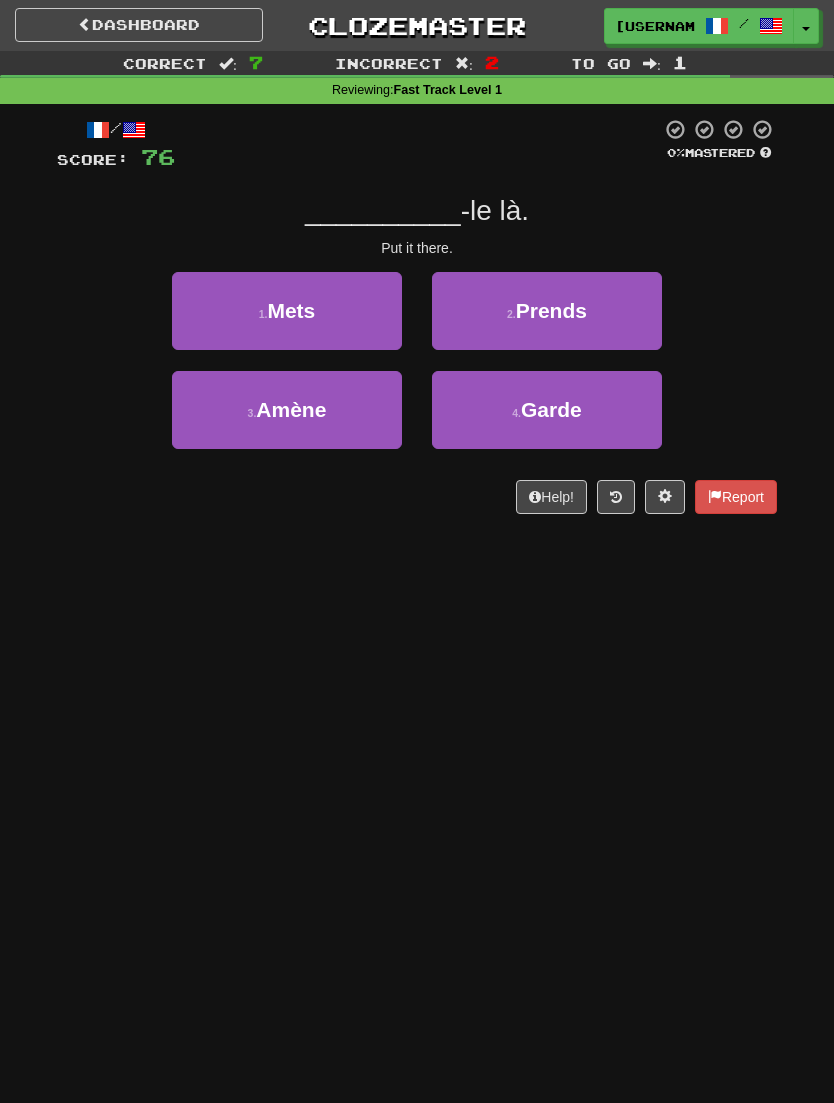 click on "1 .  Mets" at bounding box center (287, 311) 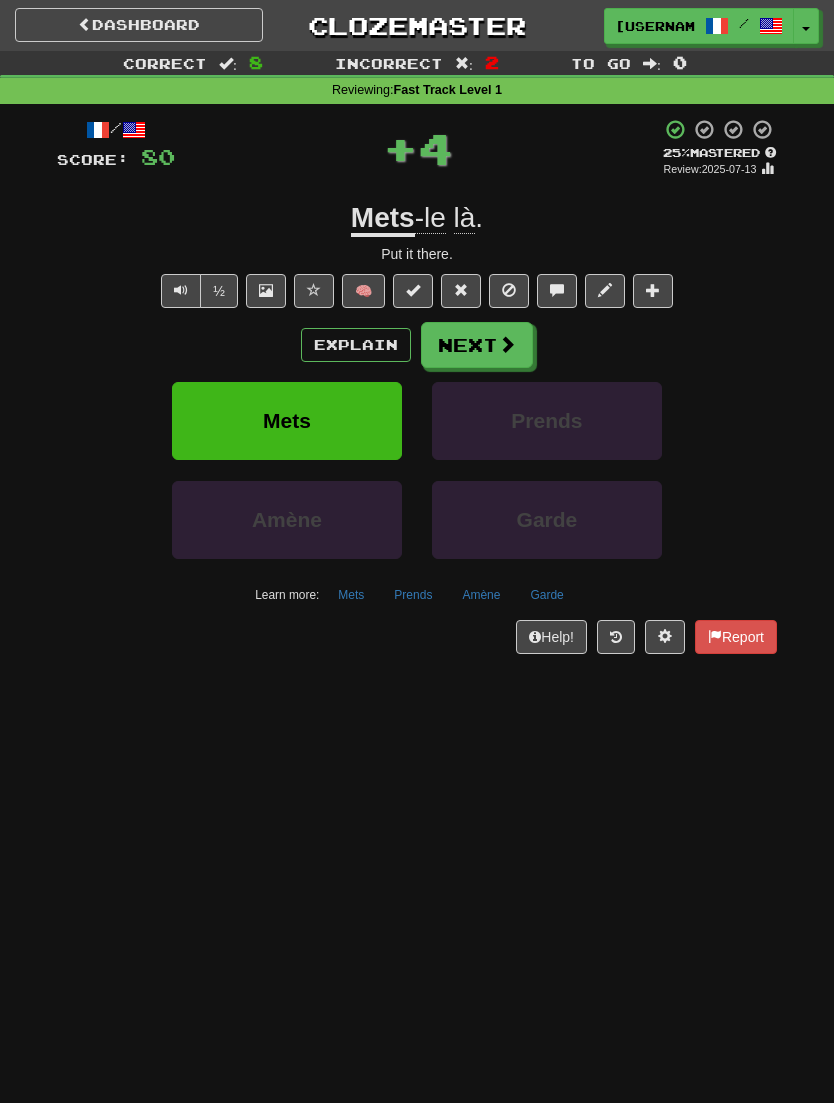 click on "Next" at bounding box center (477, 345) 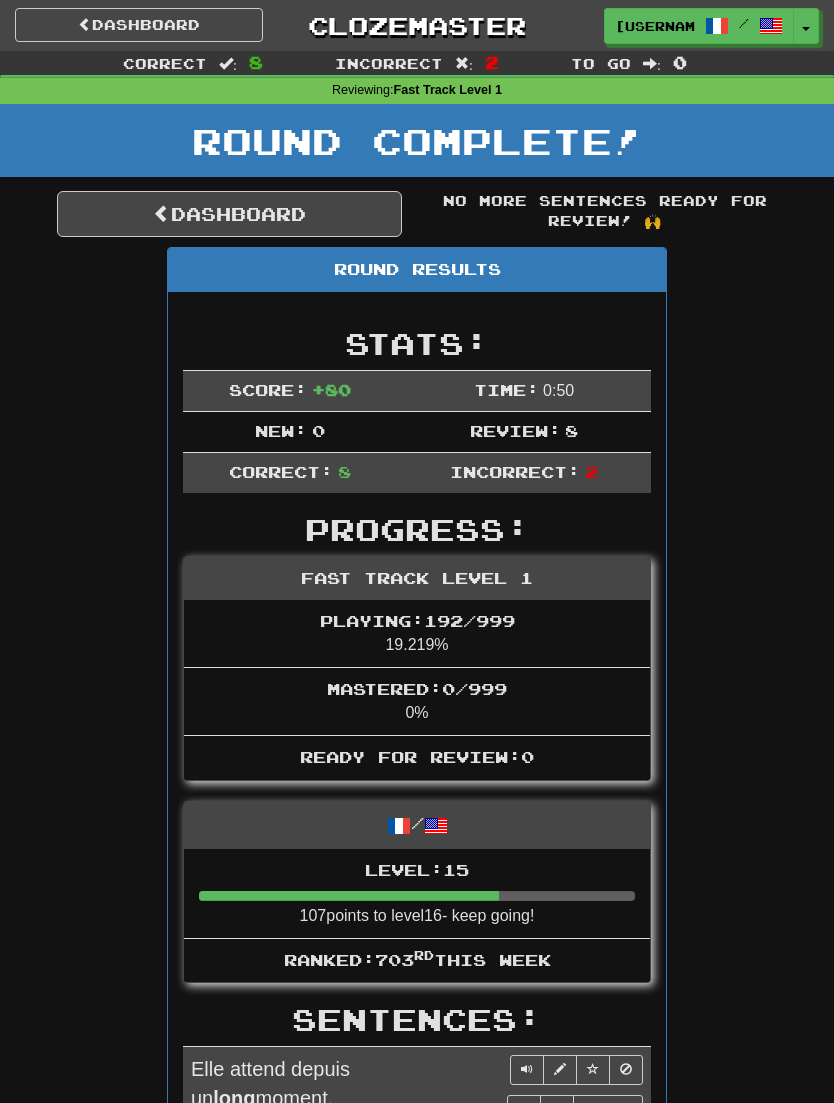 click on "Dashboard" at bounding box center [229, 214] 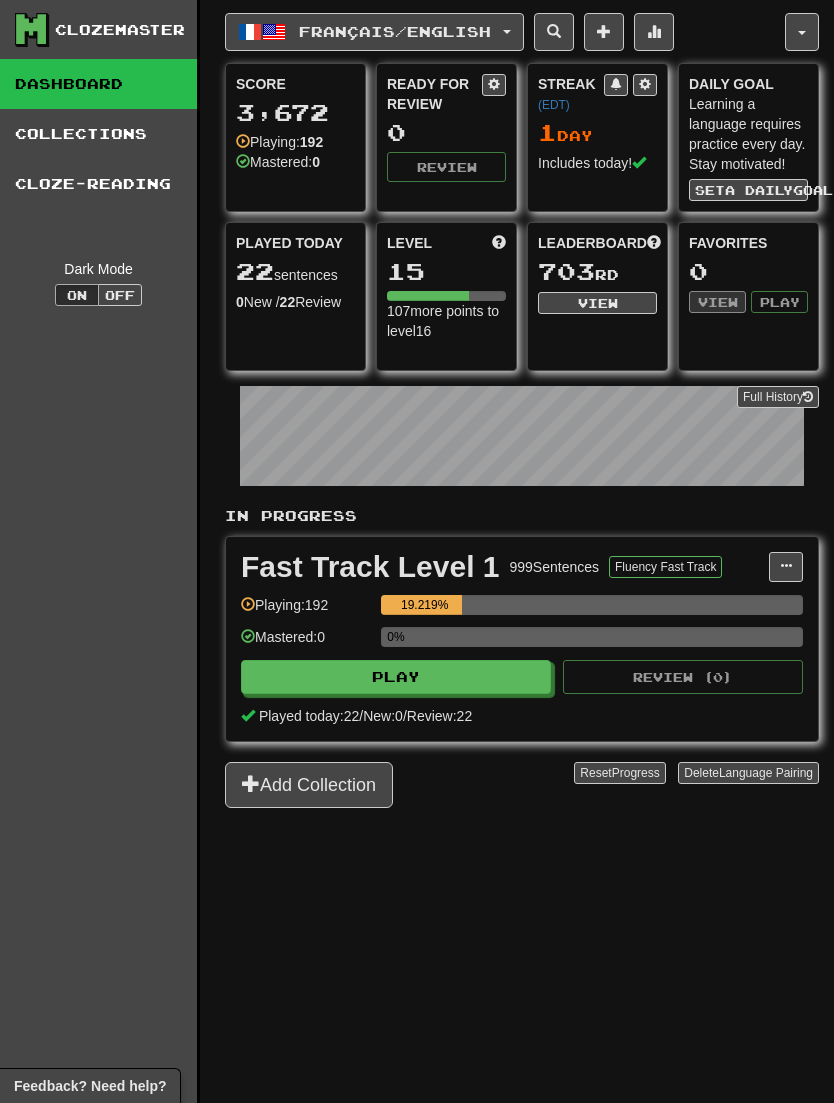 scroll, scrollTop: 0, scrollLeft: 0, axis: both 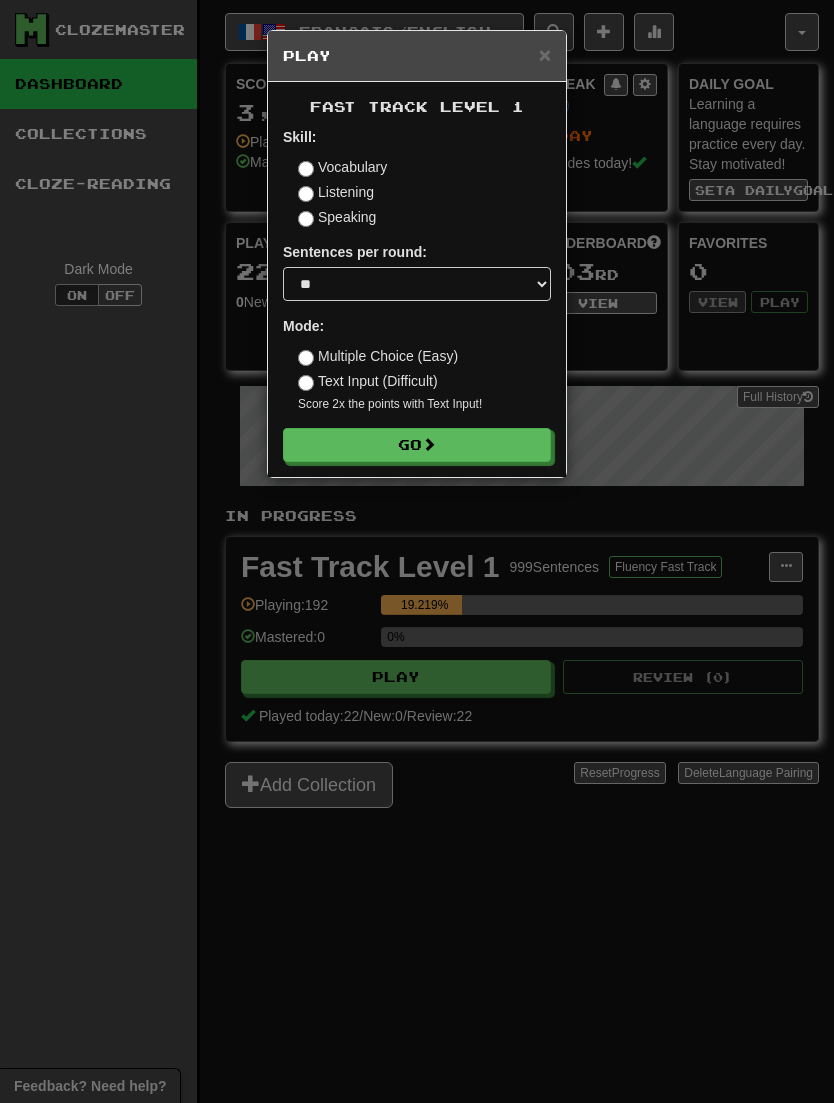 click on "Go" at bounding box center [417, 445] 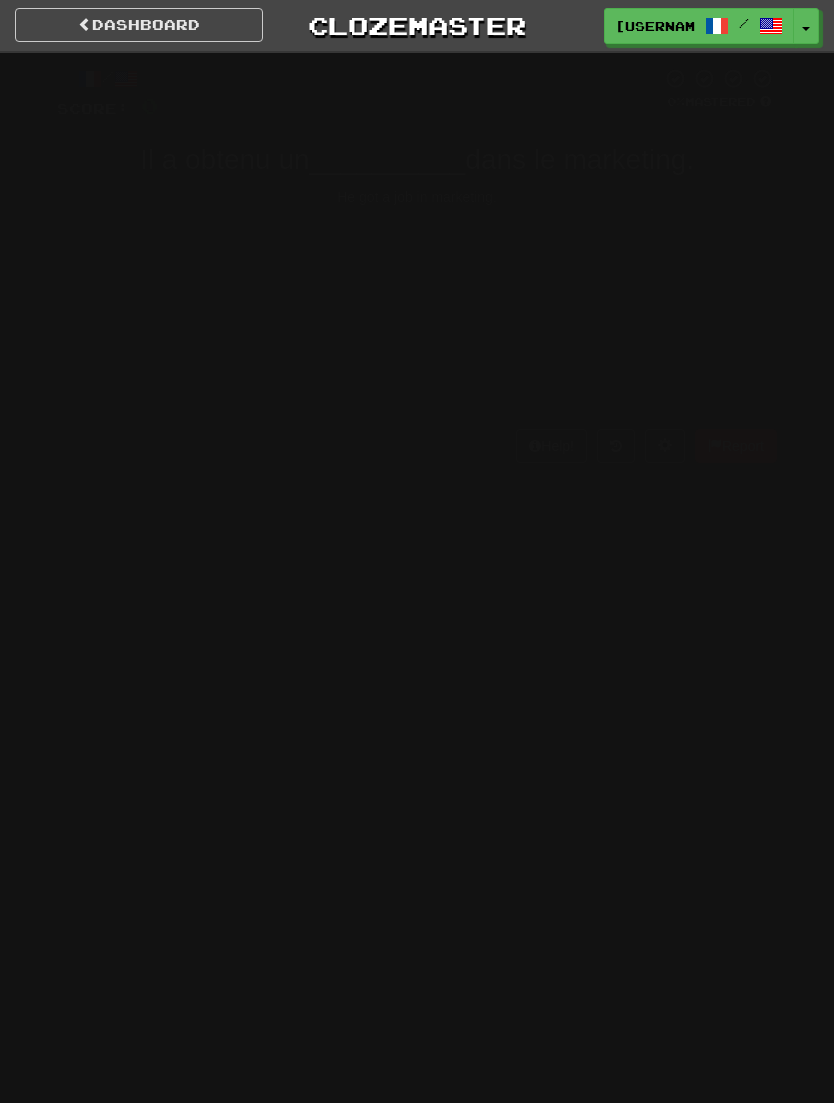 scroll, scrollTop: 0, scrollLeft: 0, axis: both 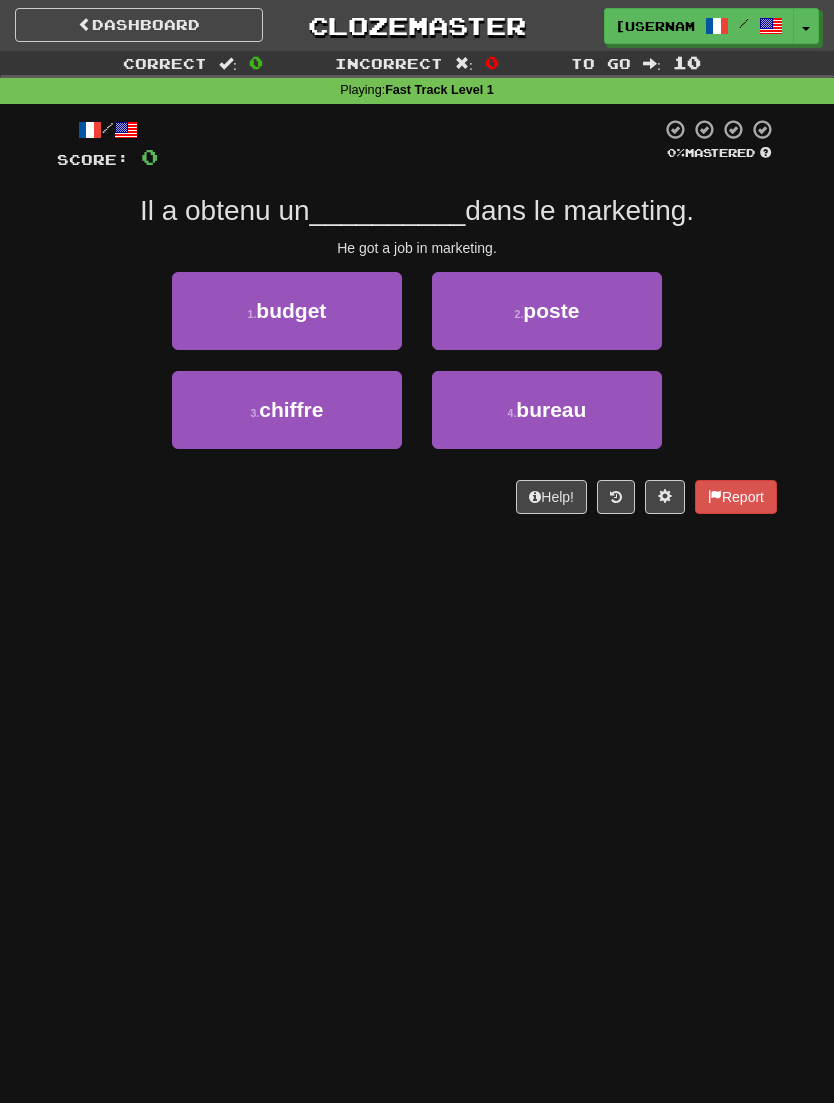 click on "4 .  bureau" at bounding box center [547, 410] 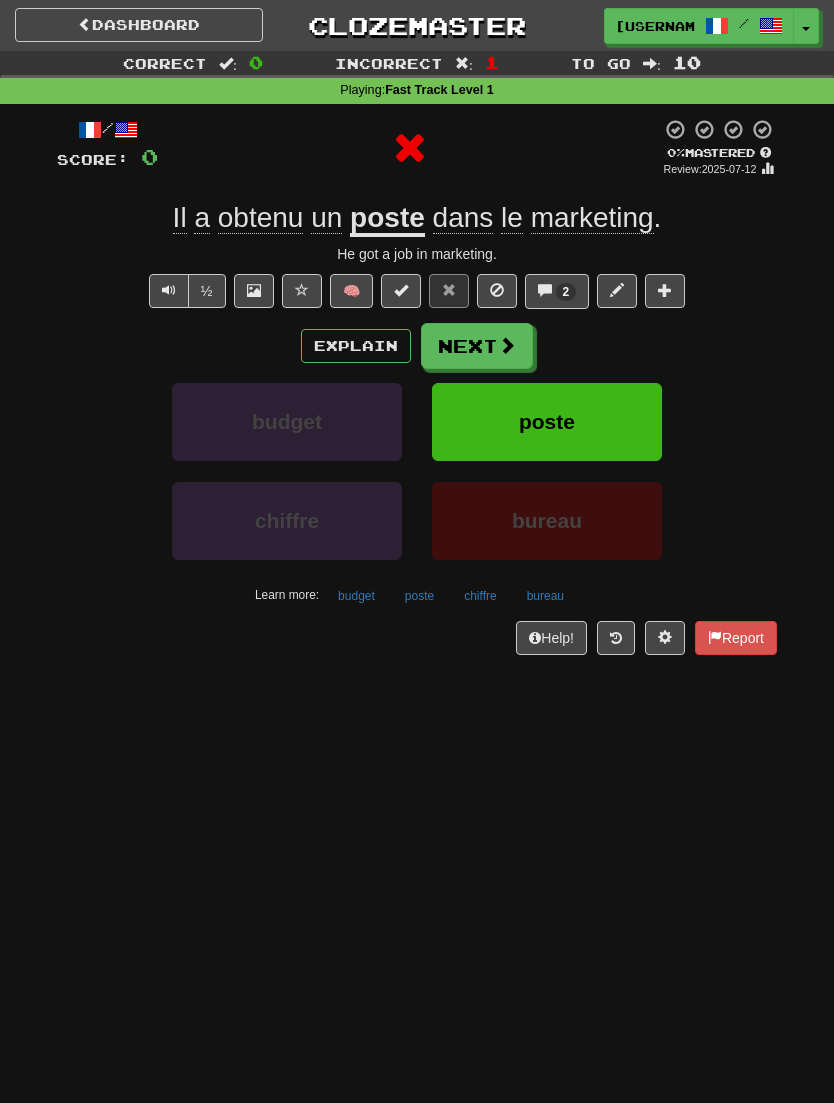 click on "Next" at bounding box center (477, 346) 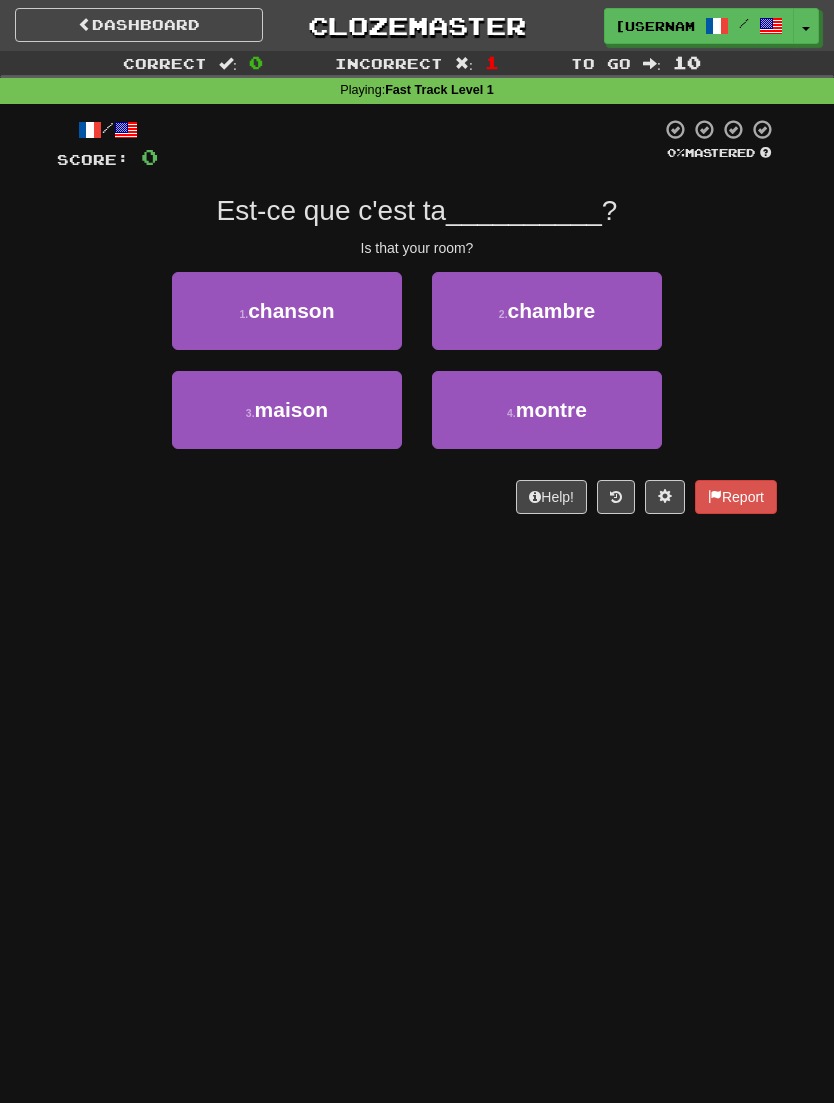 click on "2 .  chambre" at bounding box center [547, 311] 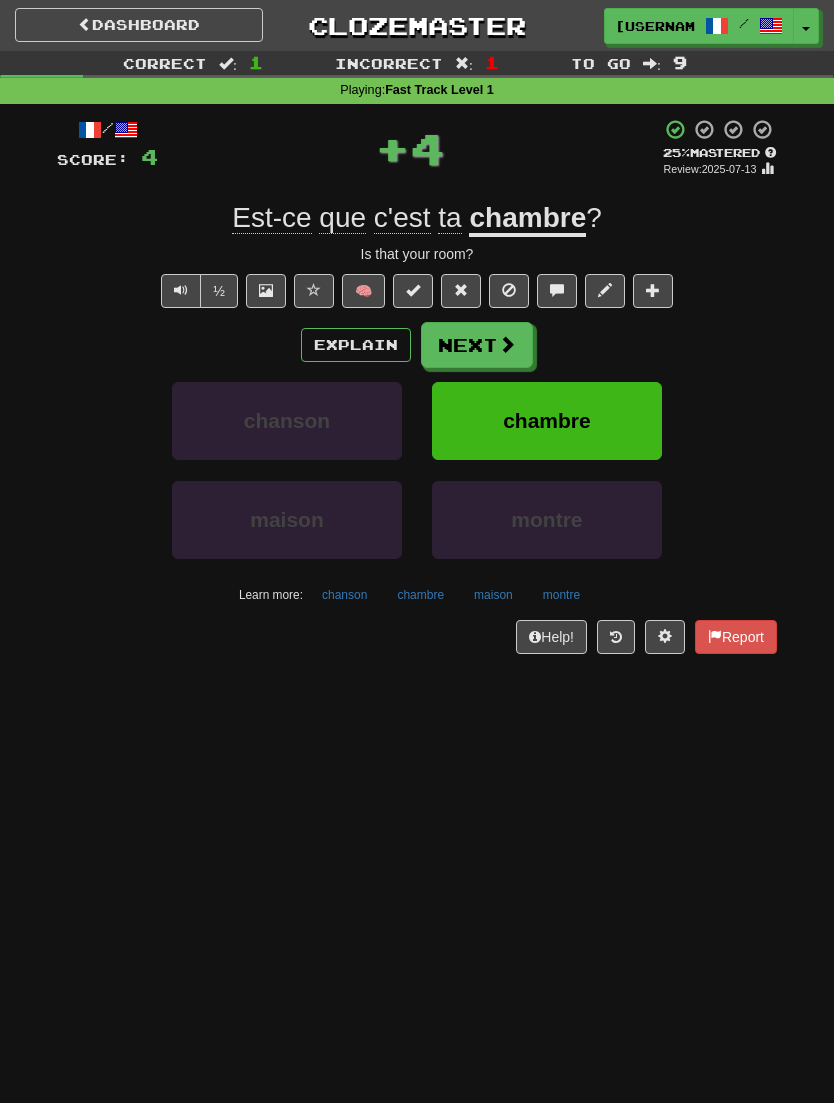 click on "Next" at bounding box center [477, 345] 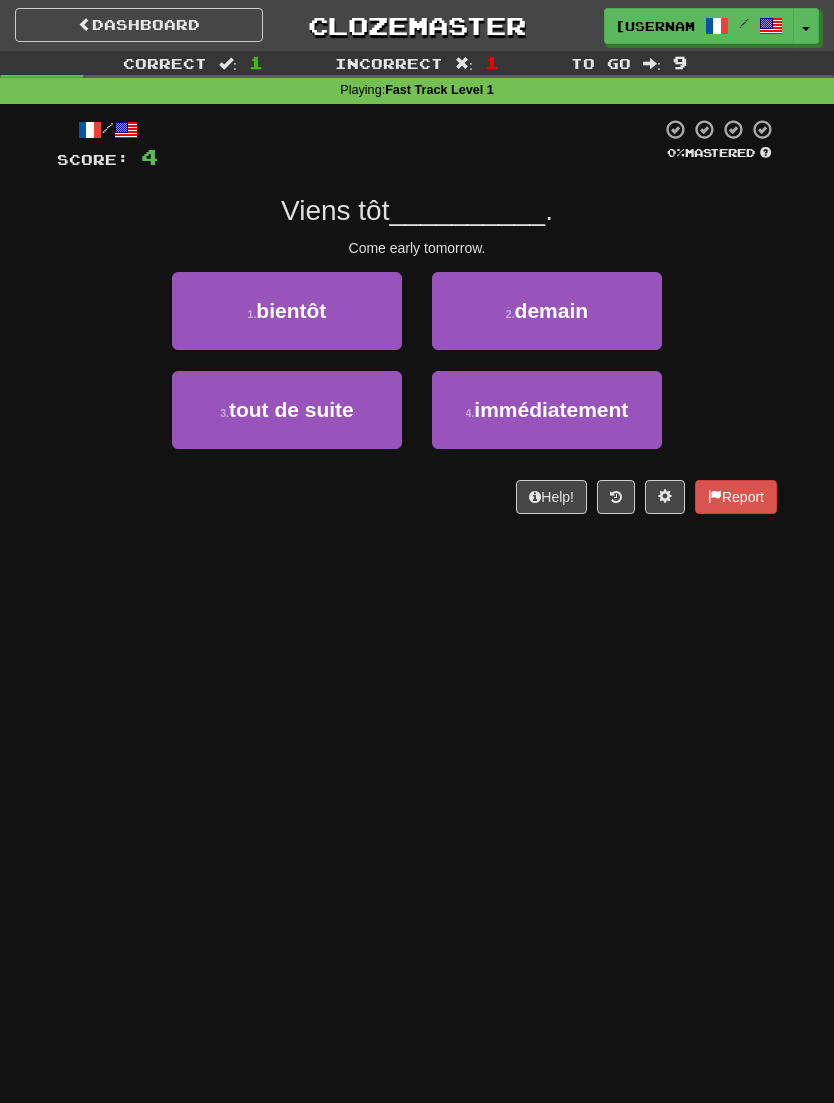 click on "2 .  demain" at bounding box center (547, 311) 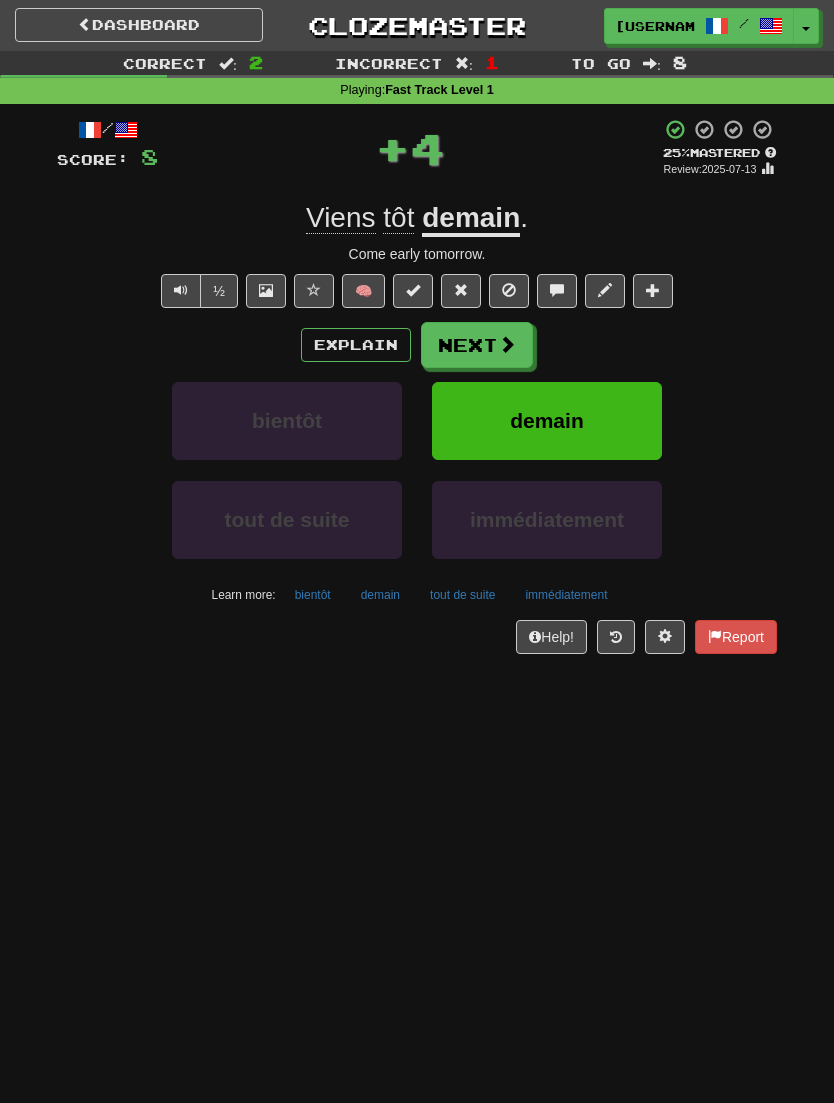 click on "Next" at bounding box center (477, 345) 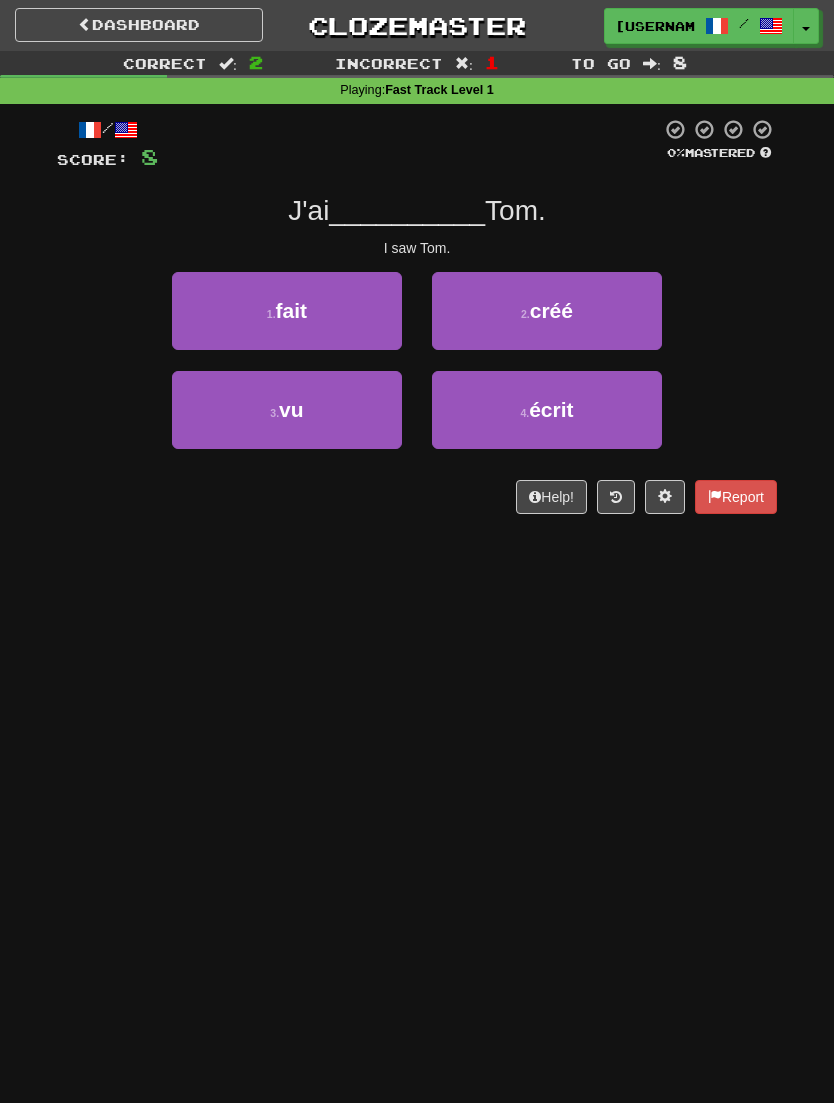 click on "3 .  vu" at bounding box center [287, 410] 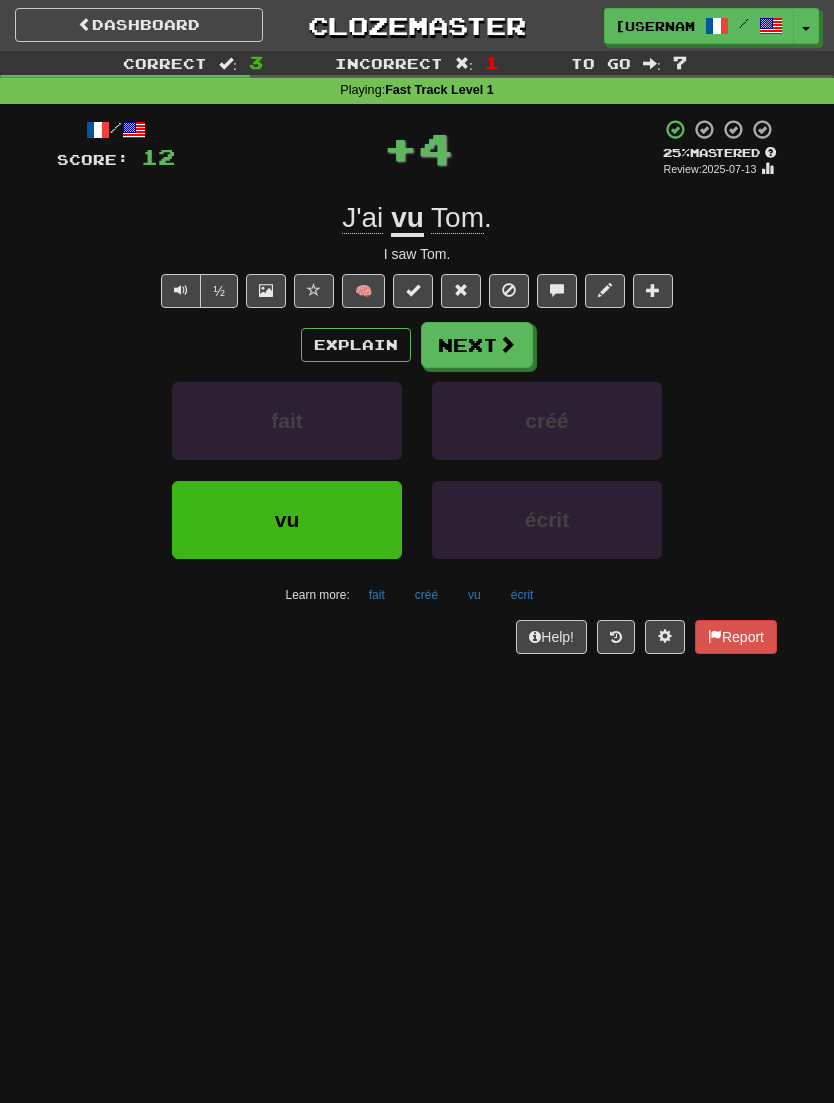 click on "Next" at bounding box center [477, 345] 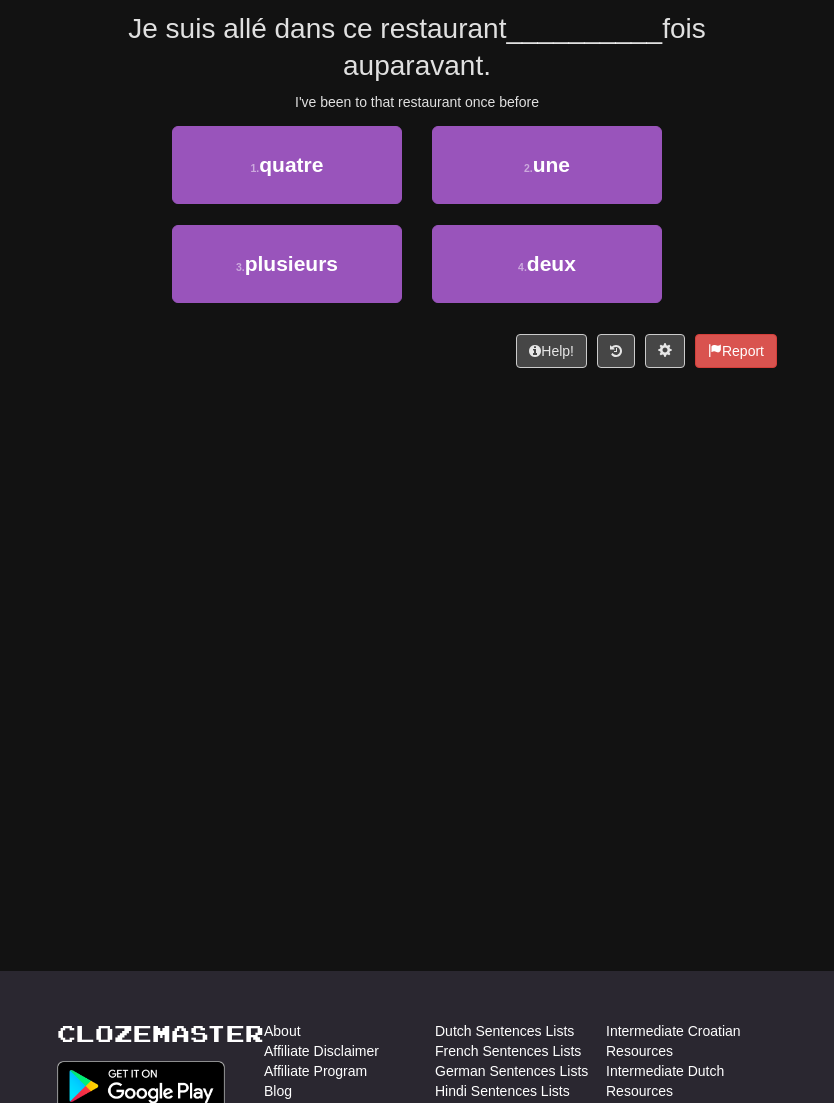 scroll, scrollTop: 113, scrollLeft: 0, axis: vertical 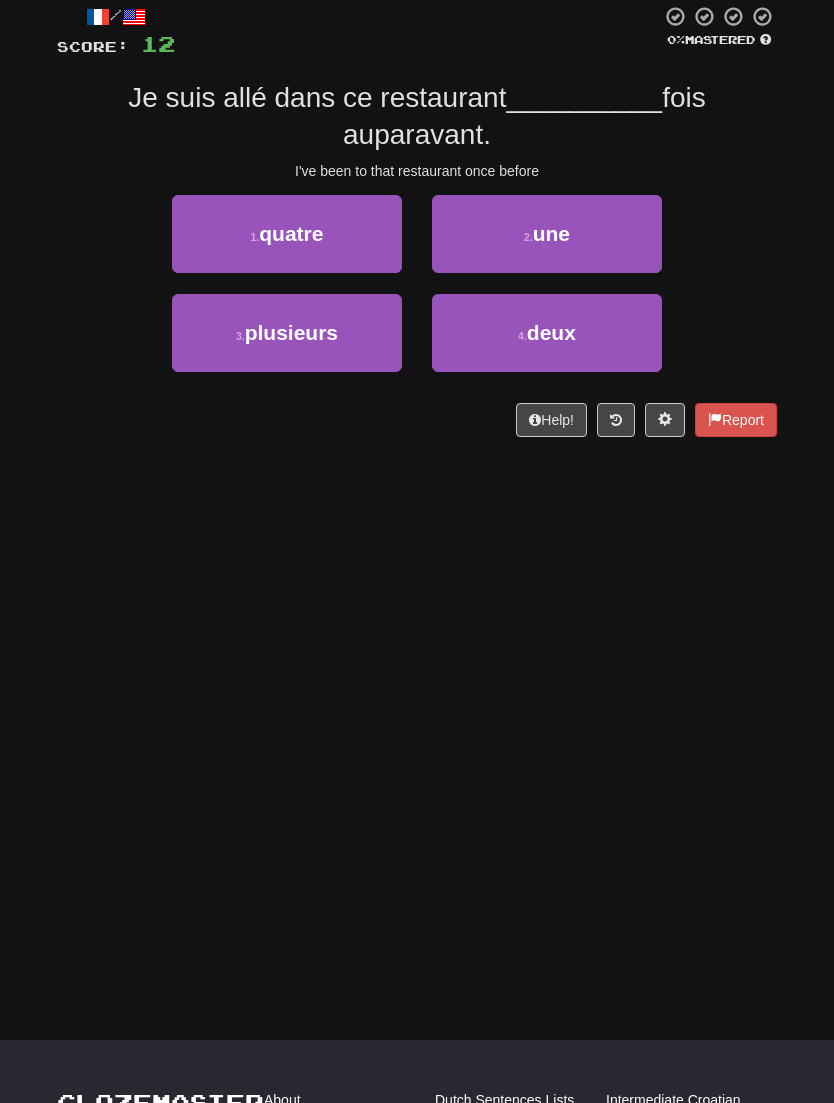 click on "2 .  une" at bounding box center (547, 234) 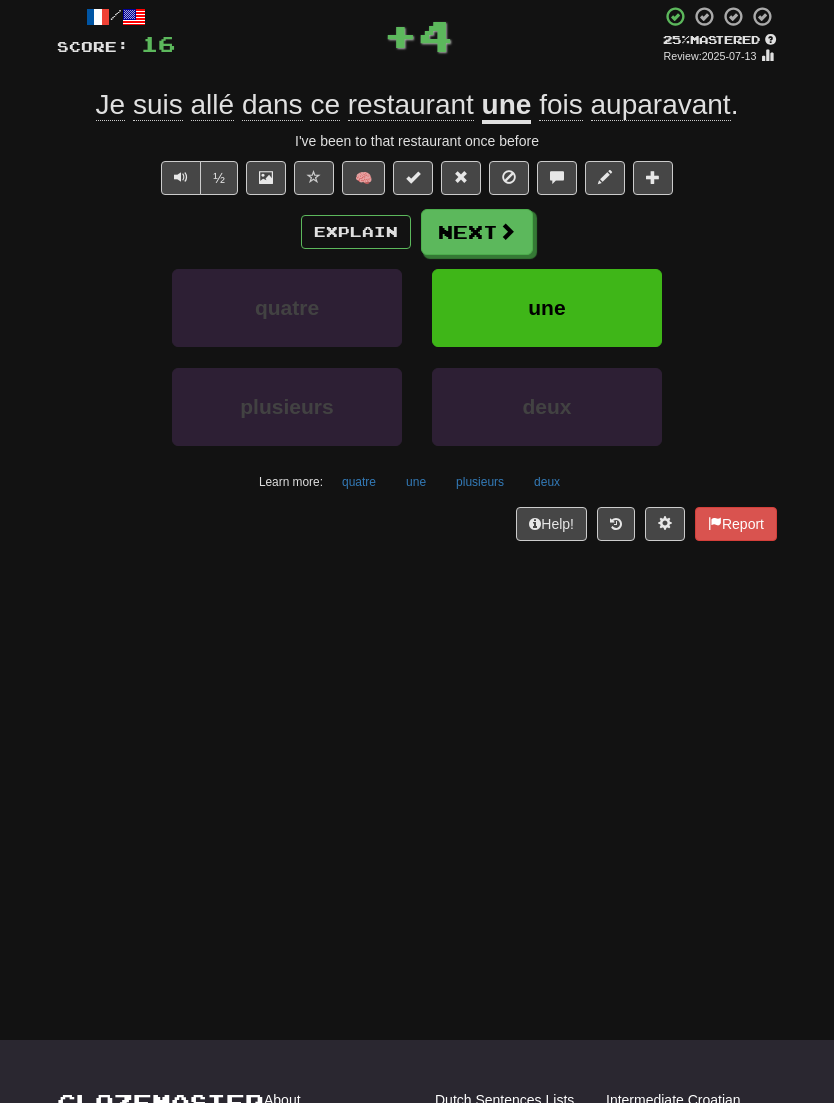 click on "Next" at bounding box center [477, 232] 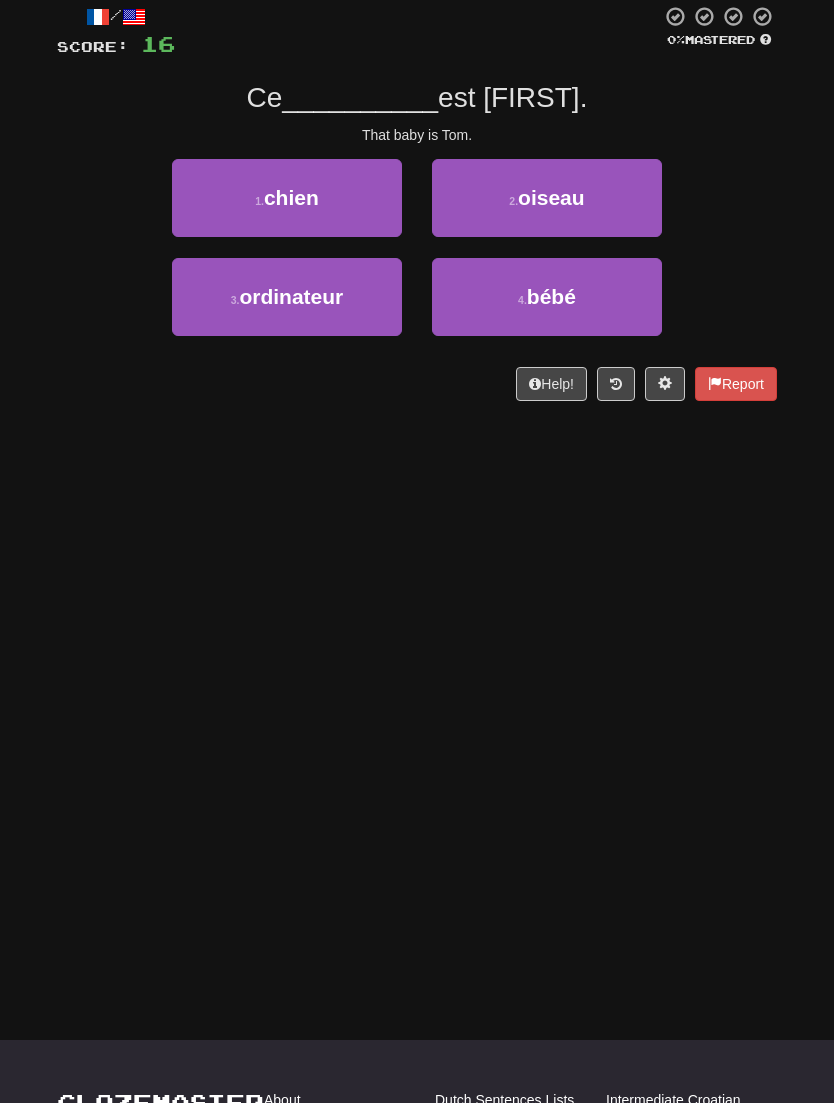 click on "4 .  bébé" at bounding box center [547, 297] 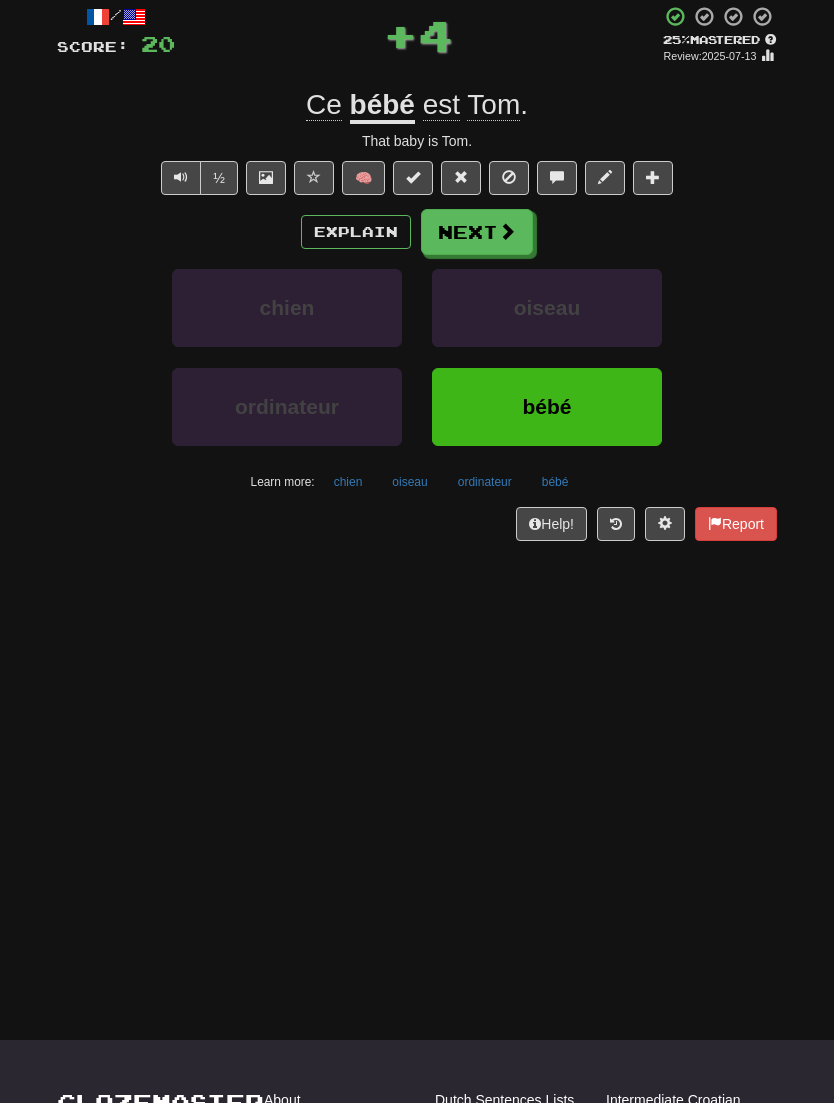 click on "Next" at bounding box center [477, 232] 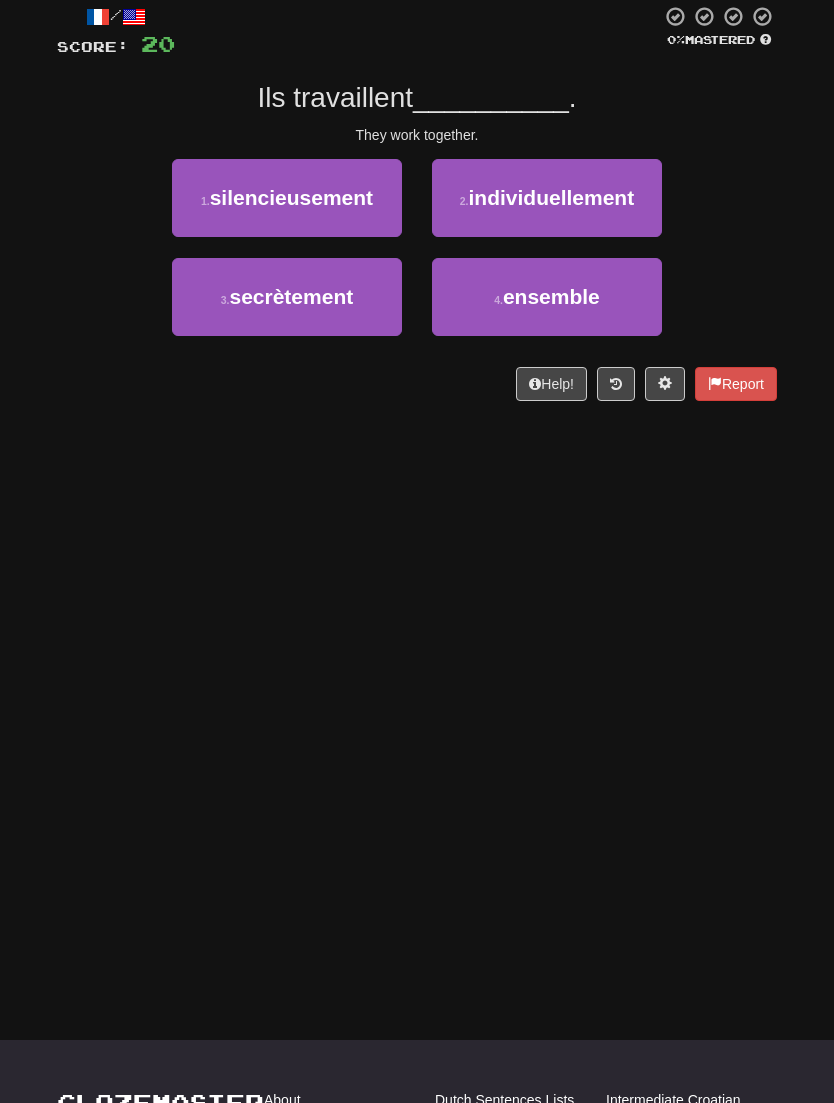 click on "ensemble" at bounding box center (551, 296) 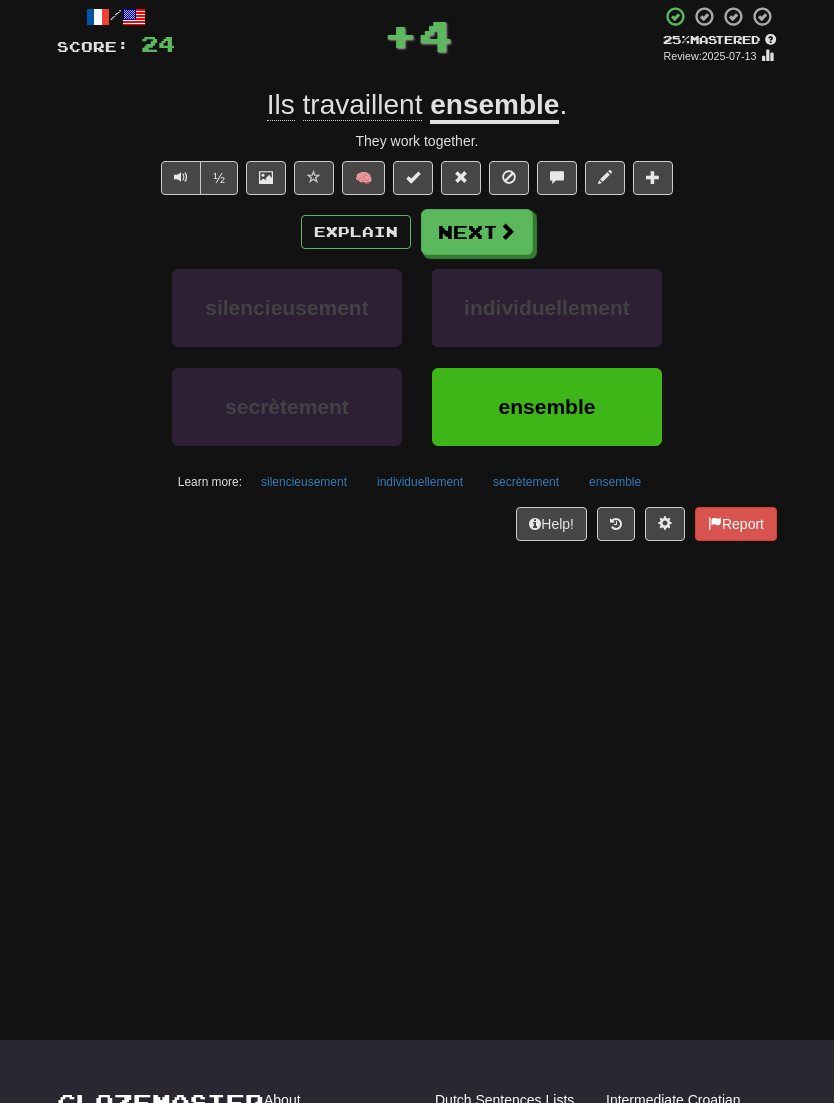 click on "Next" at bounding box center (477, 232) 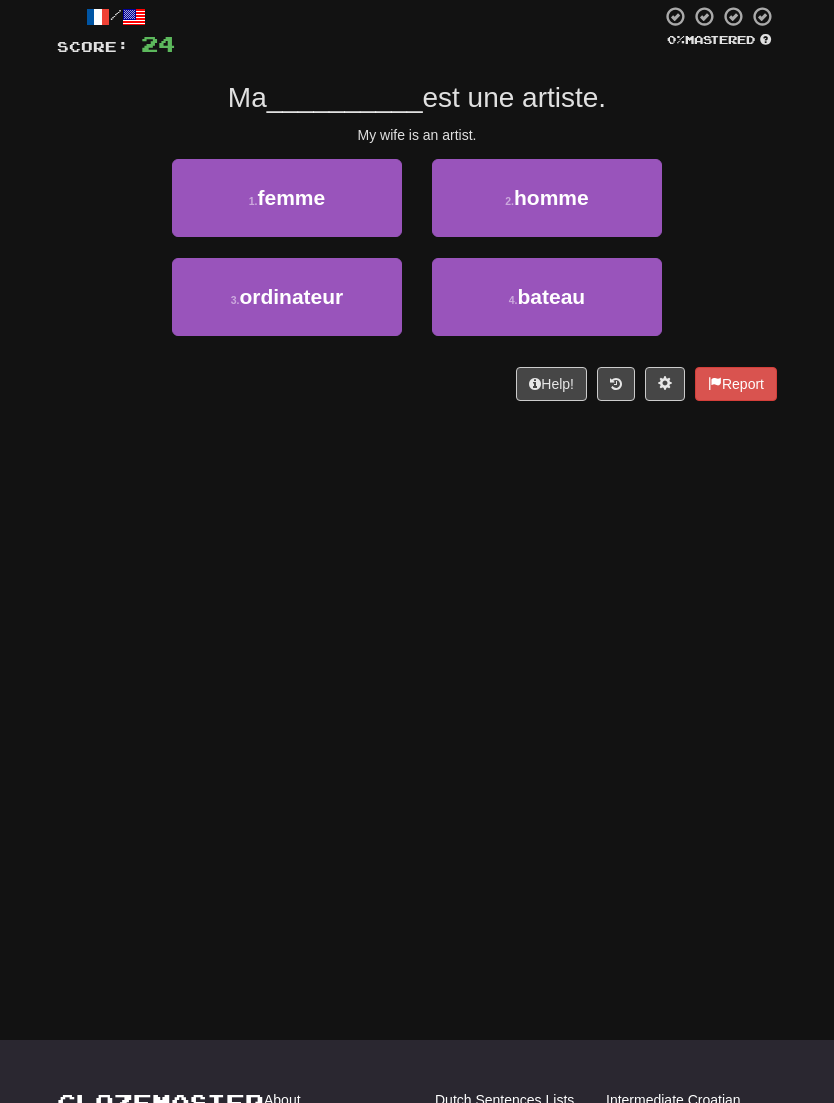 click on "femme" at bounding box center (292, 197) 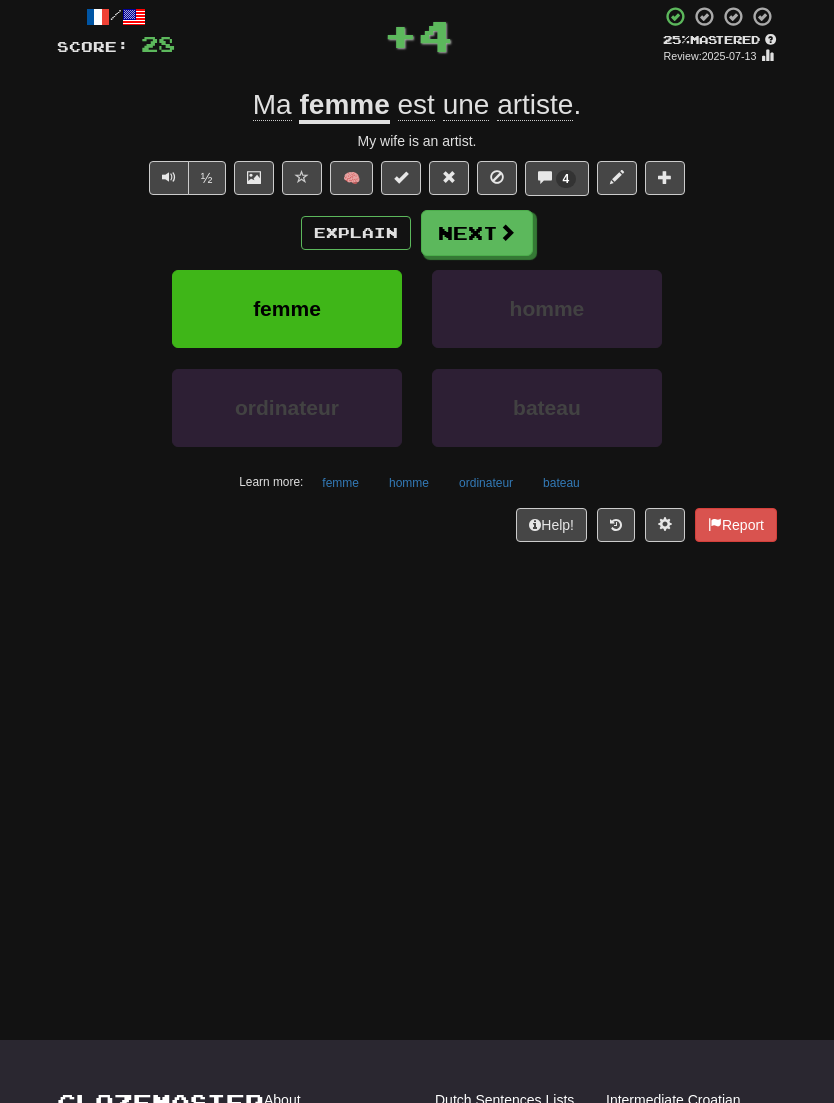 click on "Next" at bounding box center [477, 233] 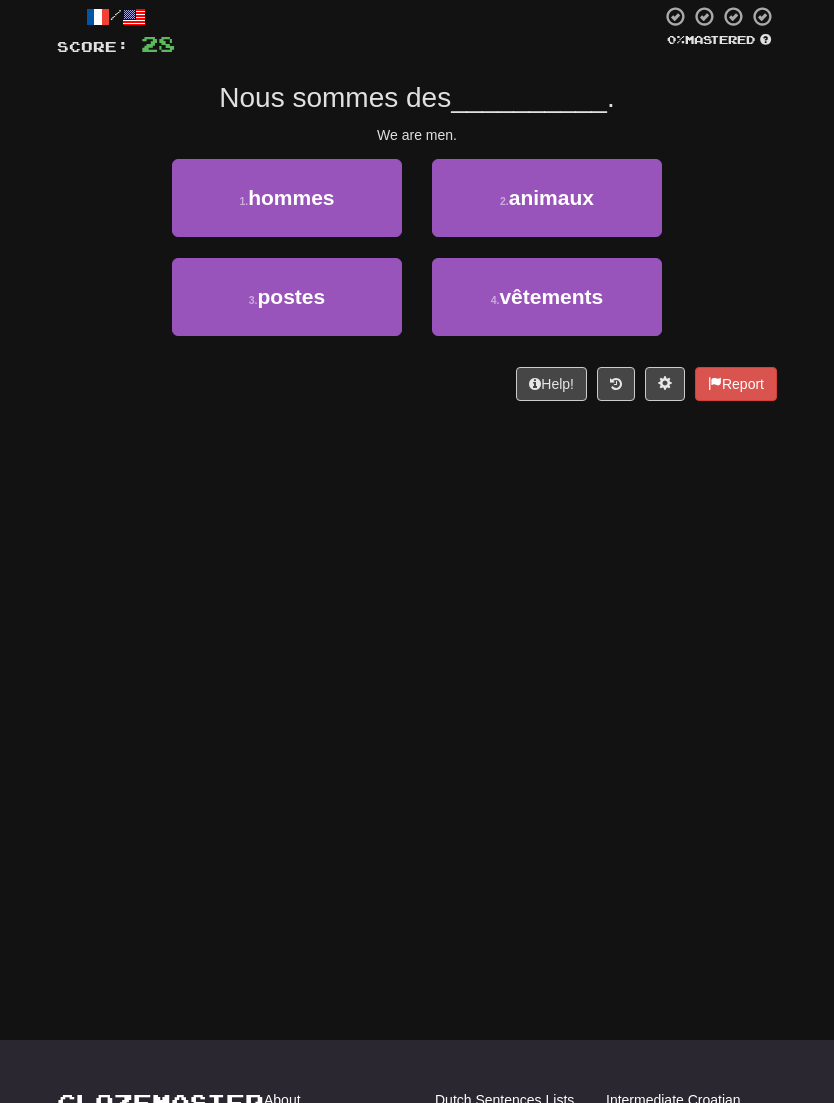click on "hommes" at bounding box center (291, 197) 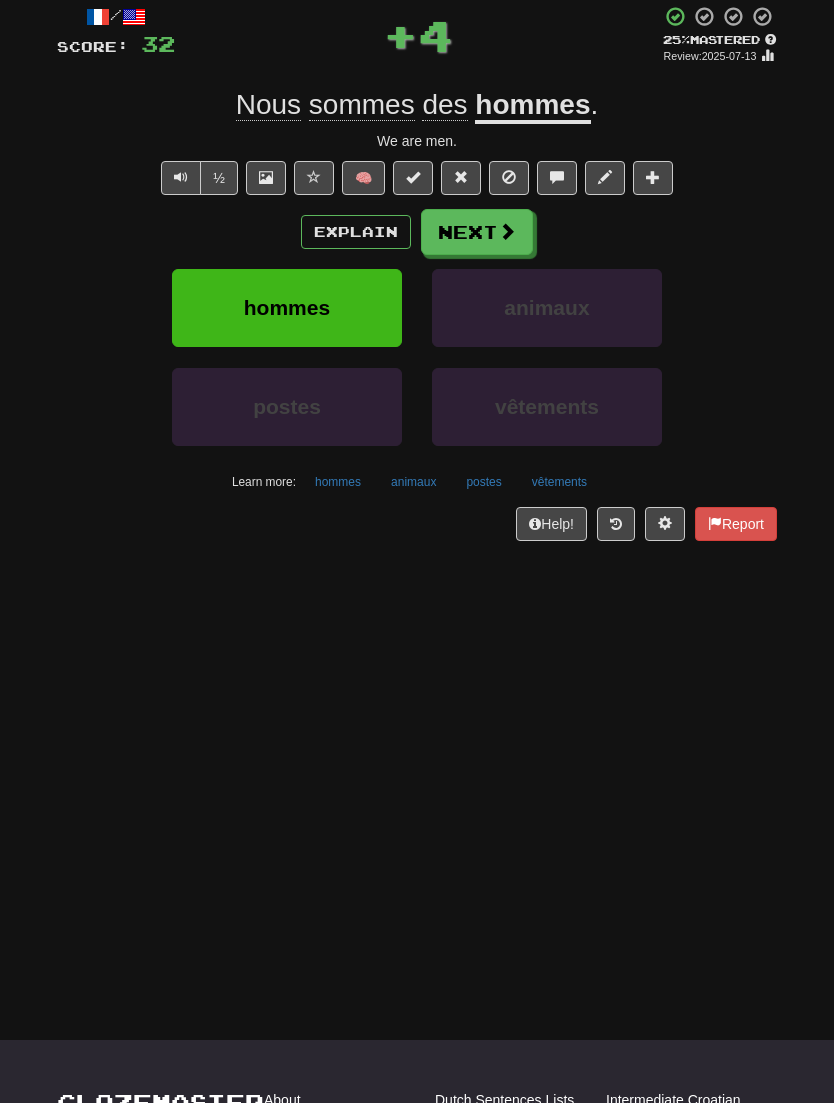 click on "Next" at bounding box center (477, 232) 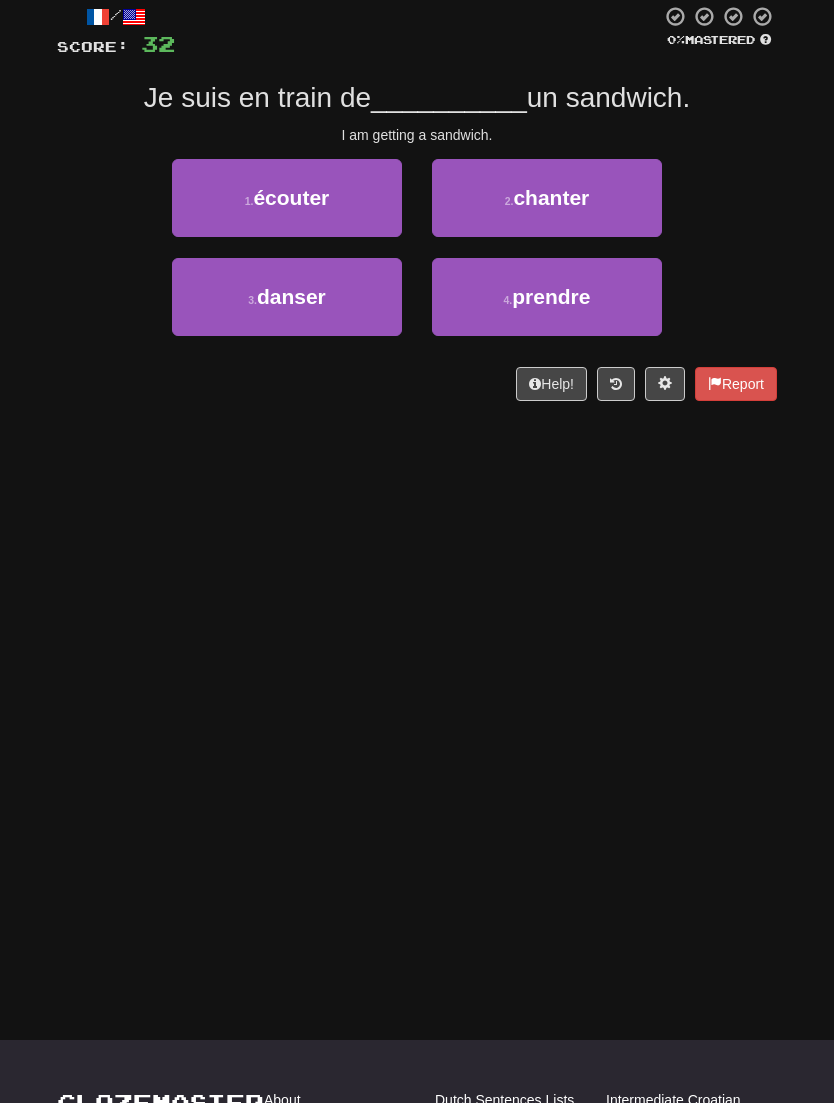 click on "4 .  prendre" at bounding box center [547, 297] 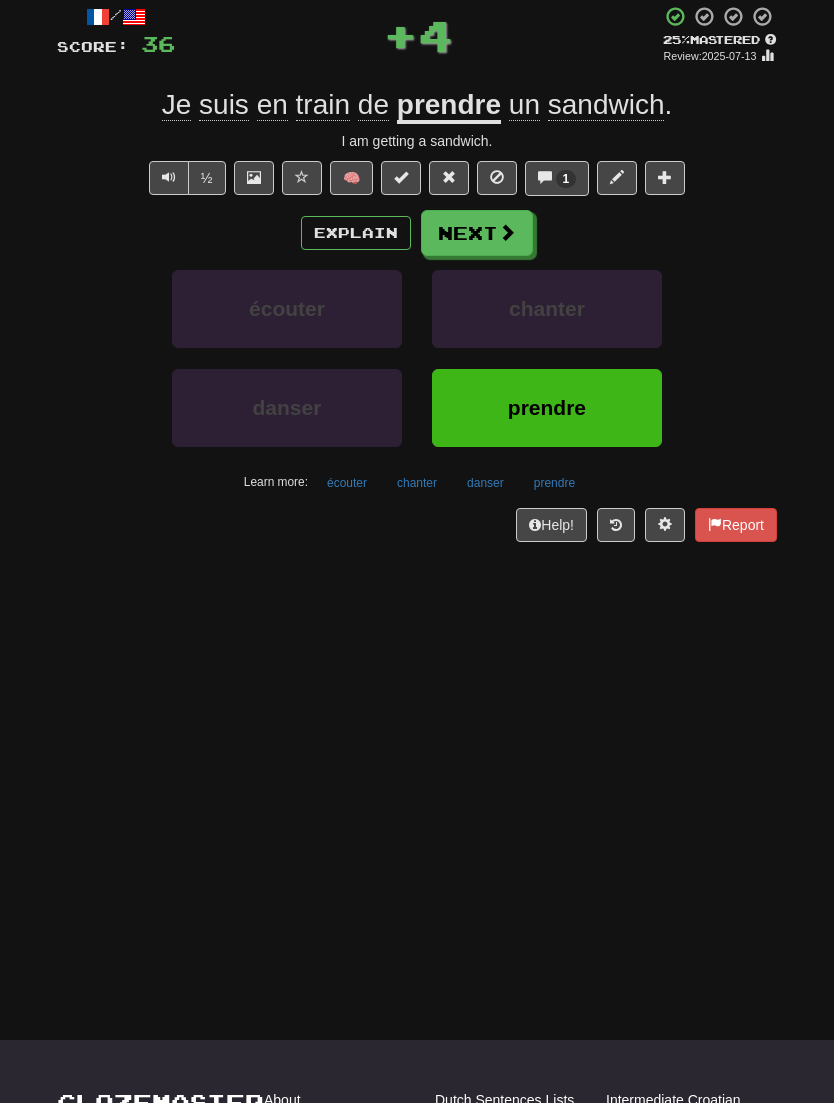 click on "Next" at bounding box center [477, 233] 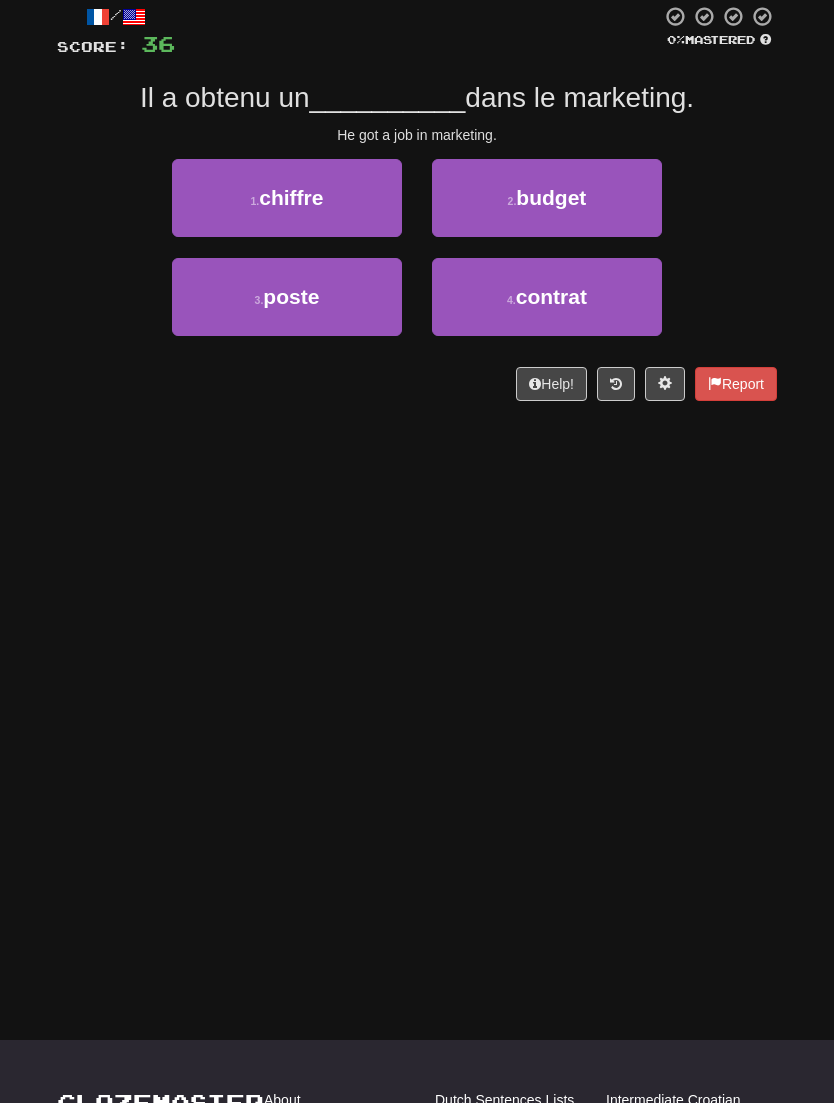 click on "poste" at bounding box center (291, 296) 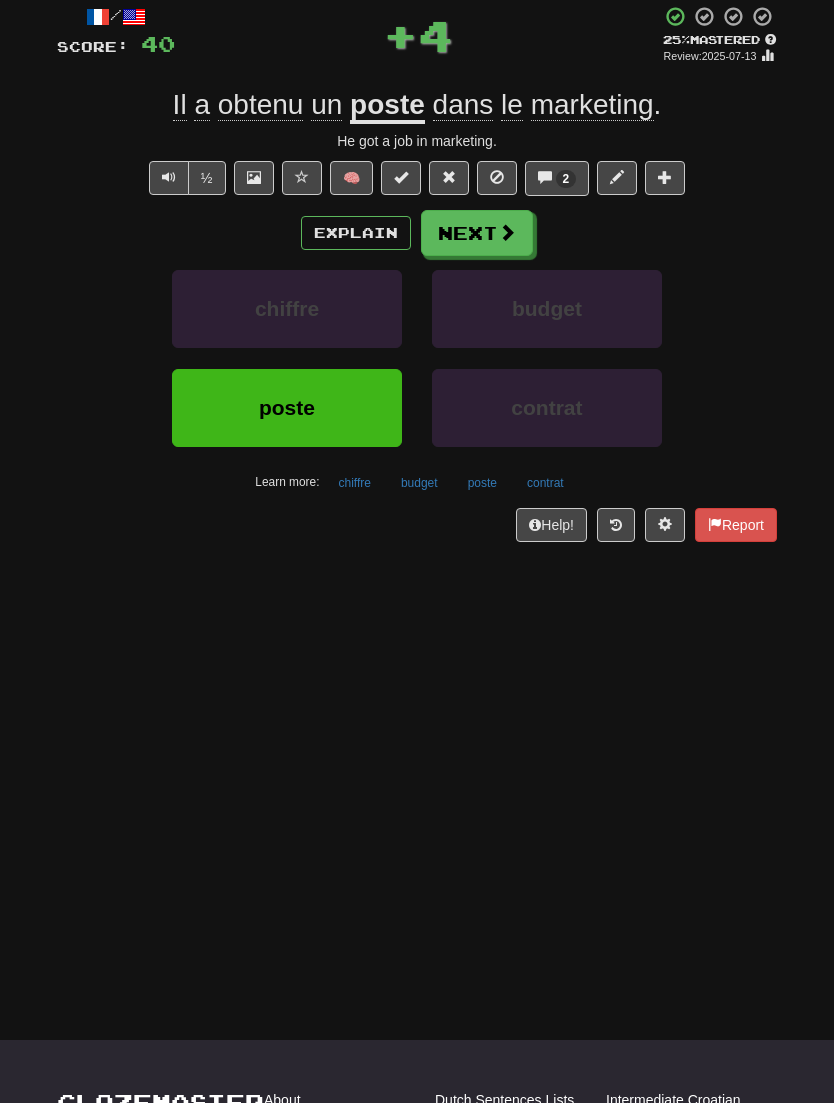 click at bounding box center [507, 232] 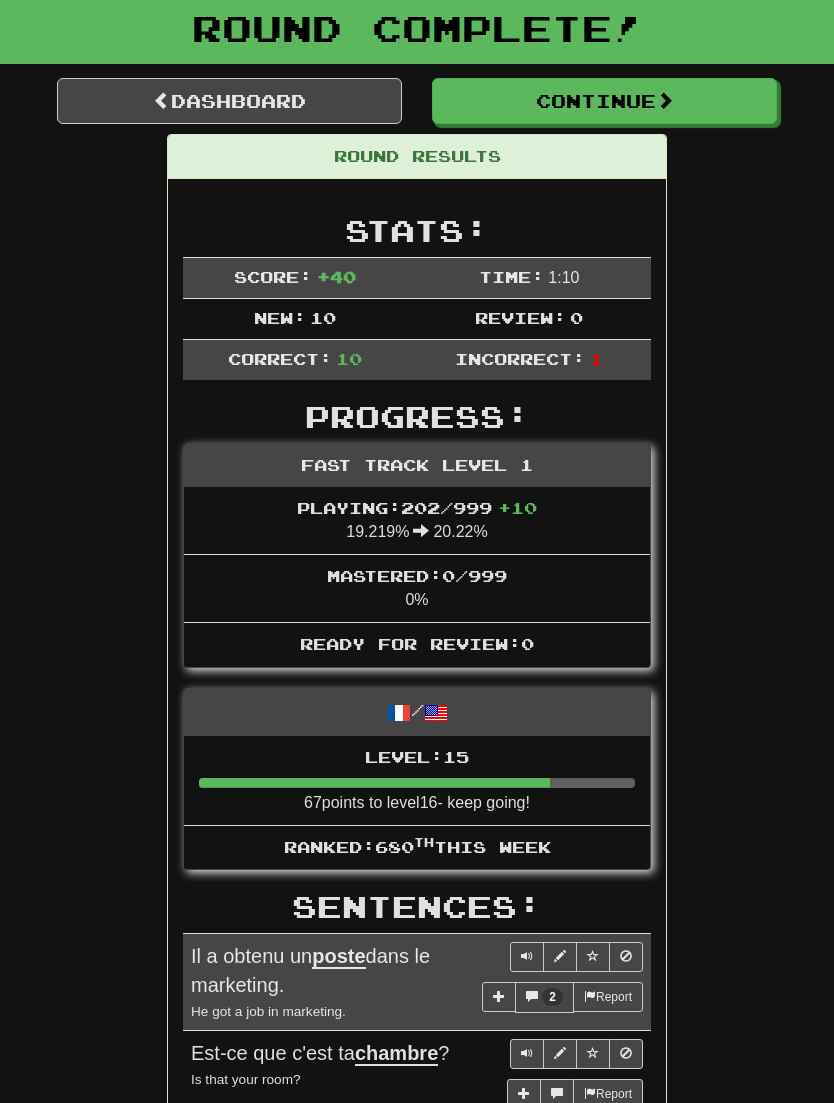 click on "Continue" at bounding box center [604, 101] 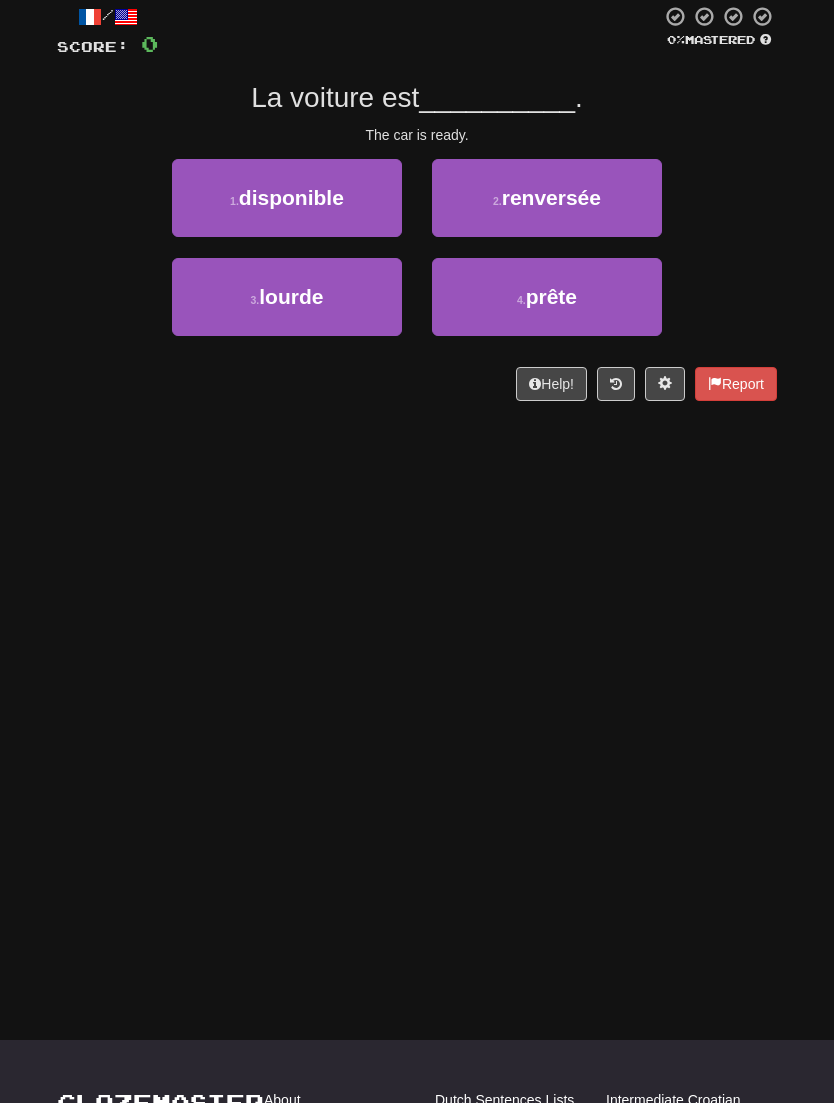 click on "prête" at bounding box center [551, 296] 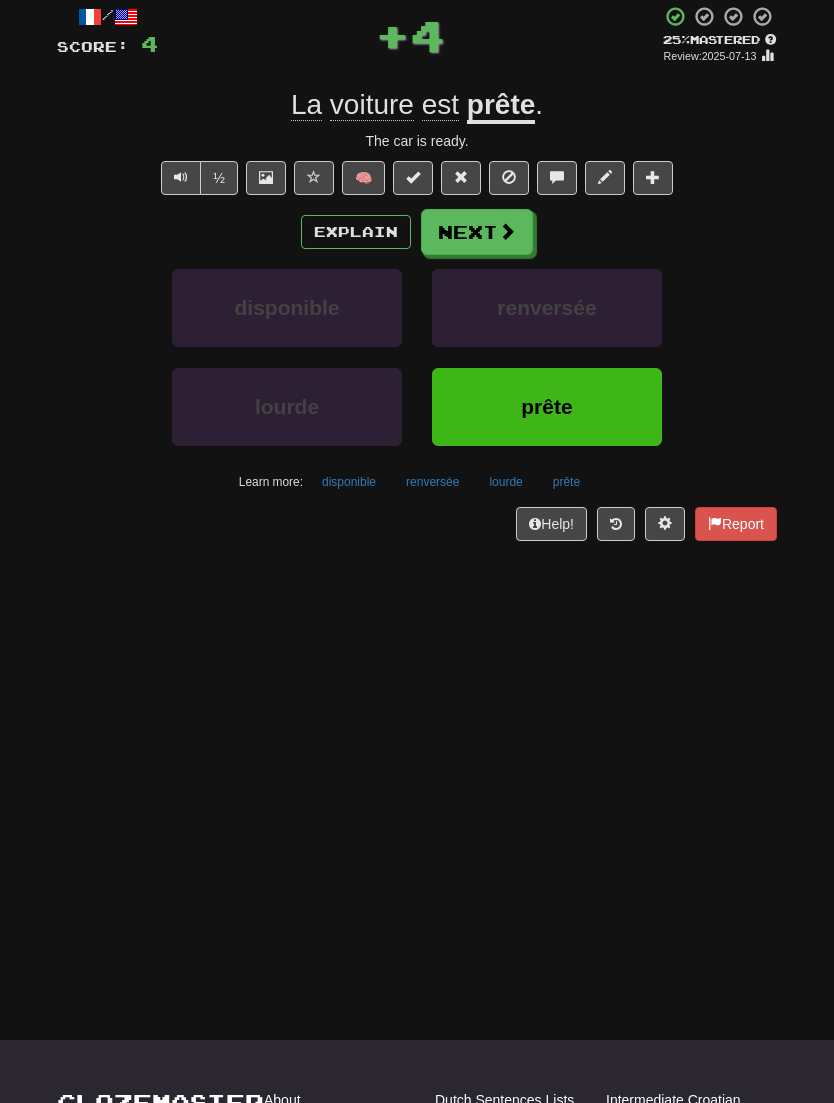 click at bounding box center (507, 231) 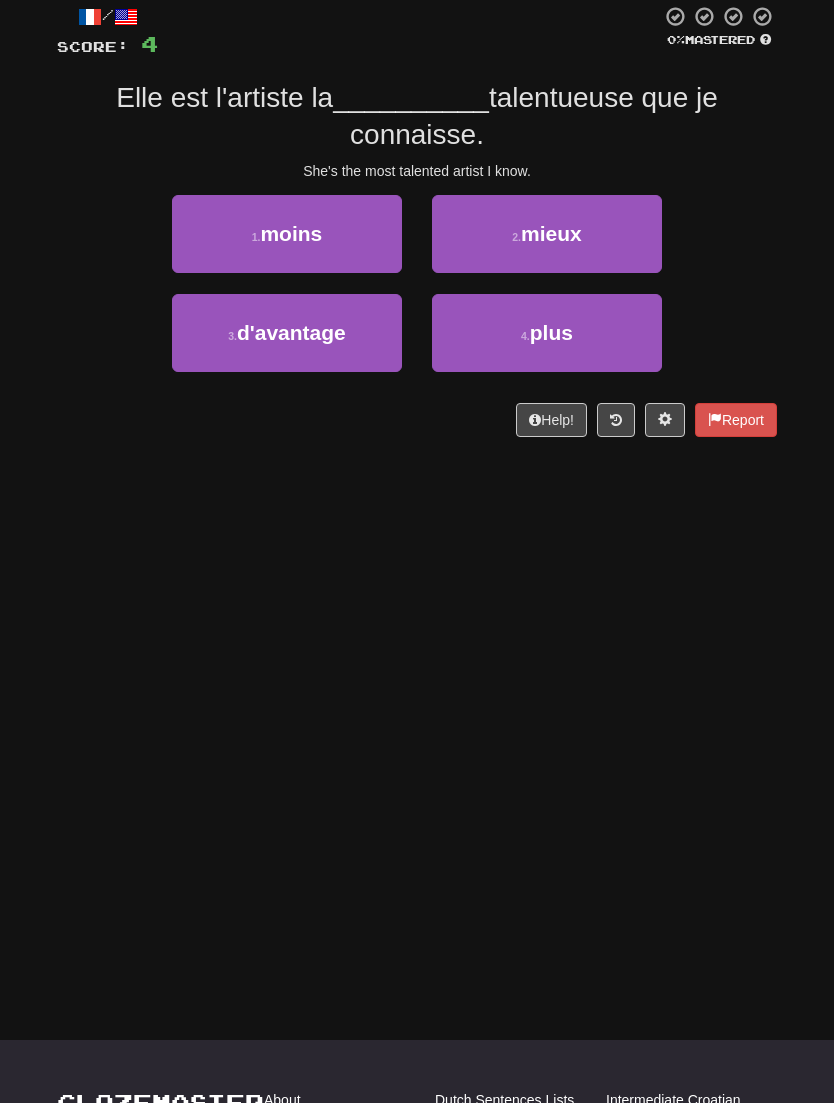 click on "3 .  d'avantage" at bounding box center [287, 333] 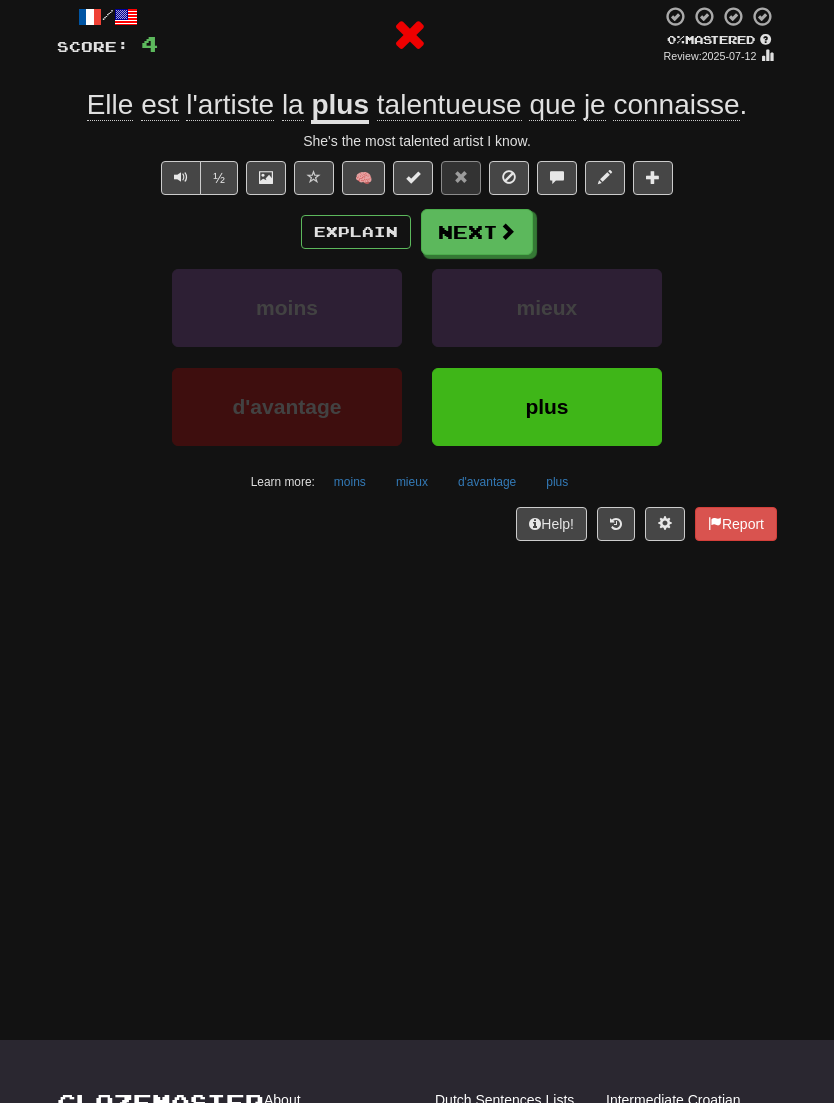 click on "Next" at bounding box center [477, 232] 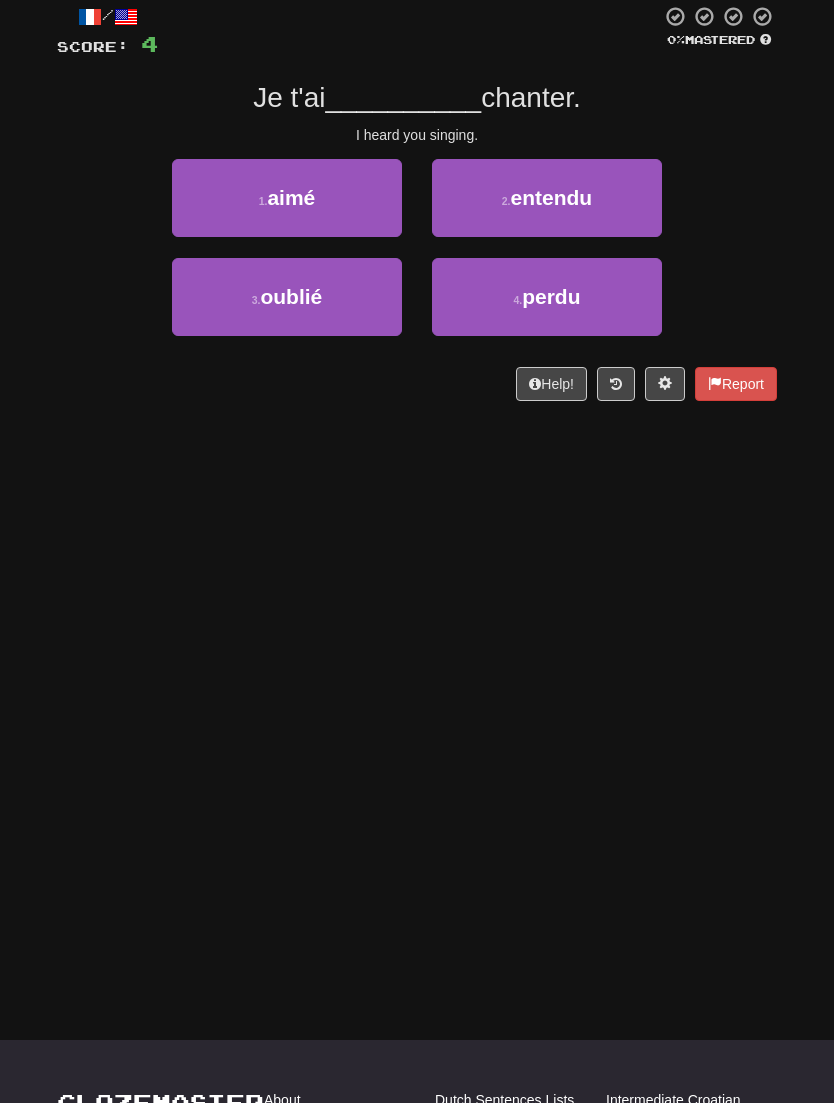 click on "entendu" at bounding box center [552, 197] 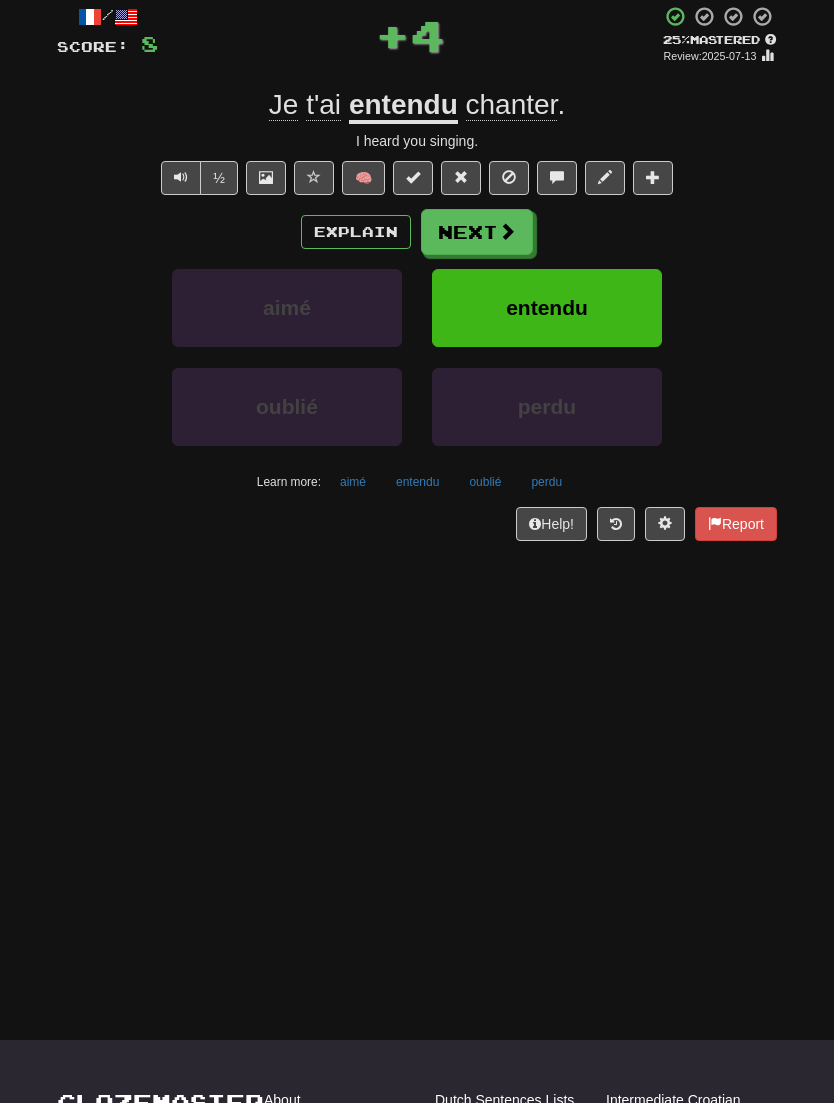 click on "Next" at bounding box center [477, 232] 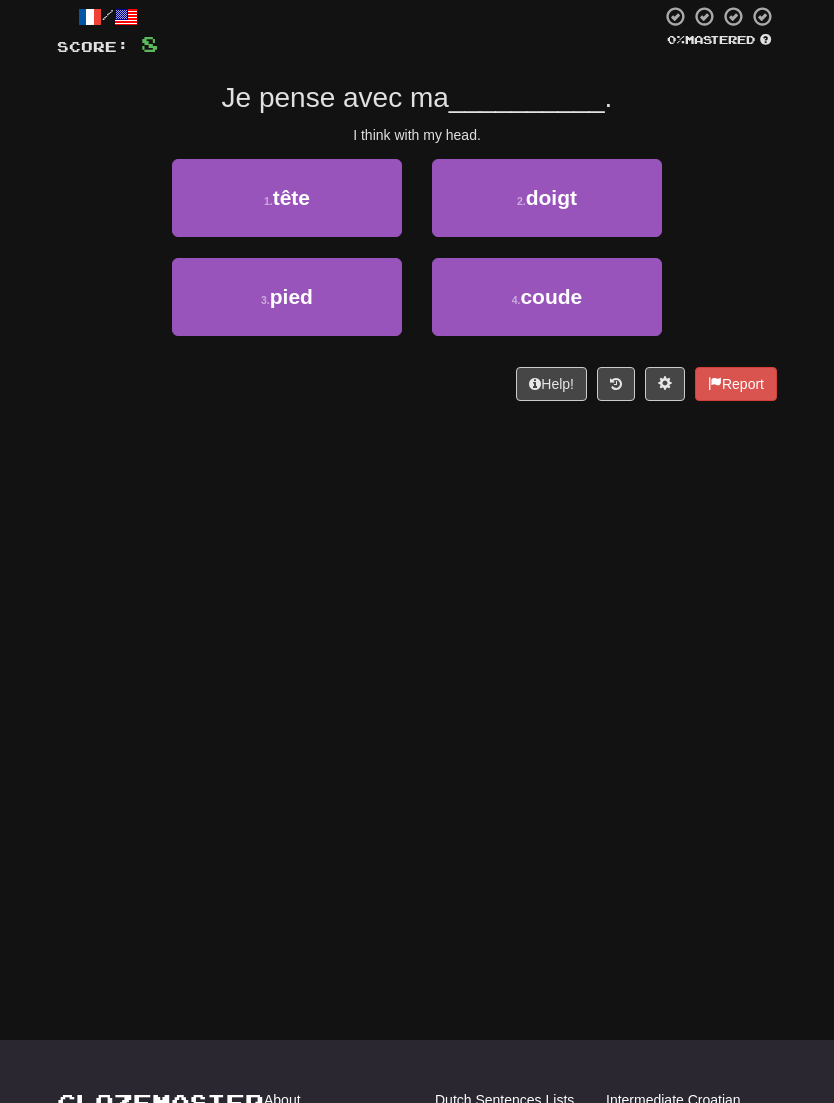 click on "1 .  tête" at bounding box center [287, 198] 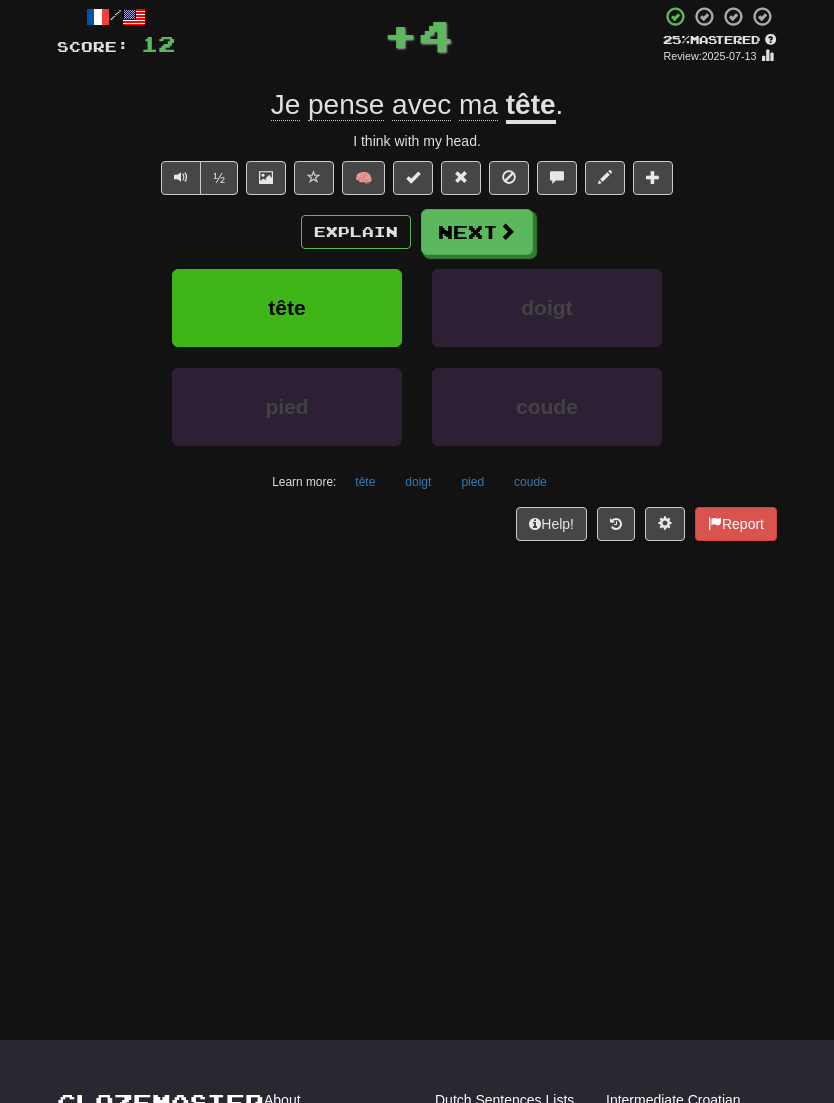 click on "Next" at bounding box center [477, 232] 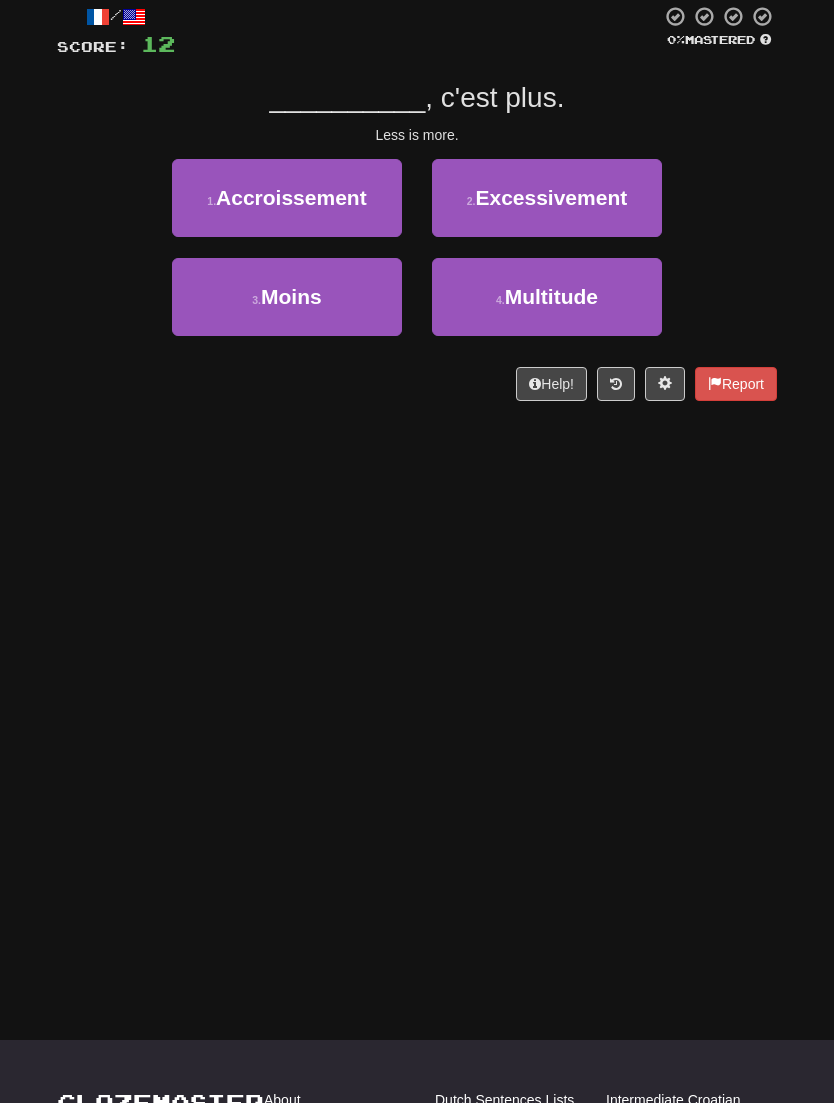 click on "Accroissement" at bounding box center (291, 197) 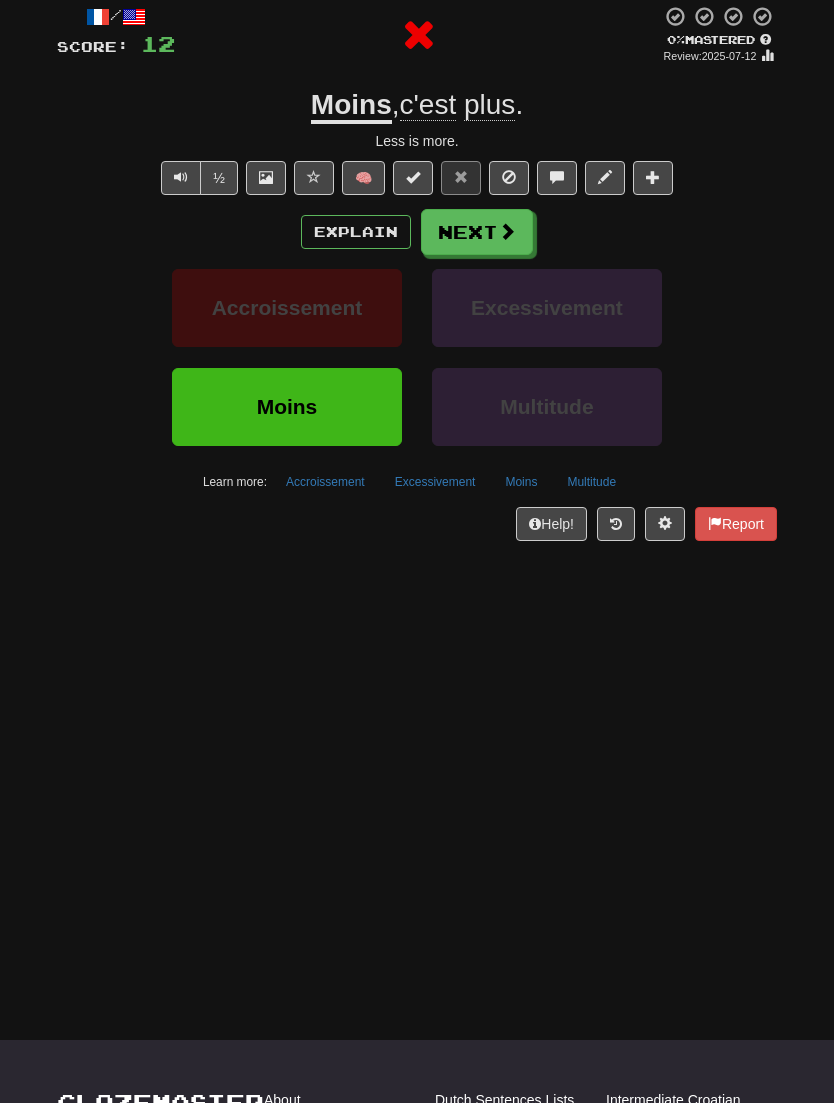 click on "Next" at bounding box center (477, 232) 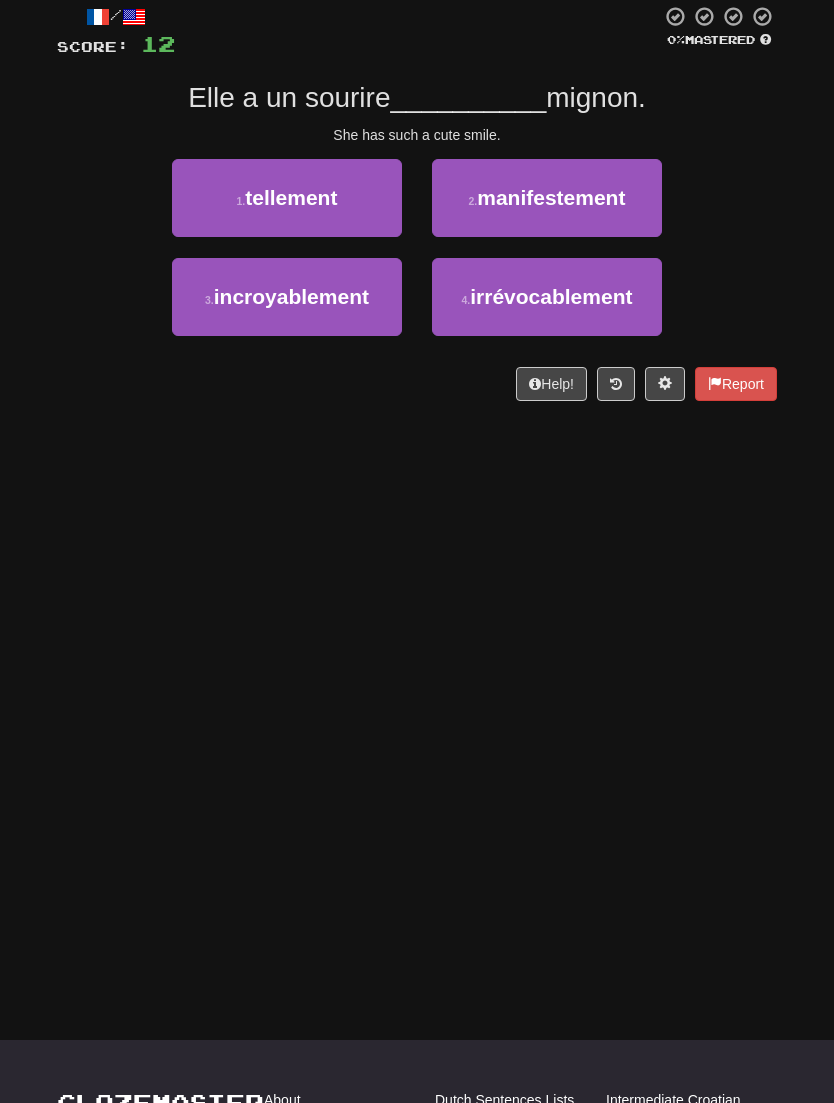 click on "2 .  manifestement" at bounding box center (547, 198) 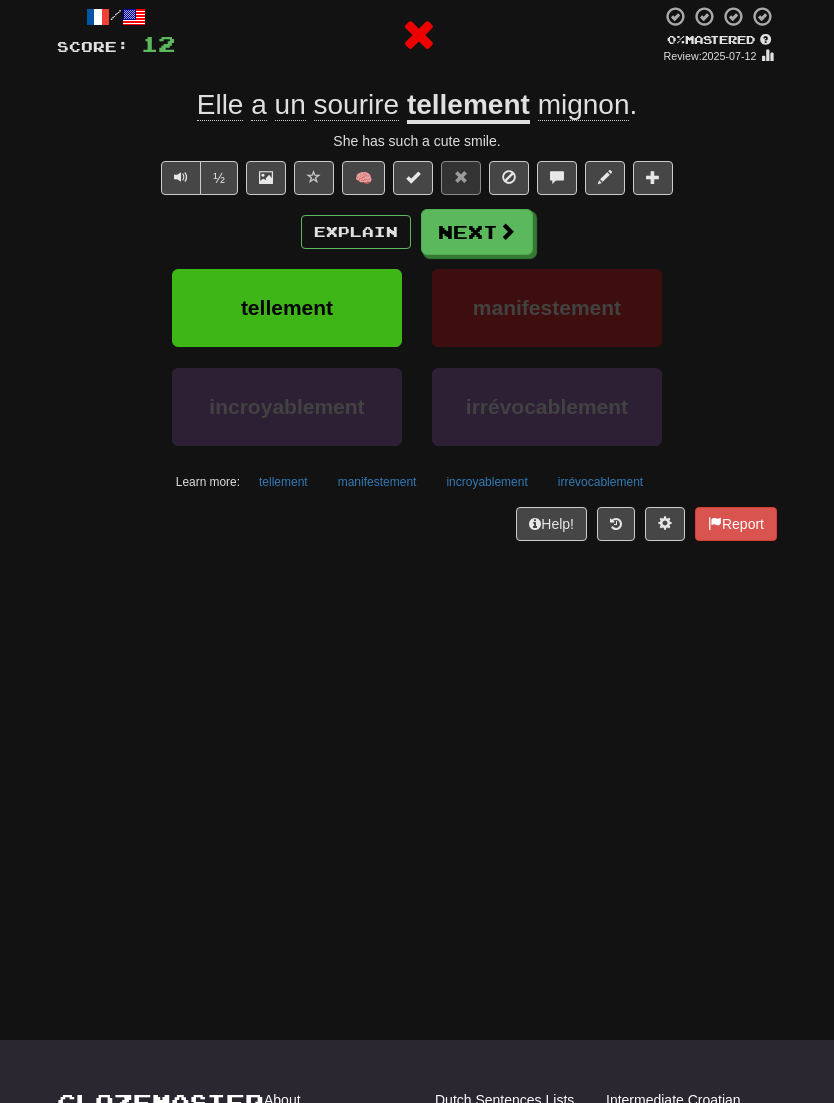 click on "tellement" at bounding box center (468, 106) 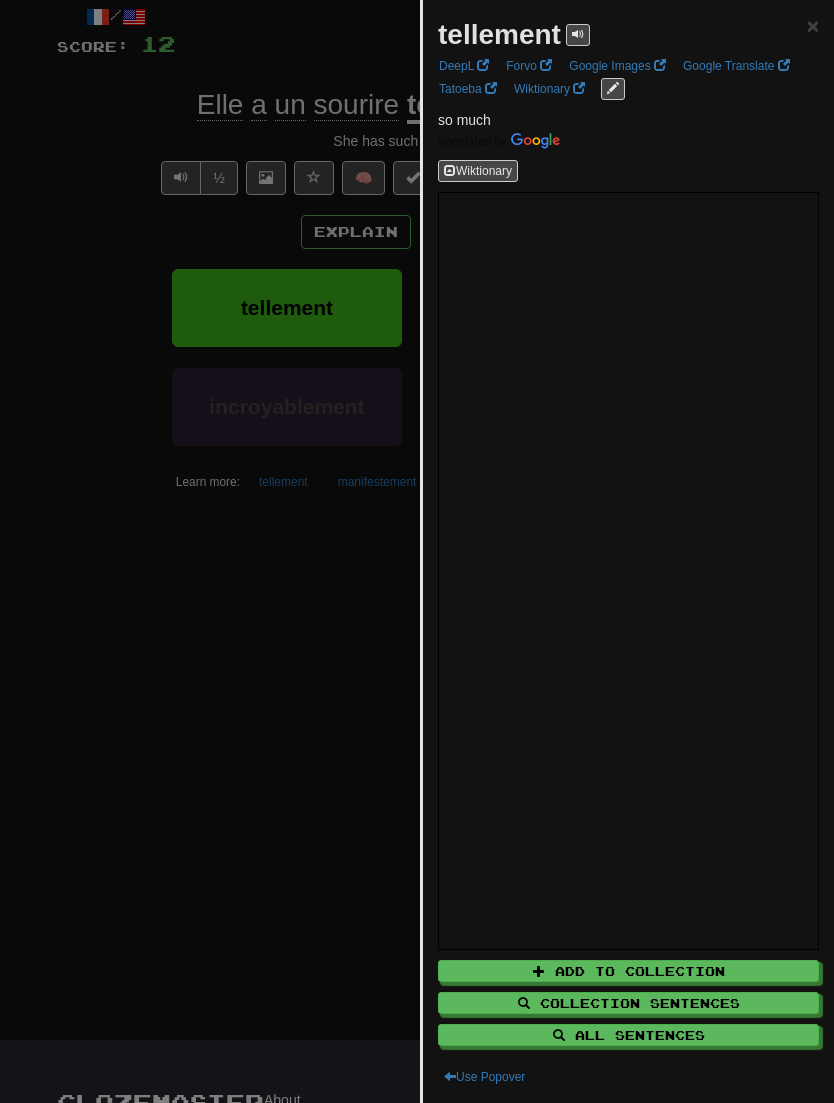 click at bounding box center [417, 551] 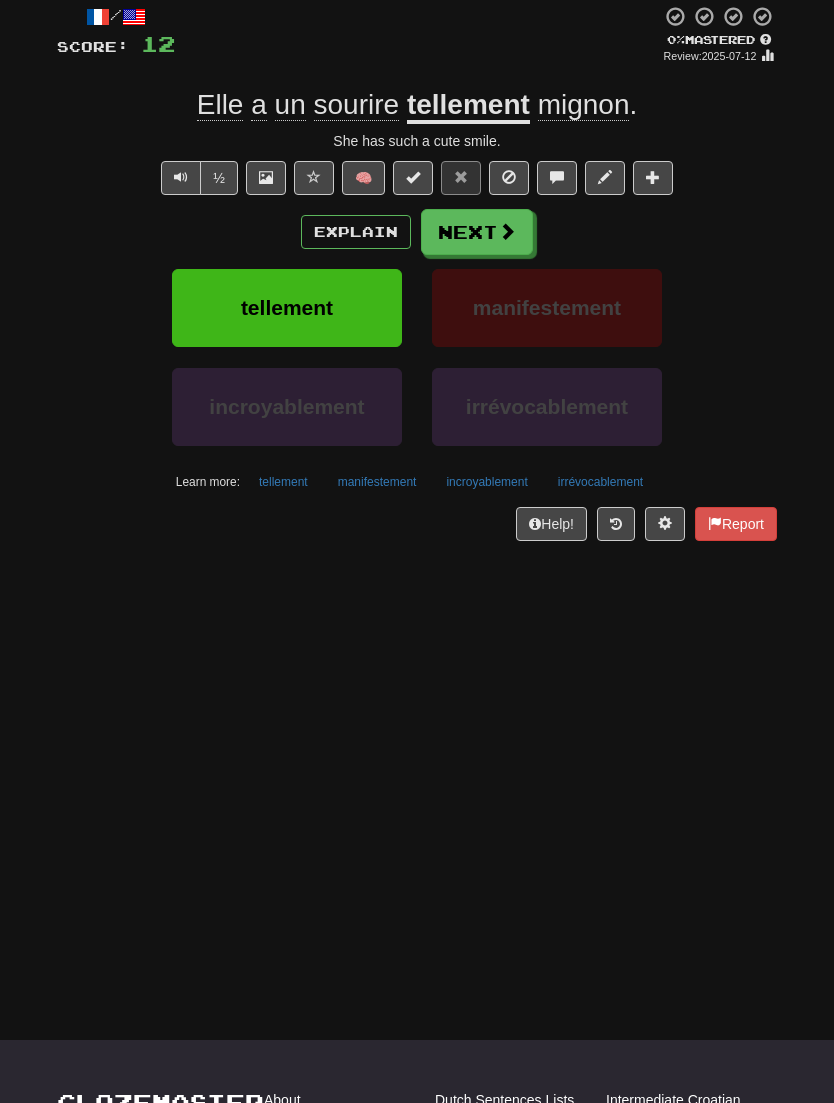 click on "sourire" 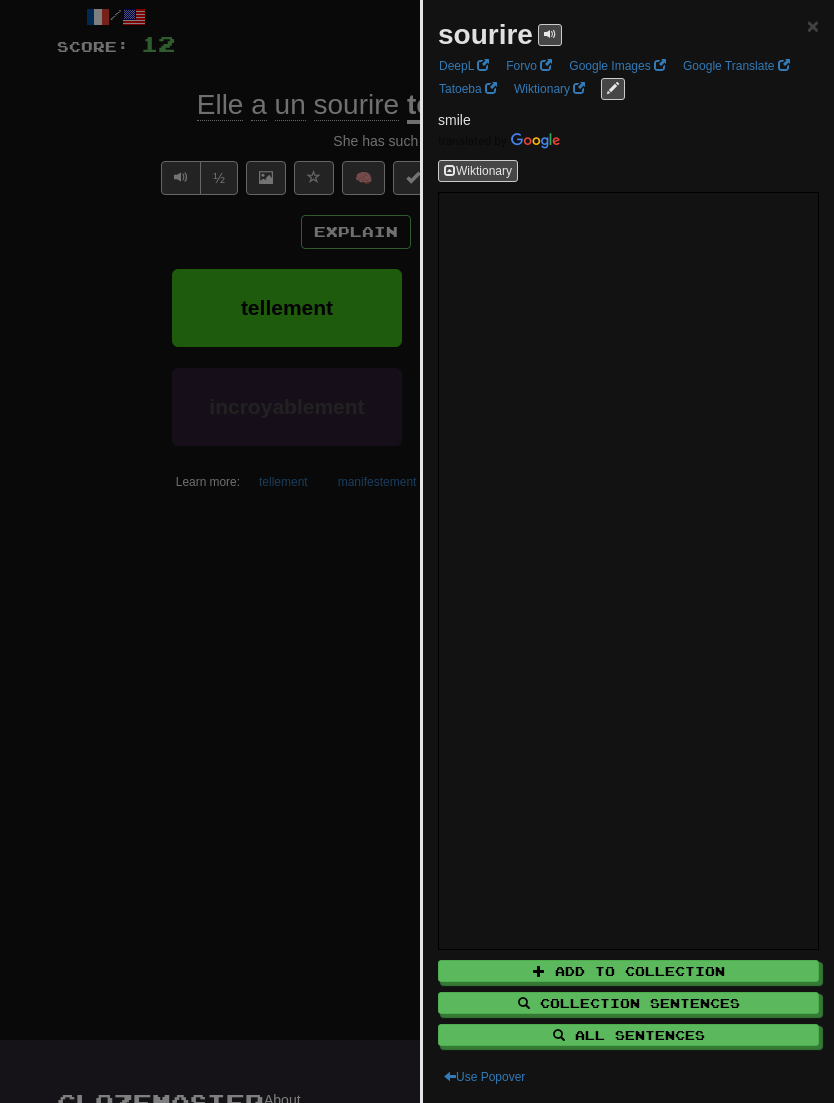 click at bounding box center [417, 551] 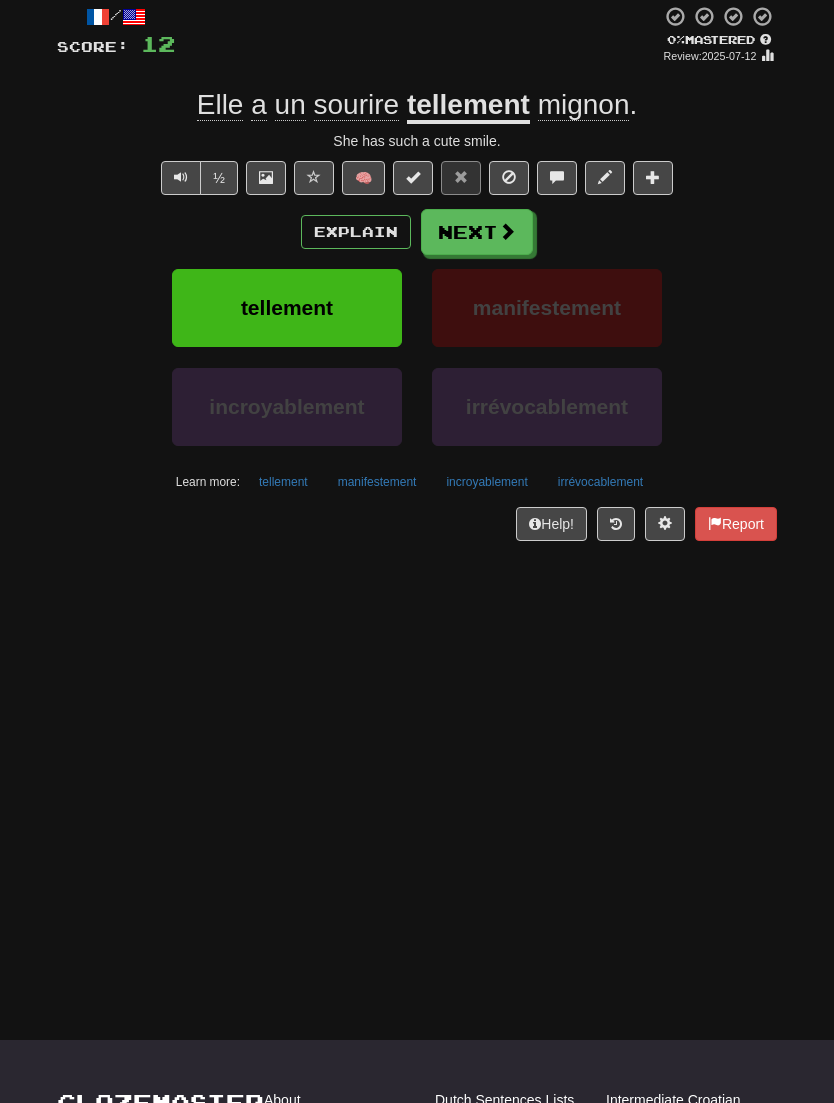 click at bounding box center (507, 231) 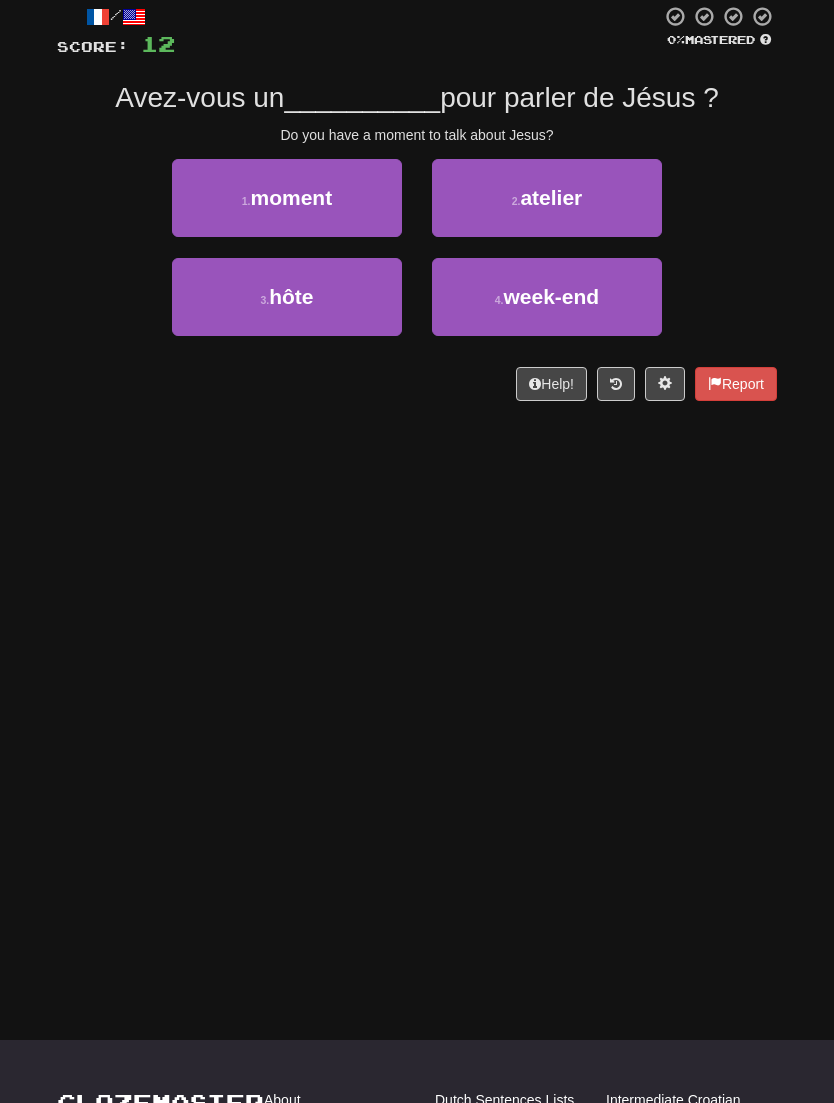 click on "1 .  moment" at bounding box center [287, 198] 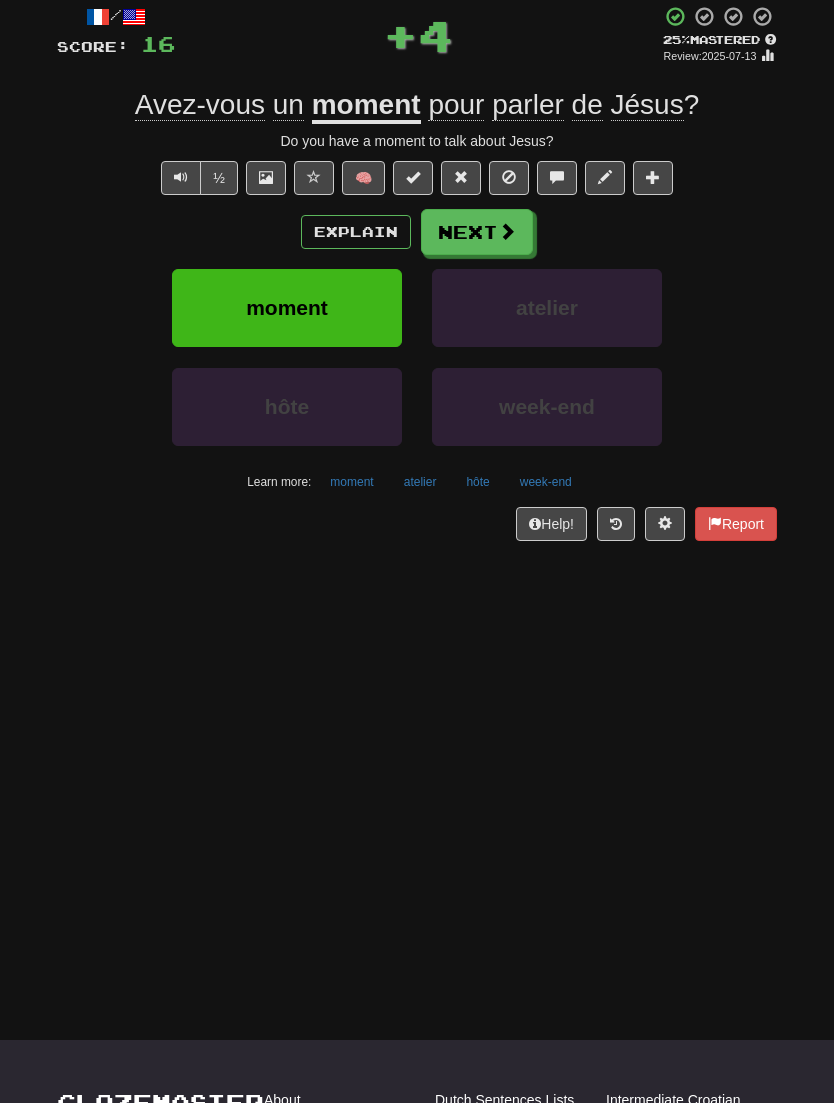 click at bounding box center (507, 231) 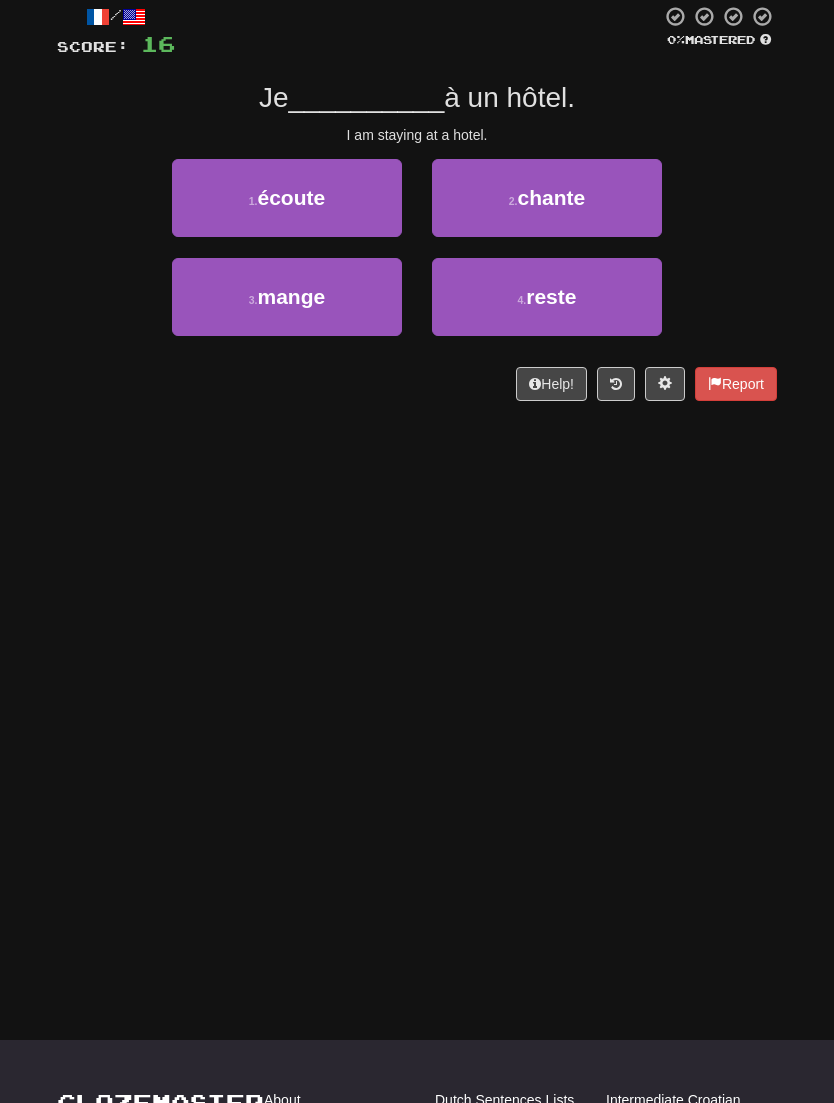 click on "reste" at bounding box center [551, 296] 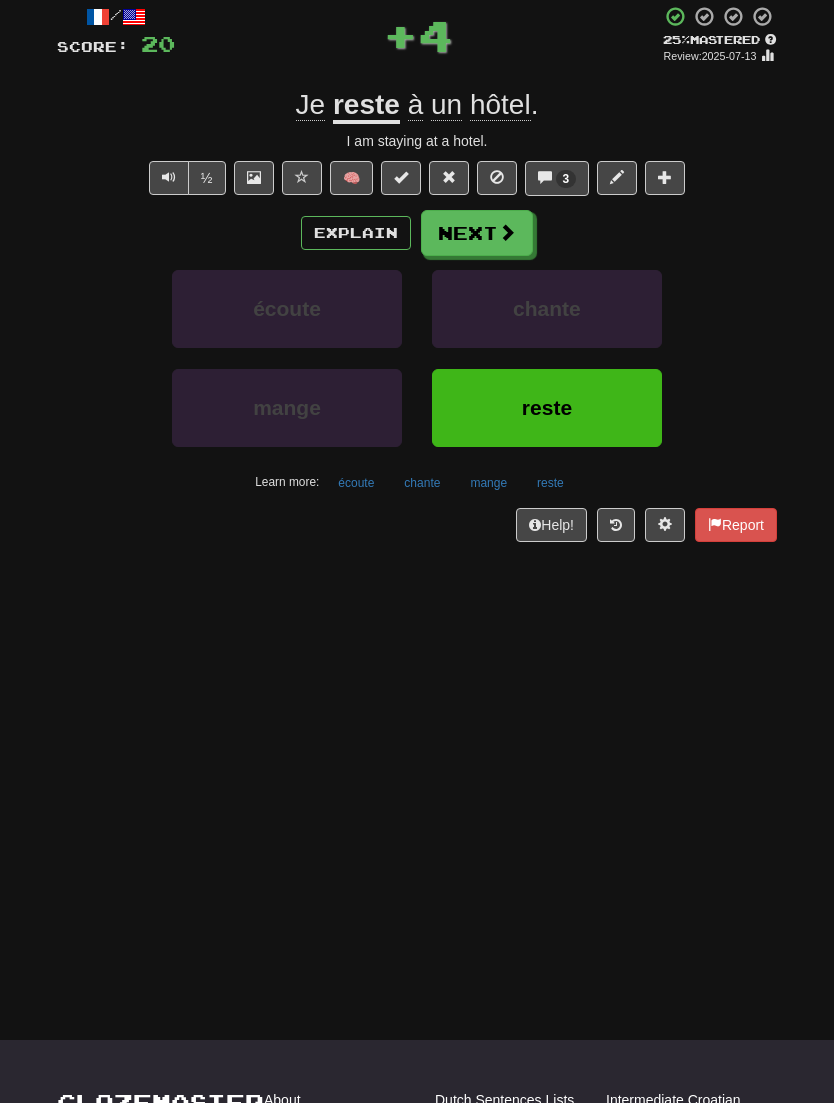 click on "Next" at bounding box center [477, 233] 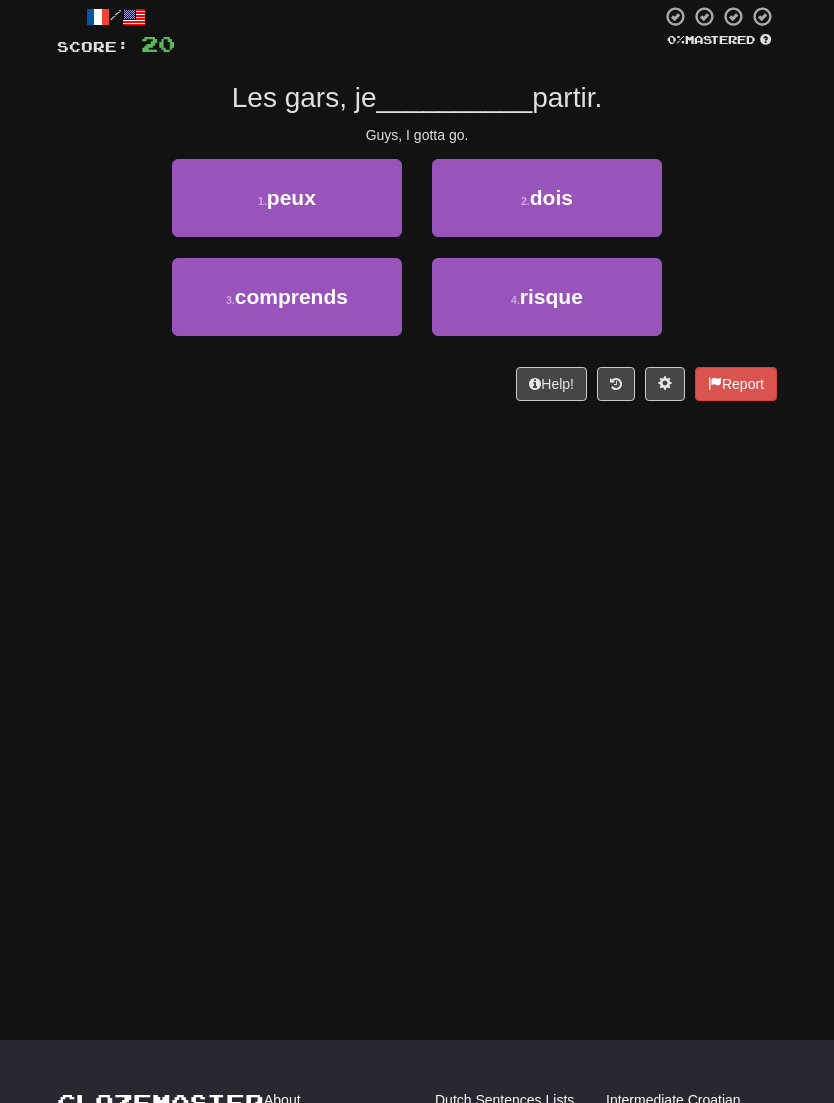 click on "2 .  dois" at bounding box center [547, 198] 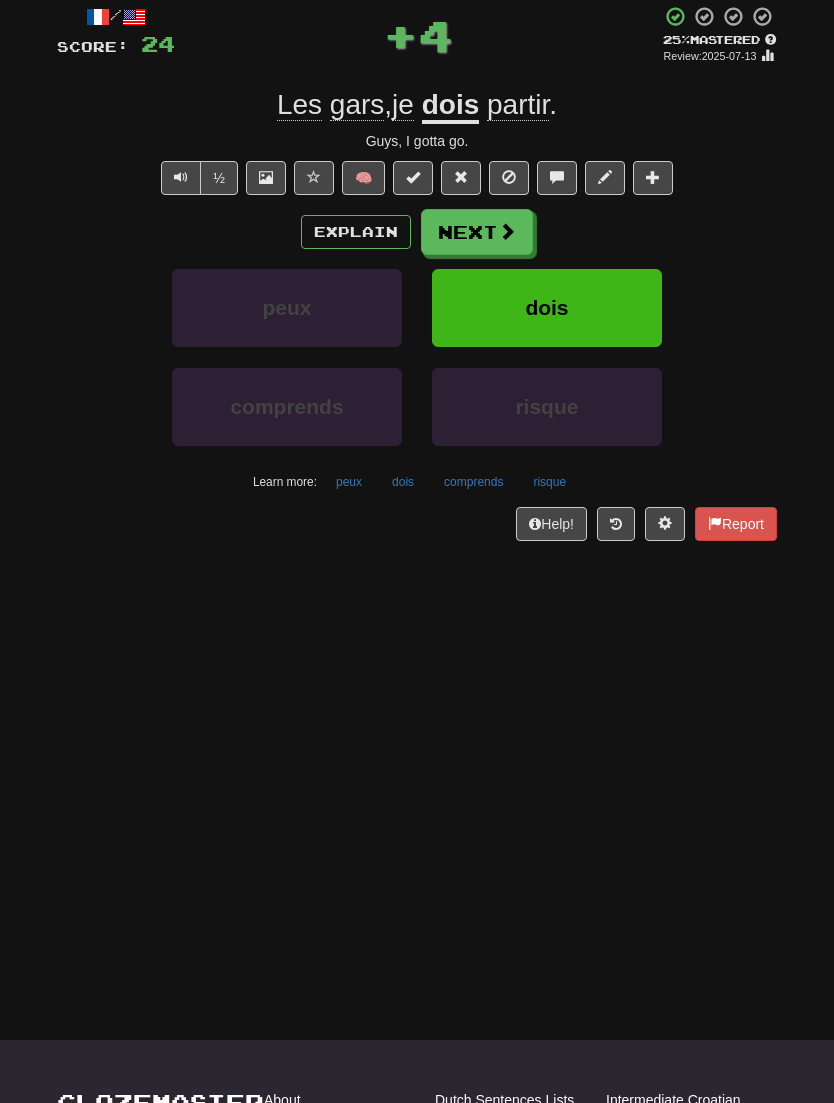 click on "Next" at bounding box center [477, 232] 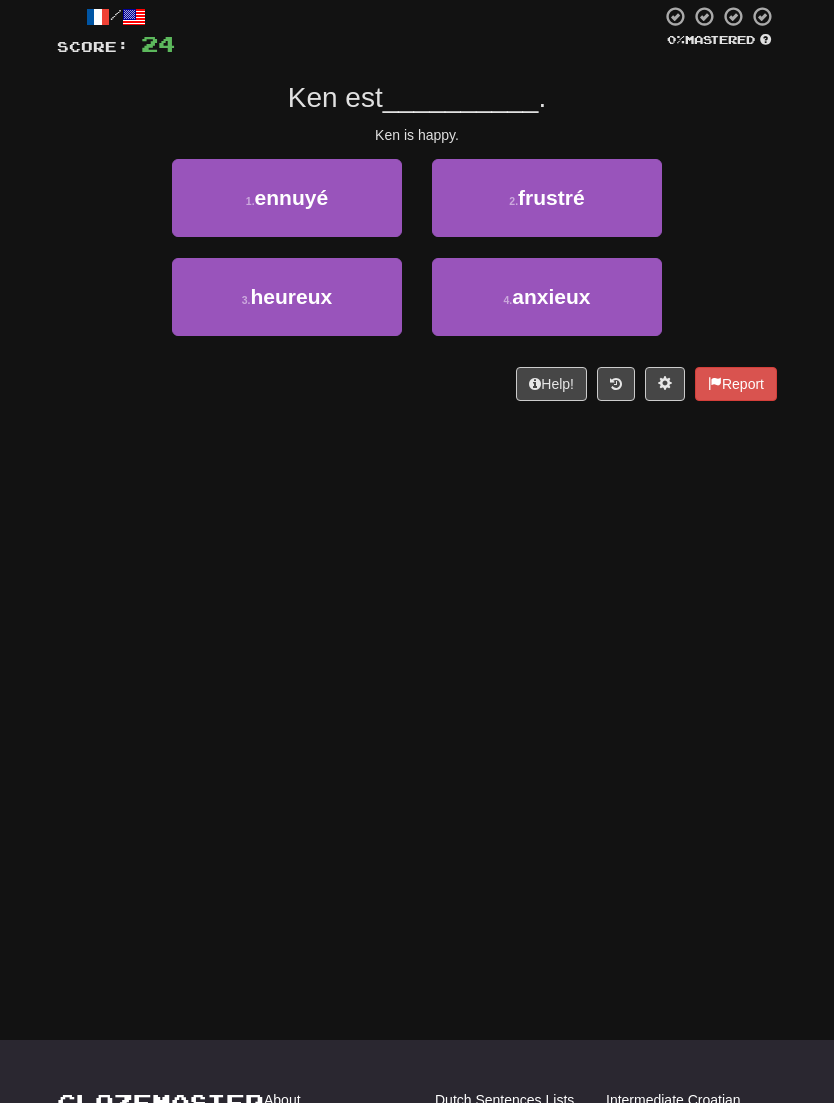 click on "heureux" at bounding box center (292, 296) 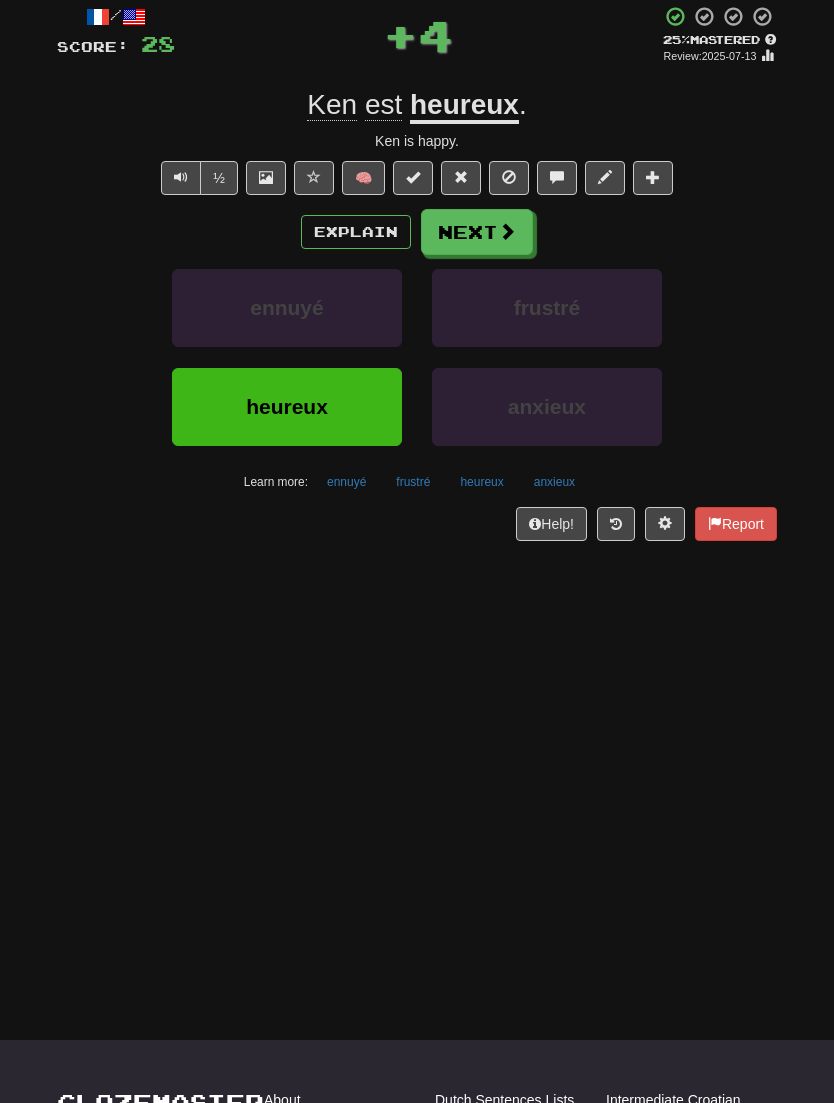 click on "Next" at bounding box center [477, 232] 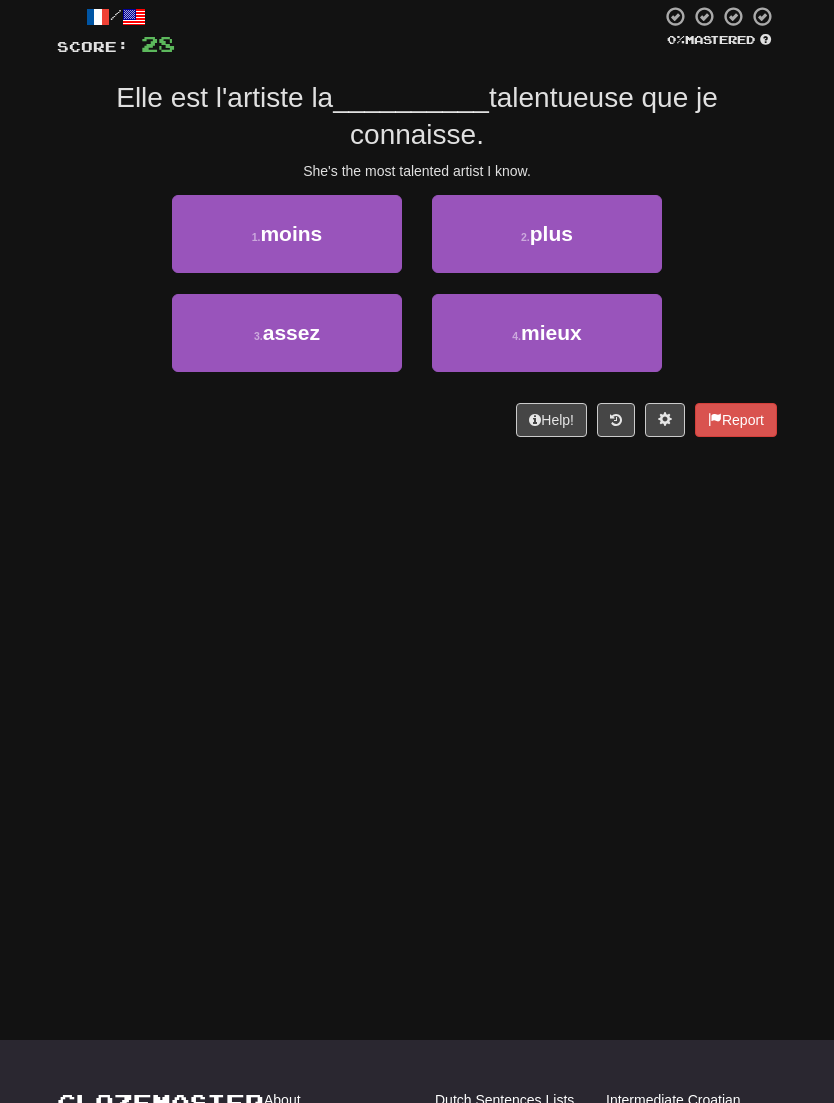 click on "plus" at bounding box center [551, 233] 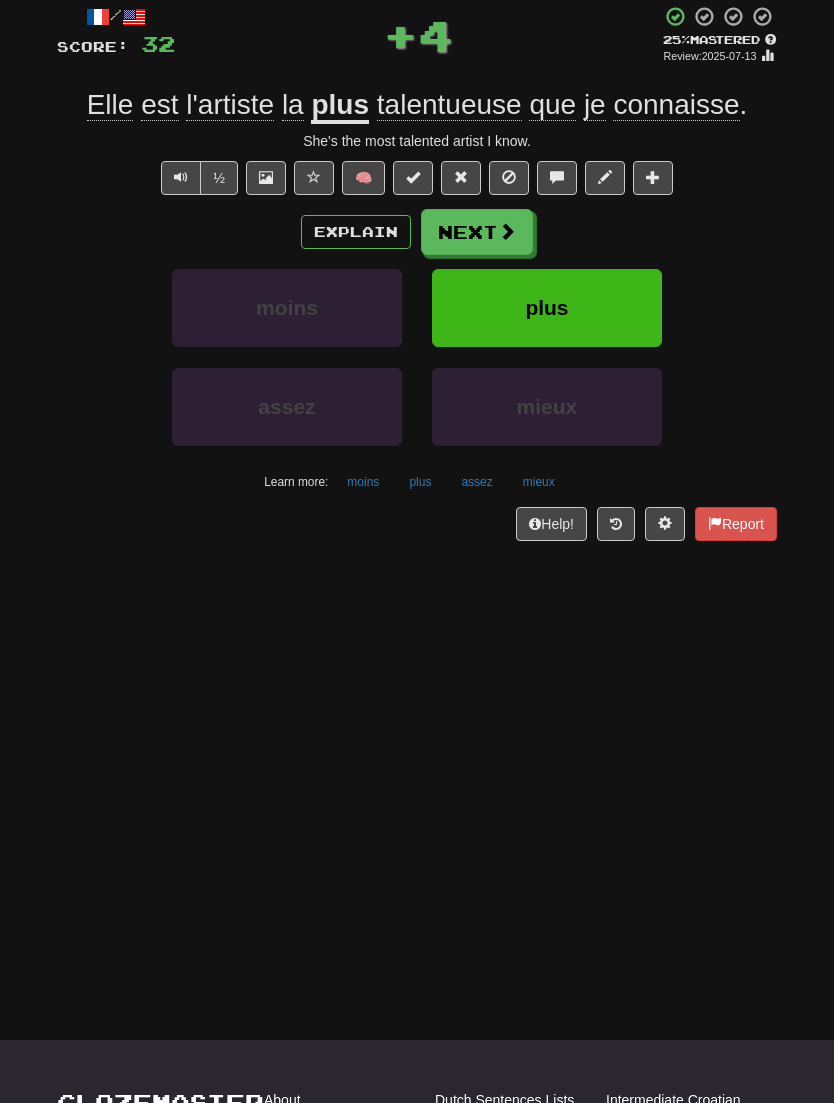 click on "Next" at bounding box center [477, 232] 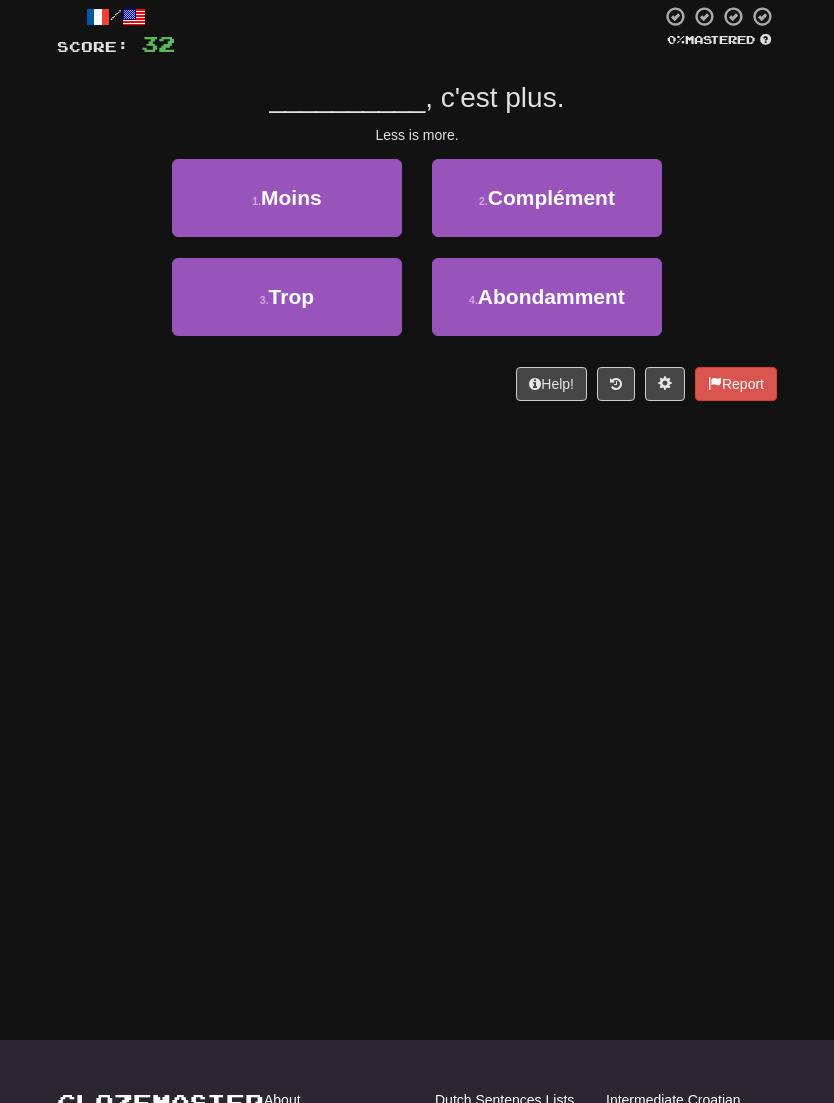 click on "1 .  Moins" at bounding box center [287, 198] 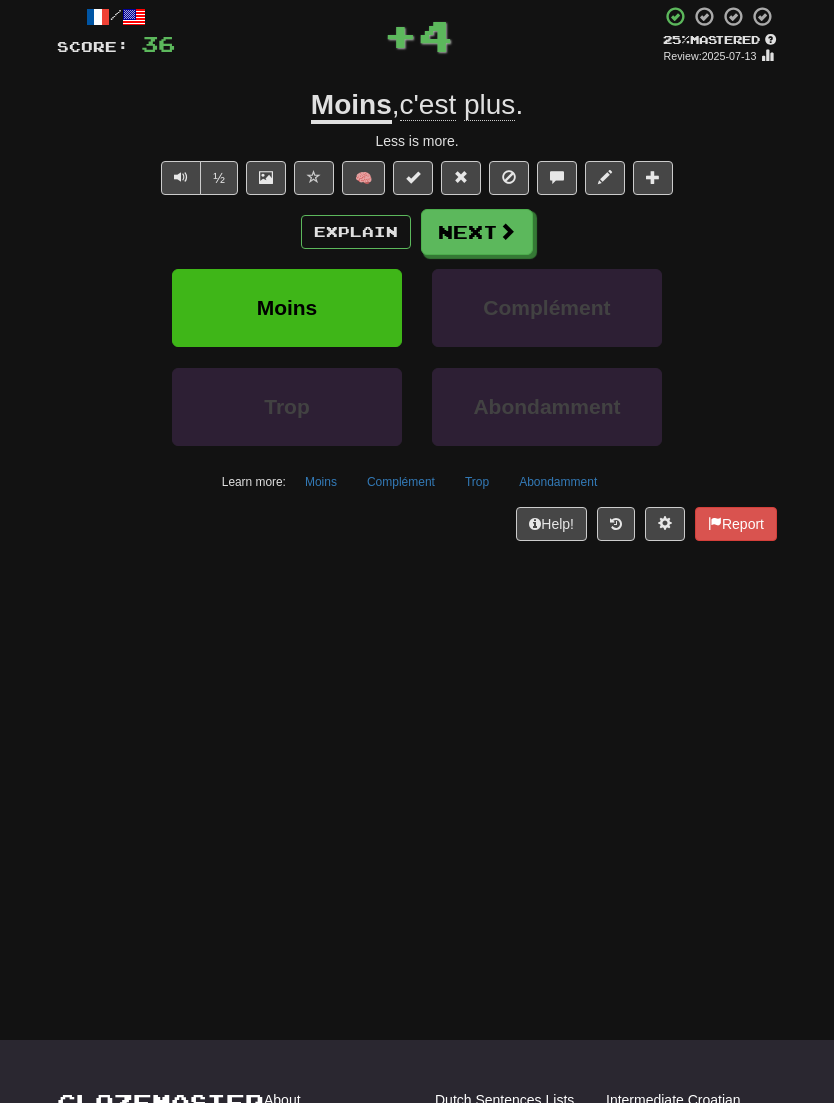 click on "Next" at bounding box center [477, 232] 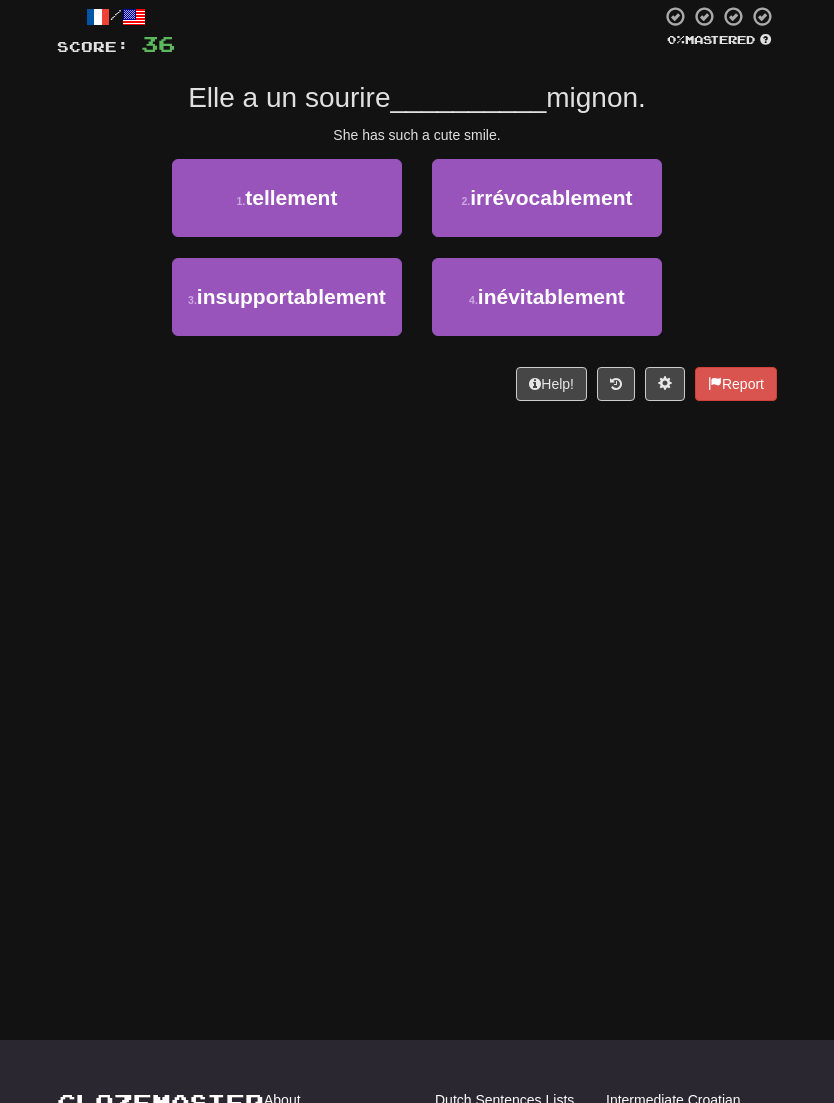 click on "1 .  tellement" at bounding box center (287, 198) 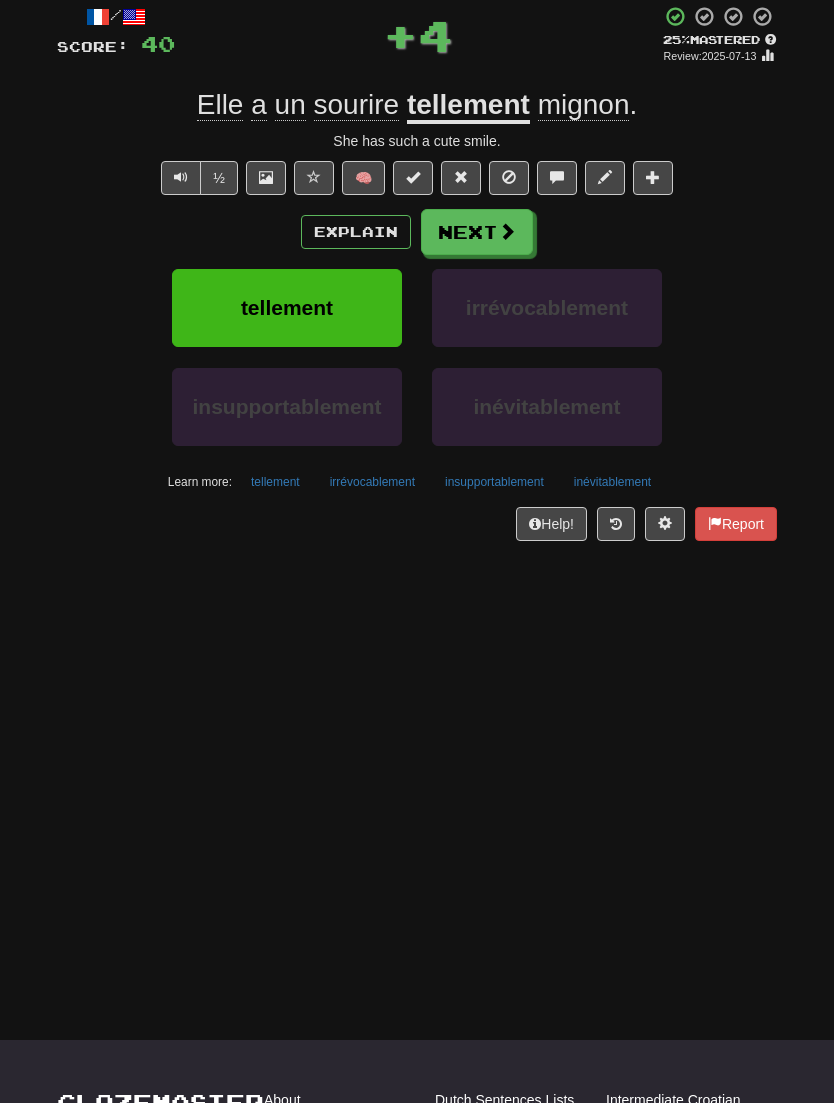 click on "tellement" at bounding box center (468, 106) 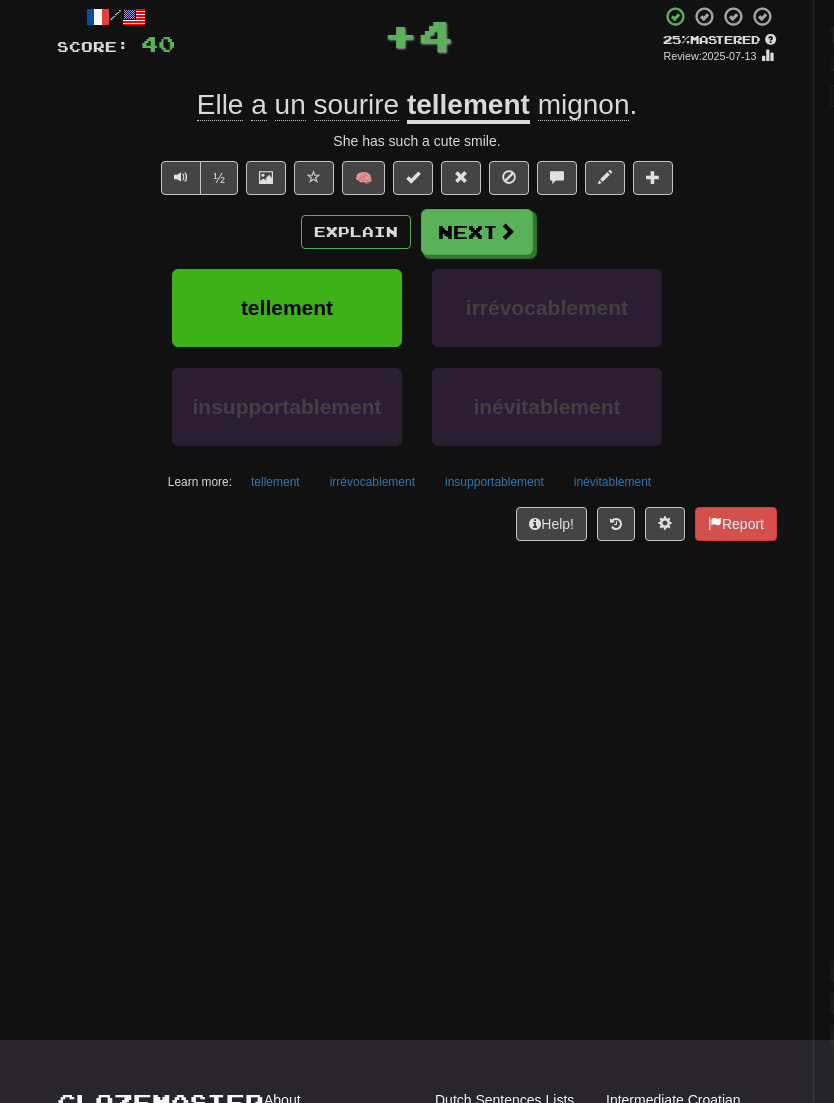 click on "tellement × Loading...  Wiktionary   Add to Collection   Collection Sentences   All Sentences  Use Popover" at bounding box center [1020, 551] 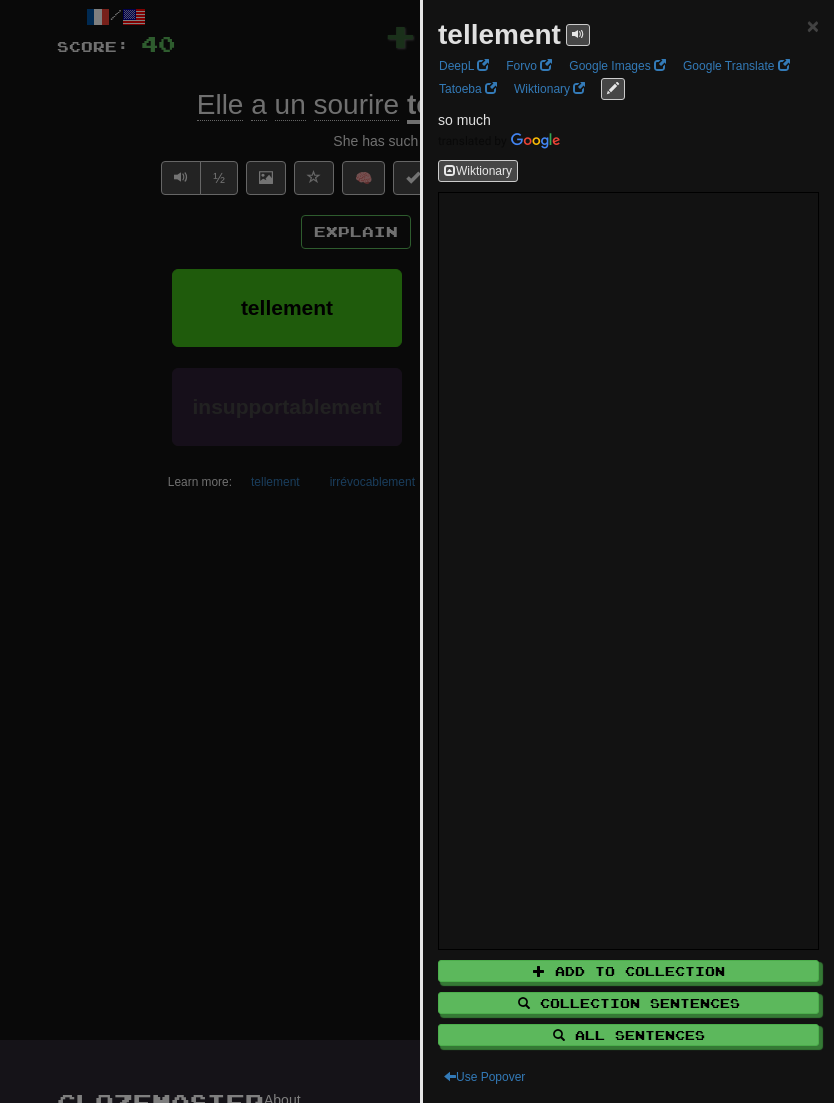 click at bounding box center (417, 551) 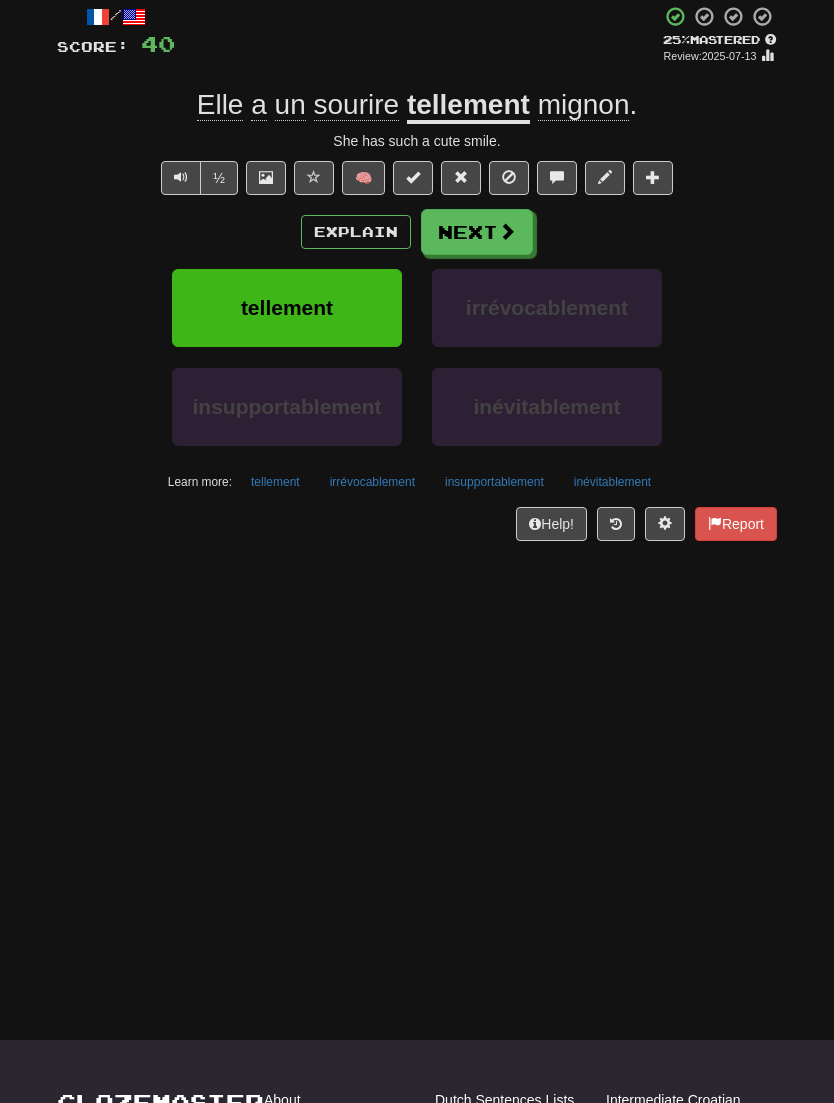 click on "Explain" at bounding box center [356, 232] 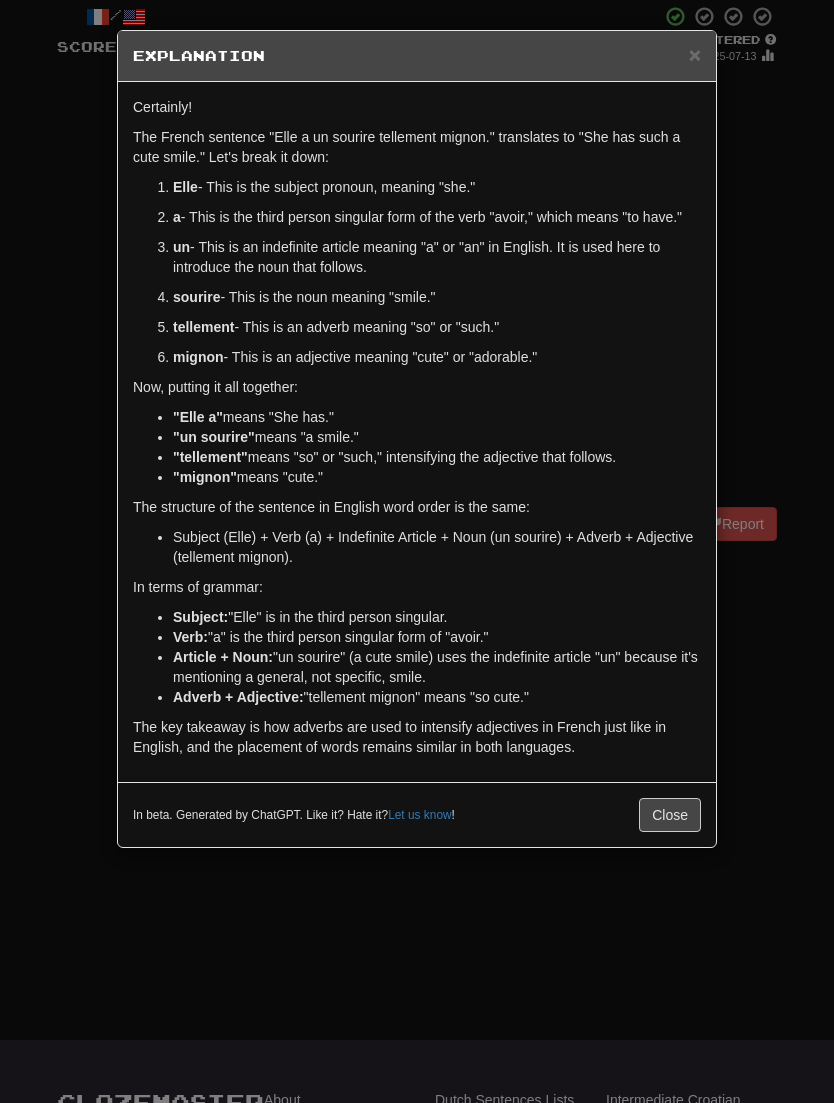 scroll, scrollTop: 113, scrollLeft: 0, axis: vertical 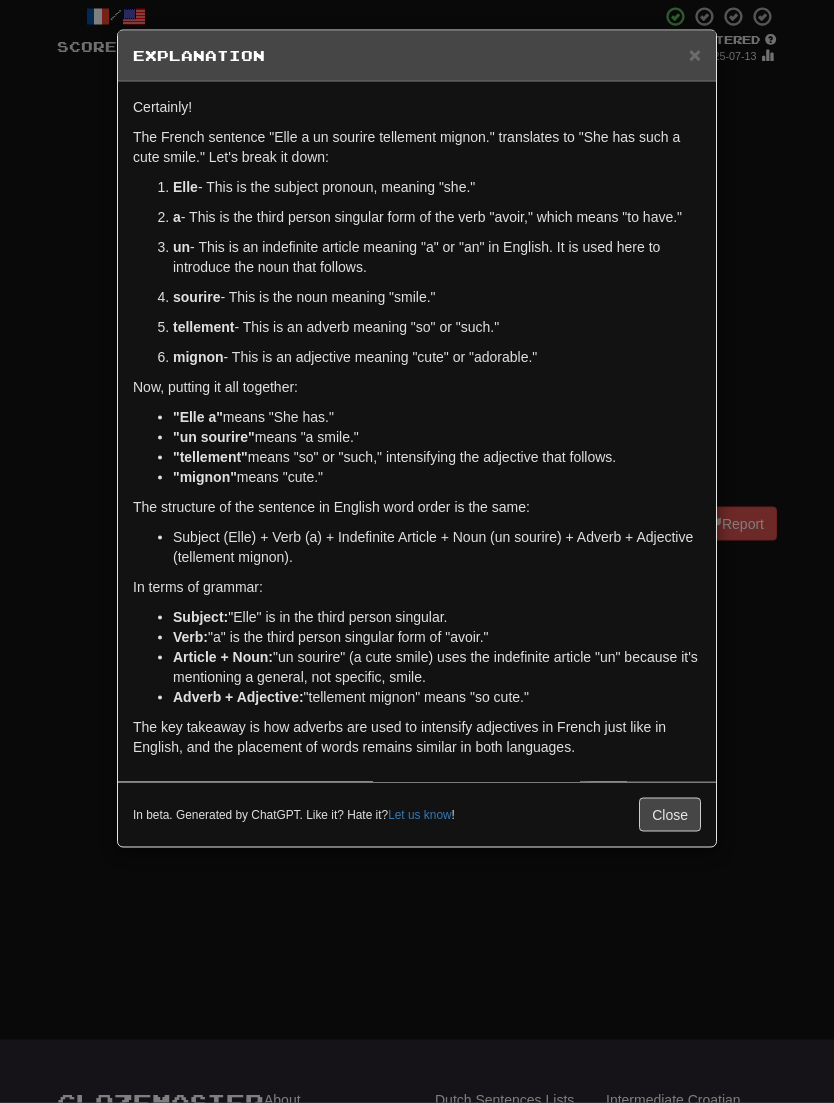 click on "× Explanation" at bounding box center [417, 56] 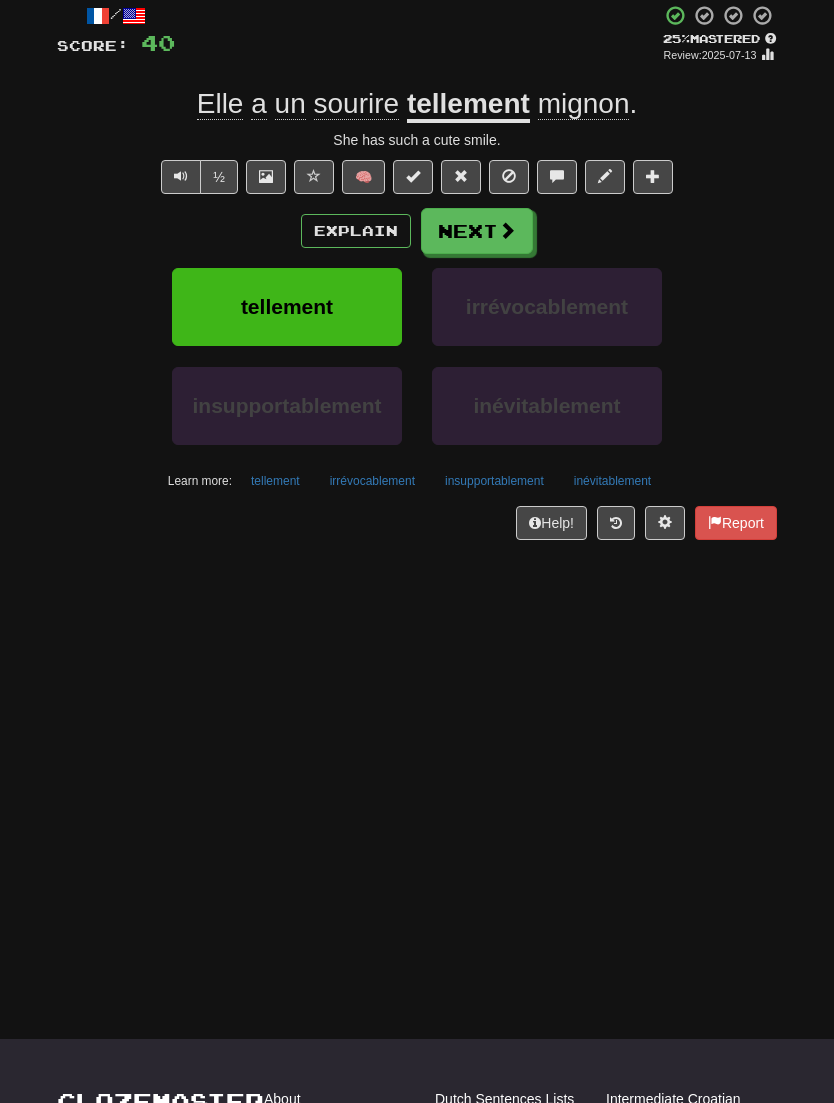 click on "Next" at bounding box center [477, 231] 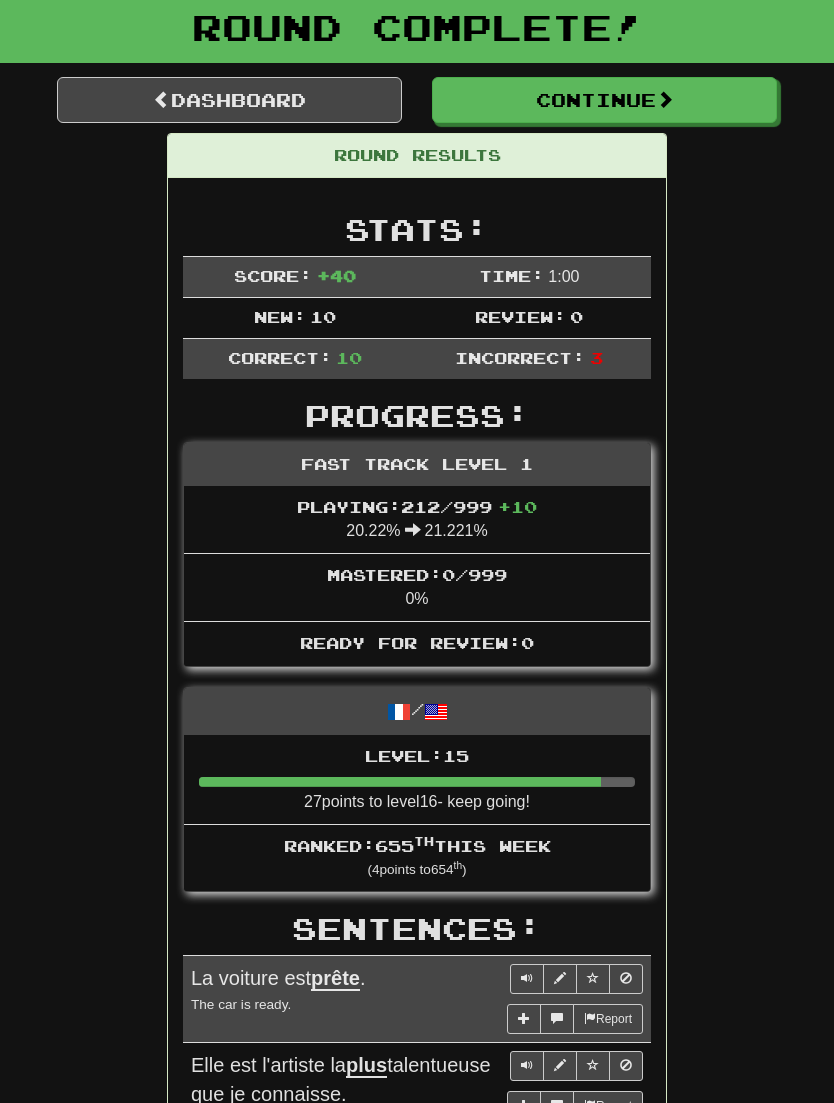 click on "Dashboard" at bounding box center (229, 100) 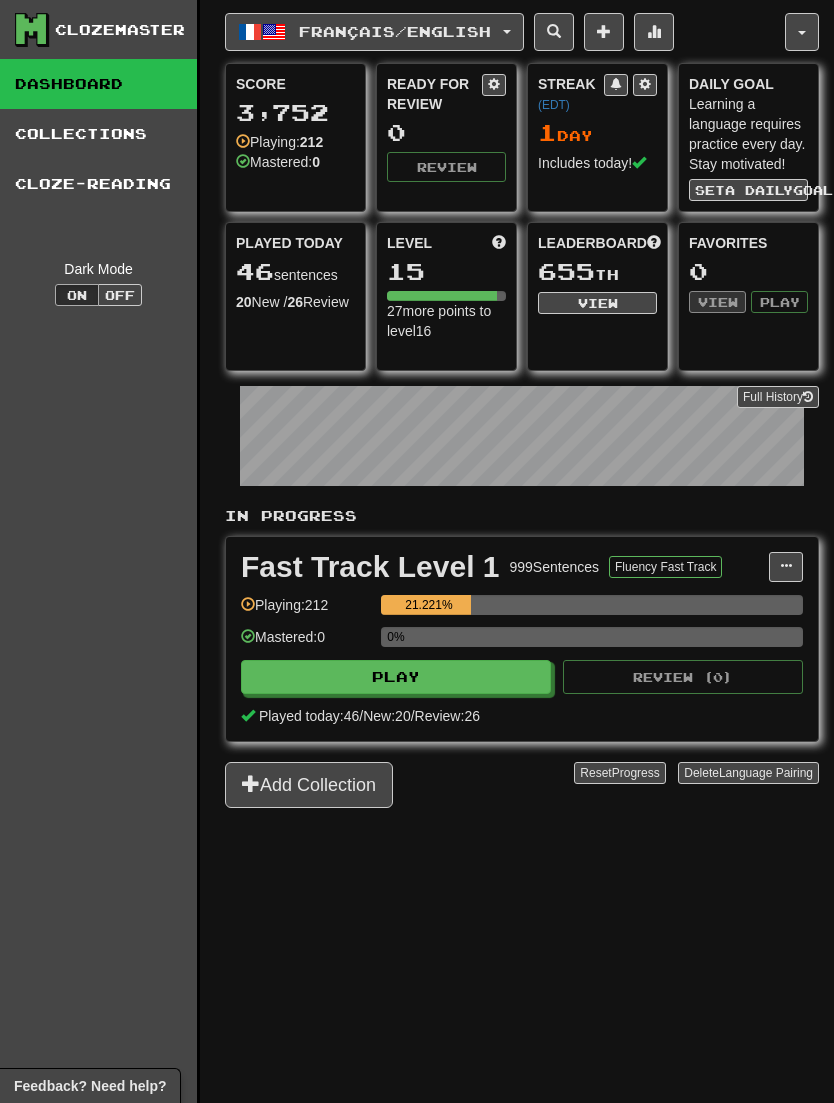 scroll, scrollTop: 0, scrollLeft: 0, axis: both 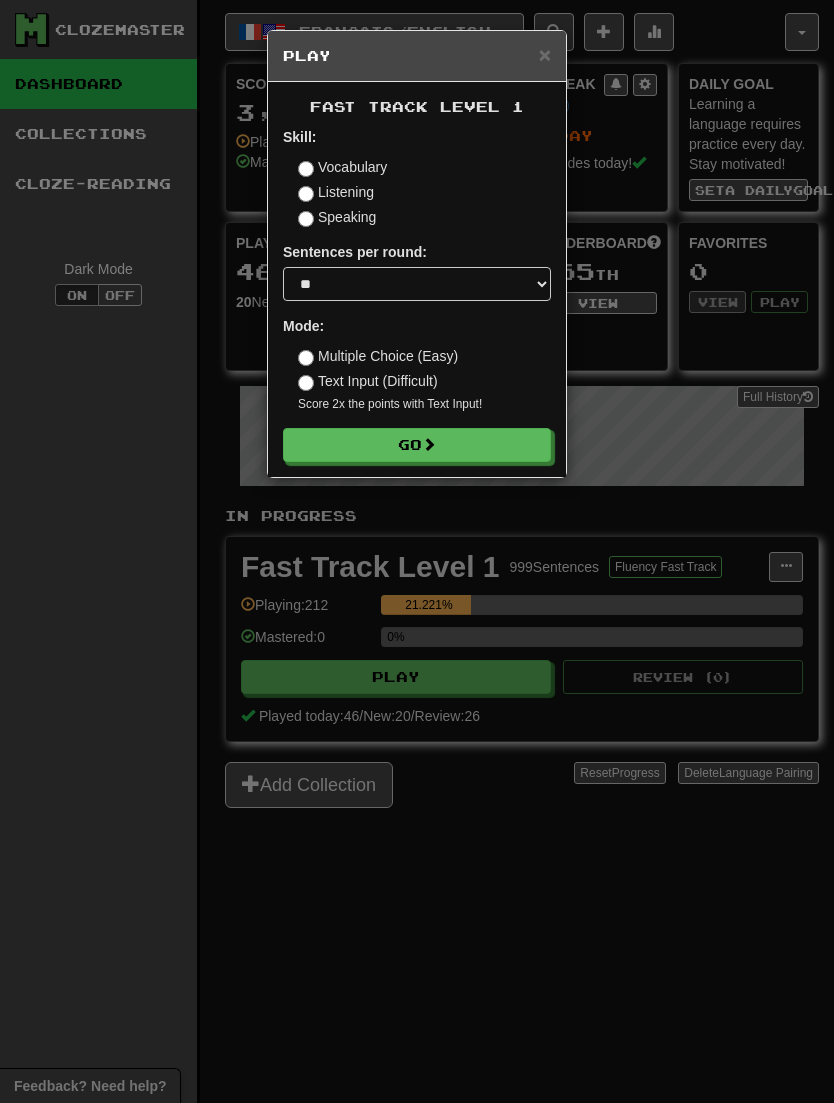 click on "Go" at bounding box center (417, 445) 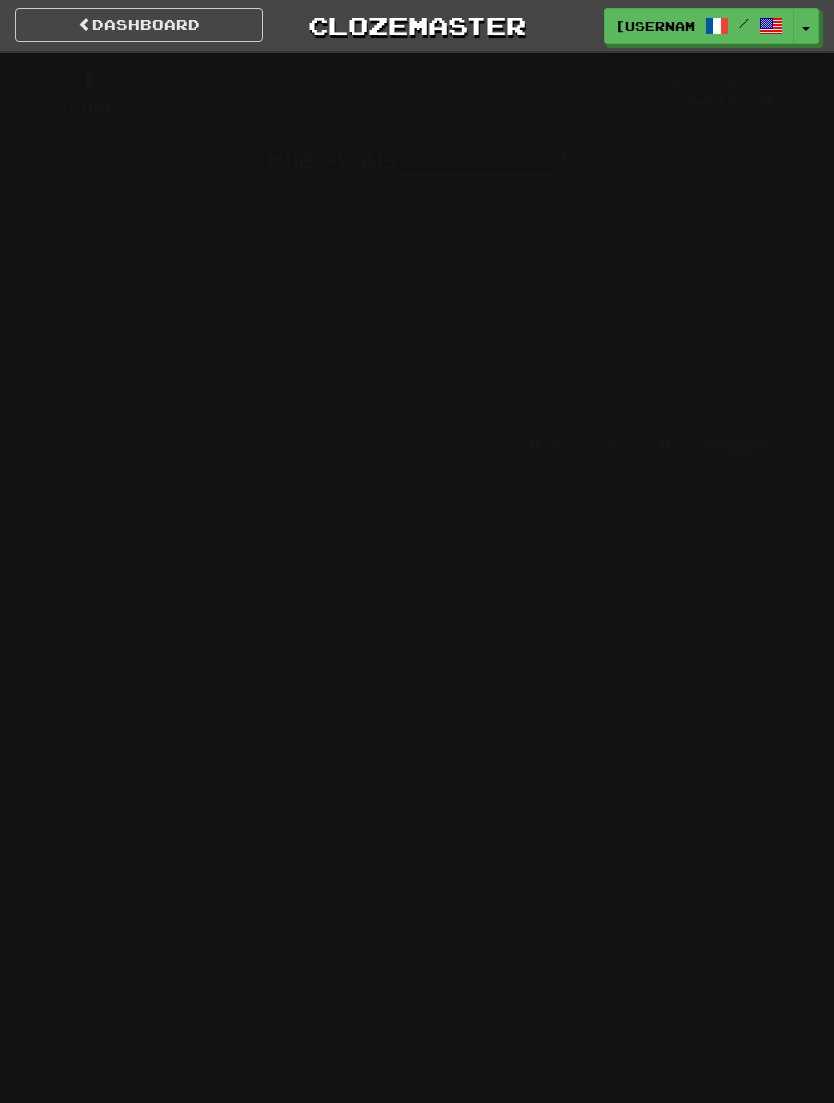 scroll, scrollTop: 0, scrollLeft: 0, axis: both 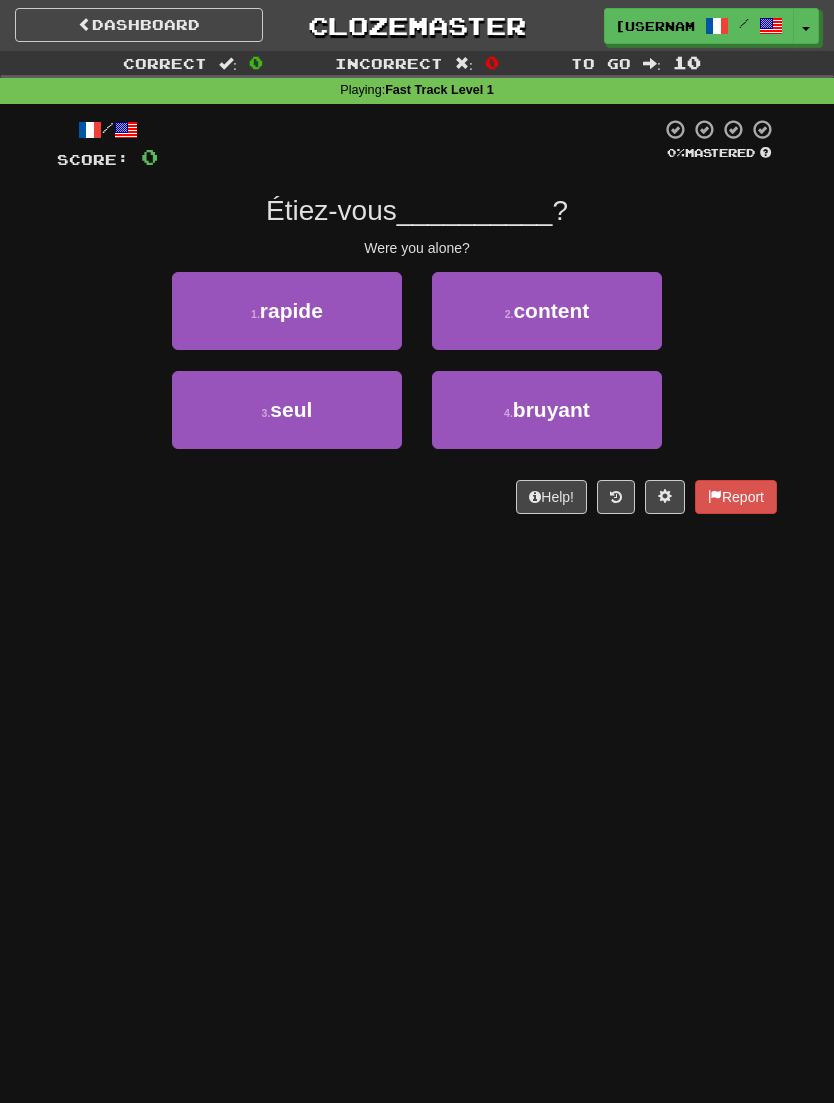 click on "2 .  content" at bounding box center (547, 311) 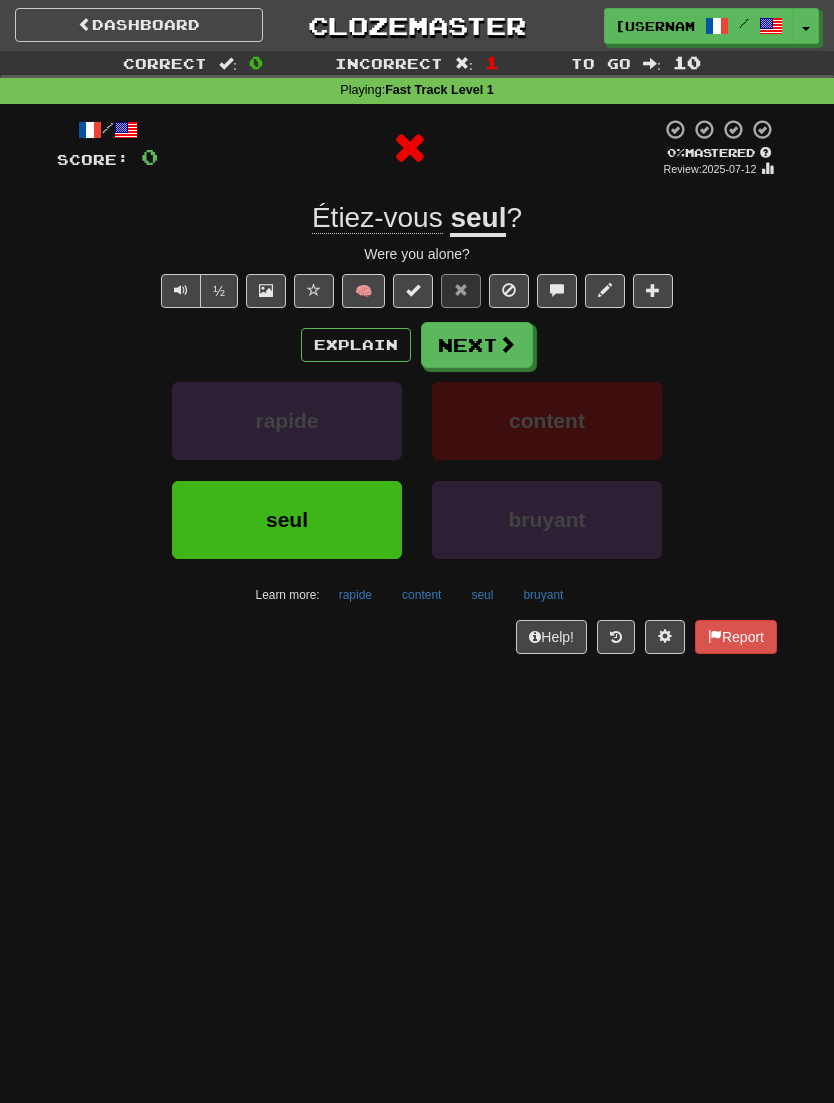 click on "Next" at bounding box center [477, 345] 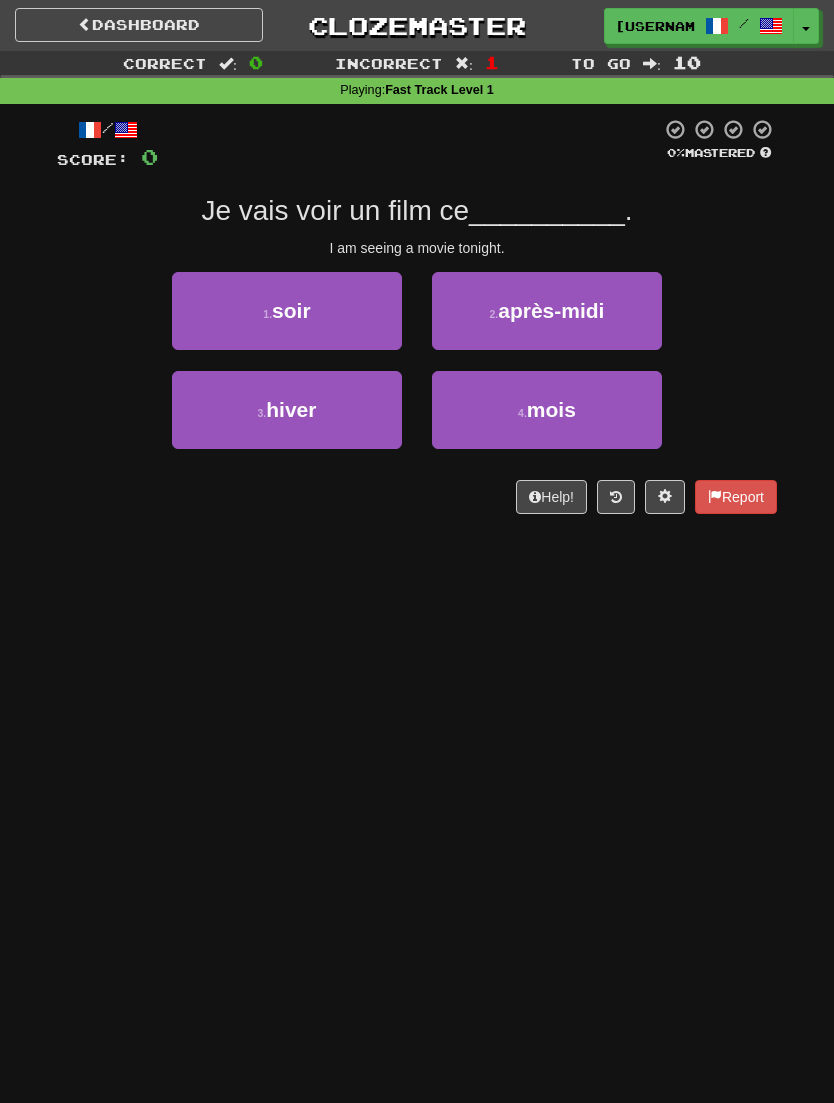 click on "1 .  soir" at bounding box center [287, 311] 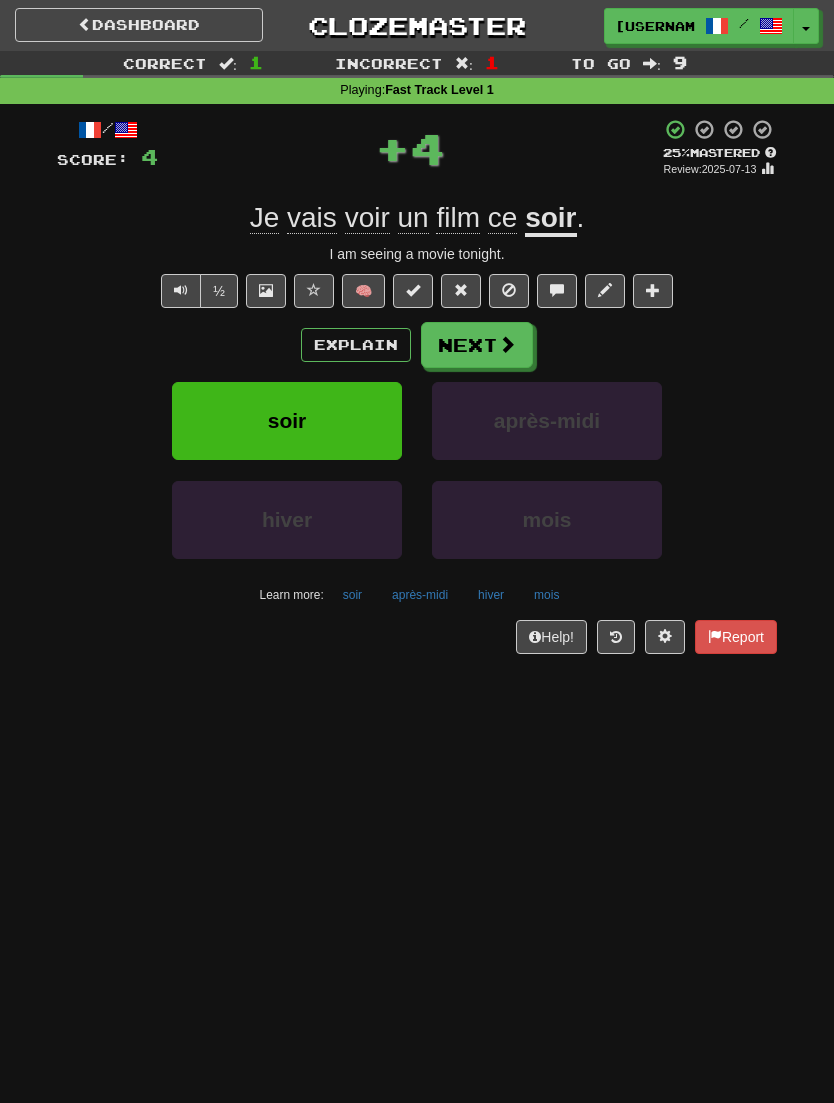 click on "Next" at bounding box center [477, 345] 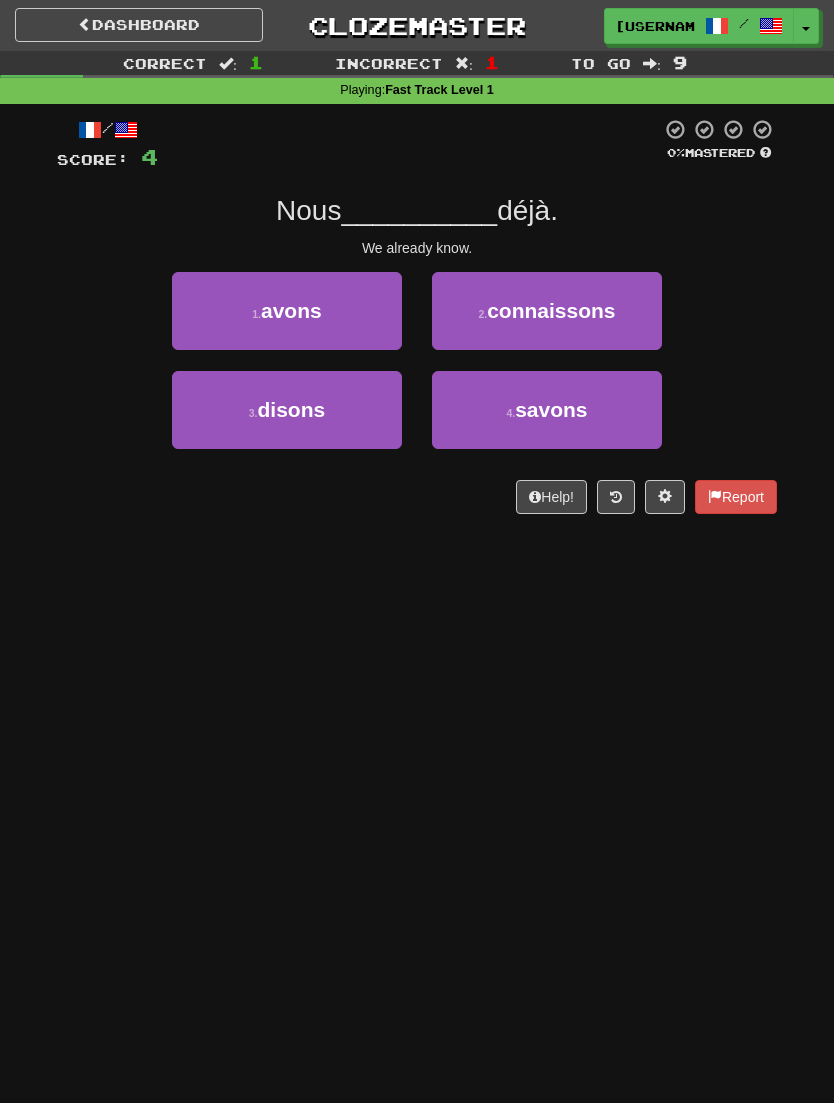 click on "2 .  connaissons" at bounding box center [547, 311] 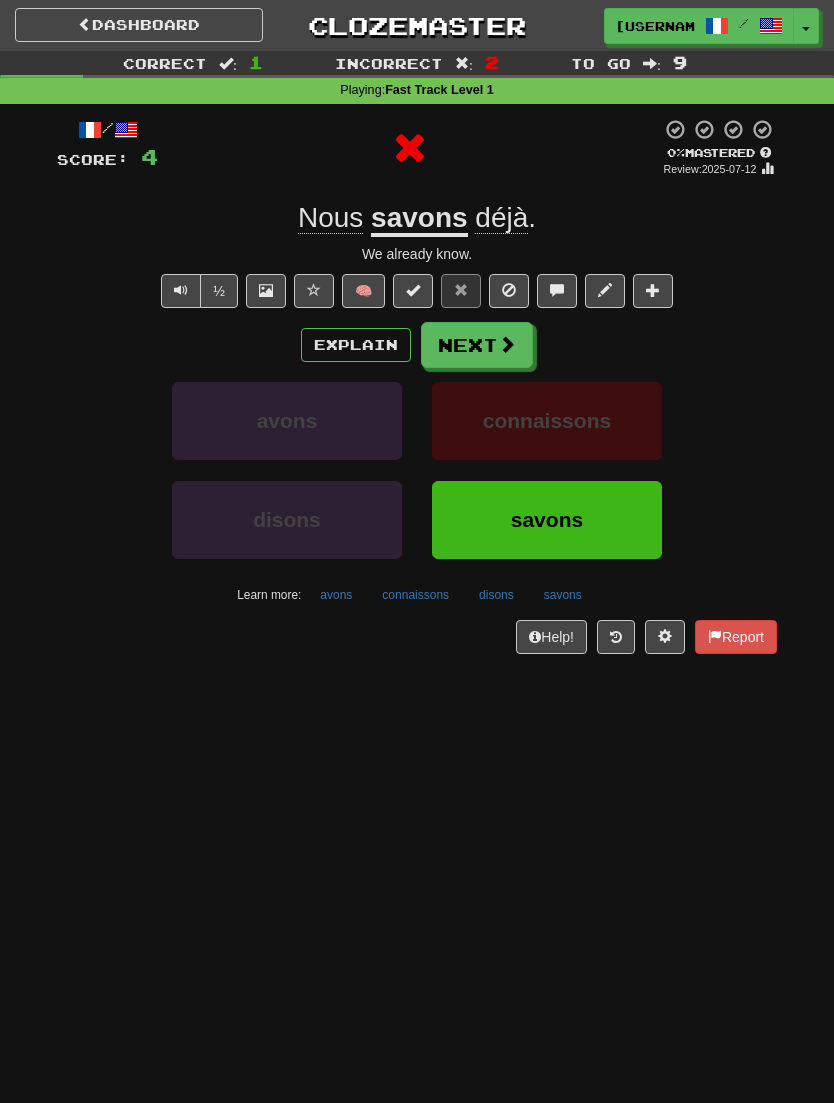 click at bounding box center (507, 344) 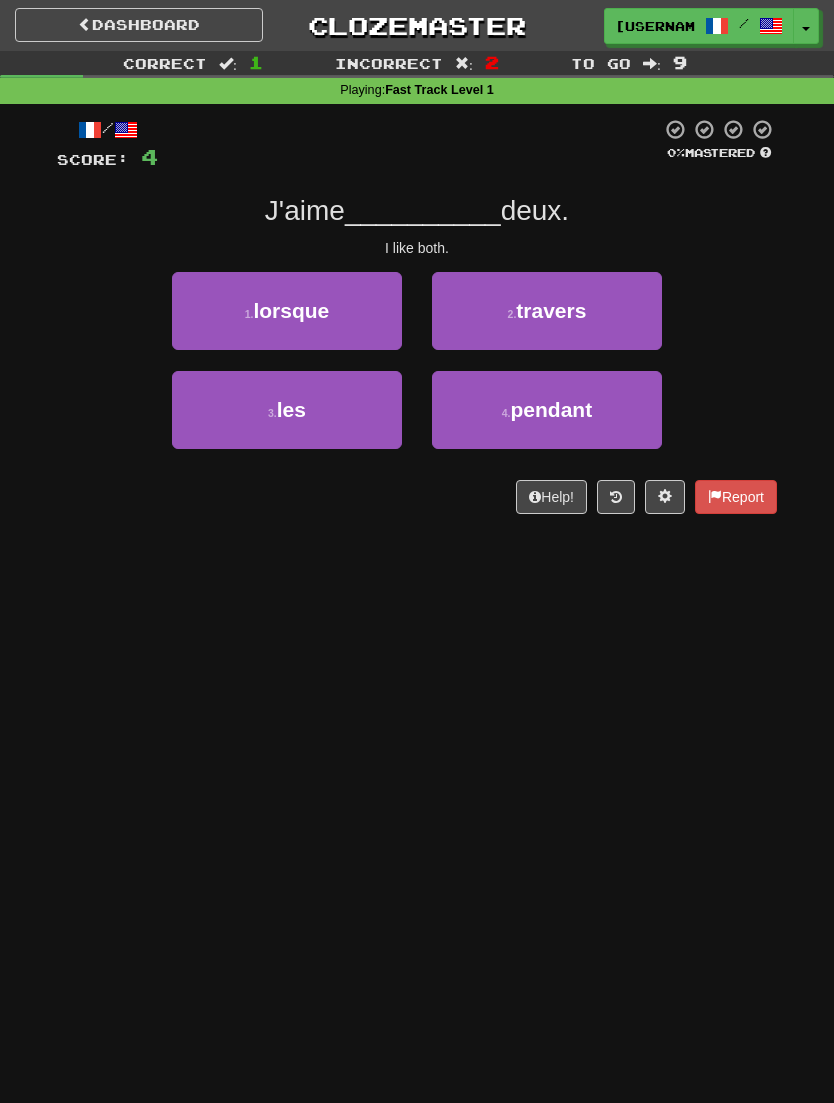 click on "3 .  les" at bounding box center (287, 410) 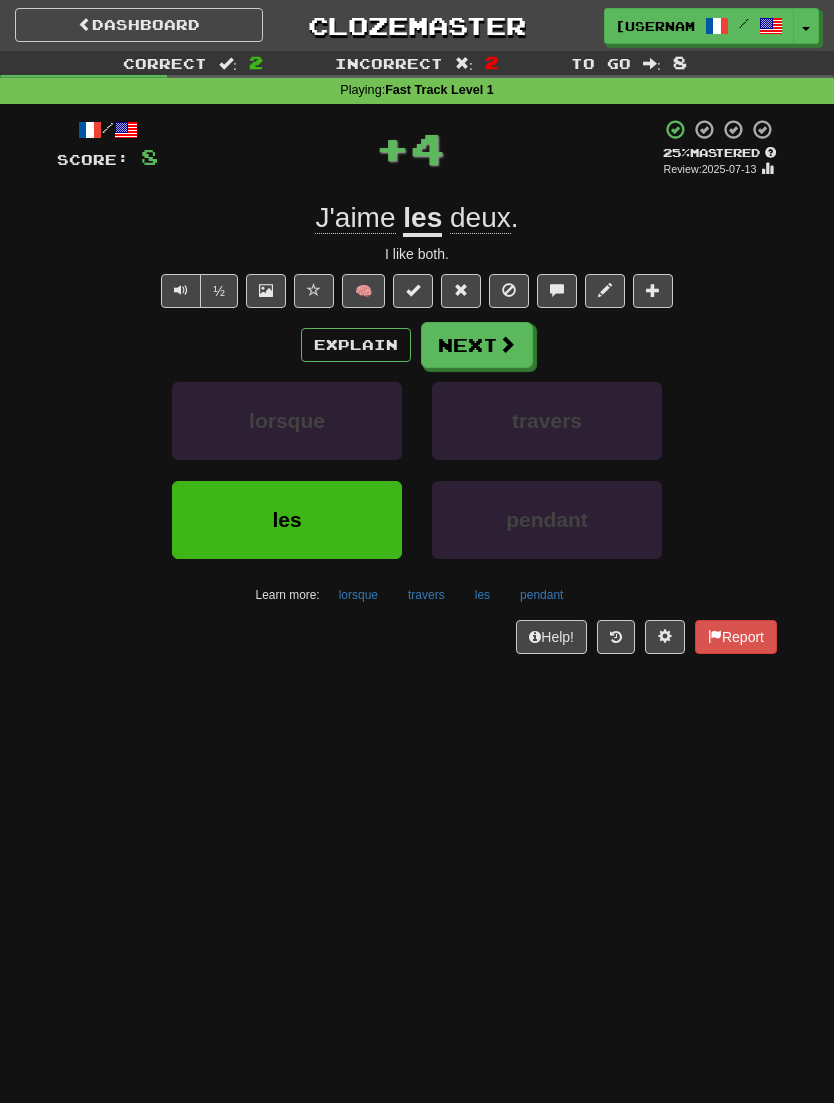 click on "Next" at bounding box center [477, 345] 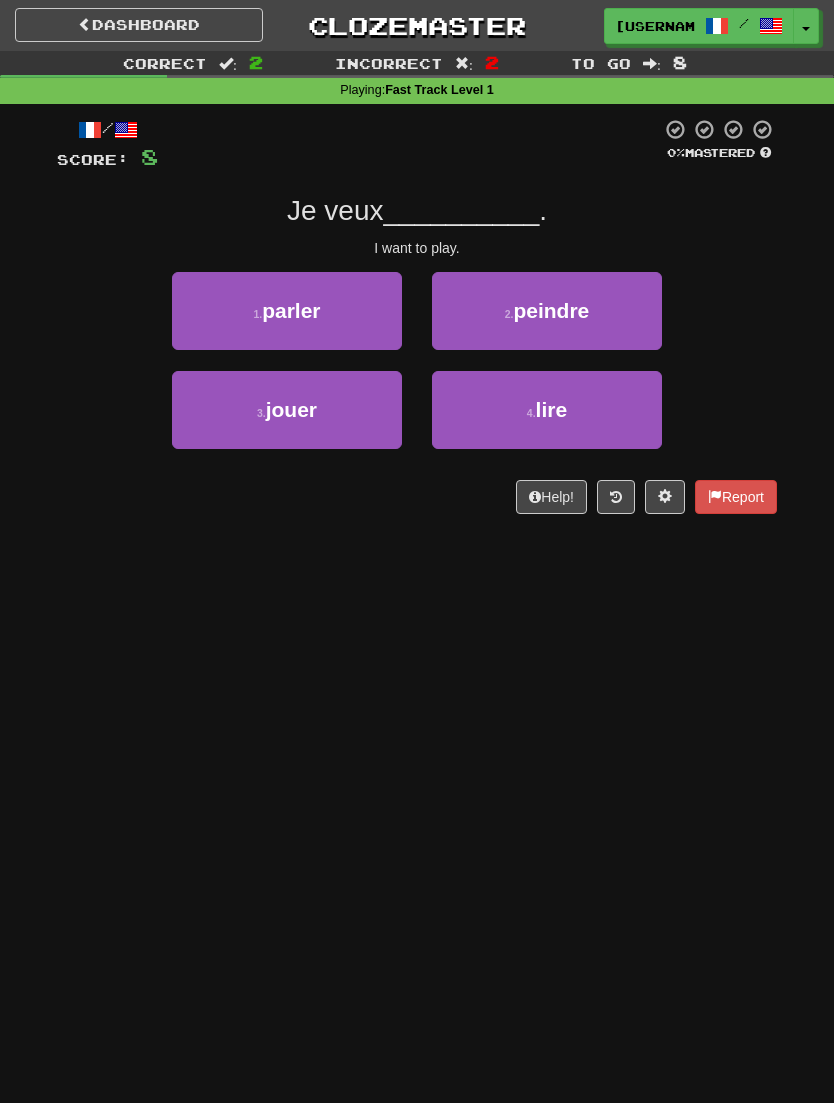click on "3 .  jouer" at bounding box center (287, 410) 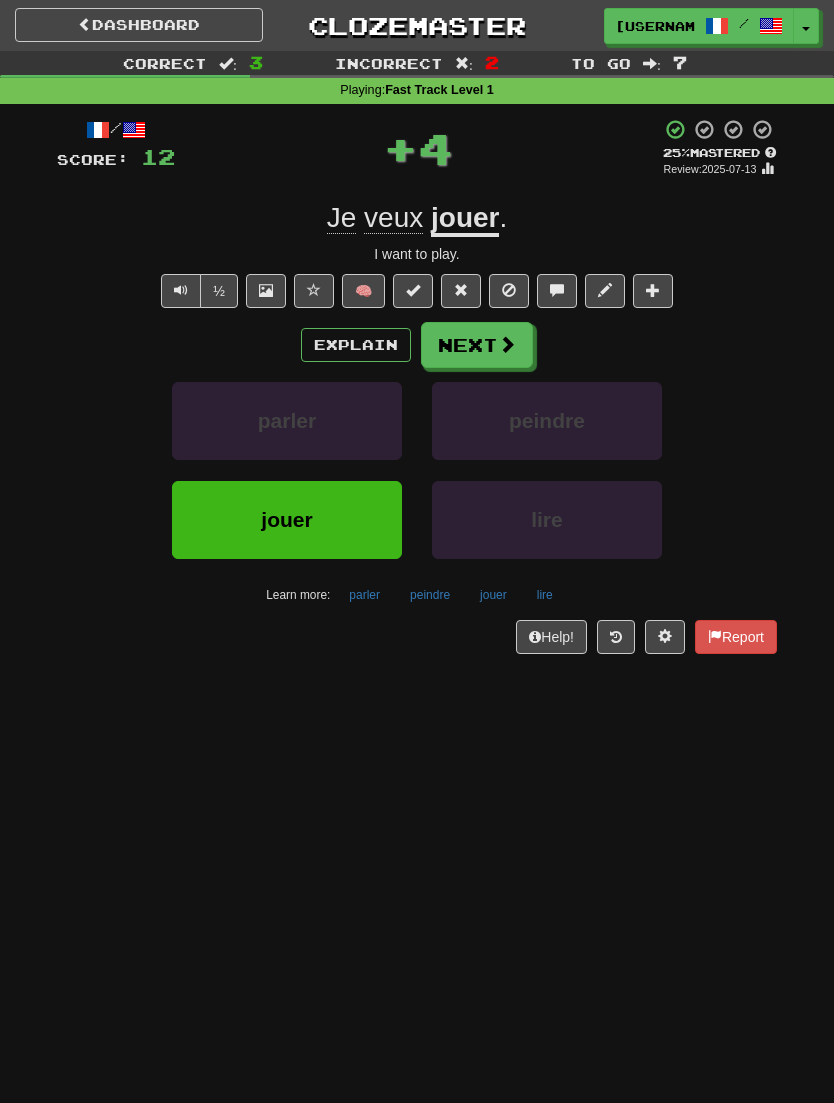 click on "Next" at bounding box center [477, 345] 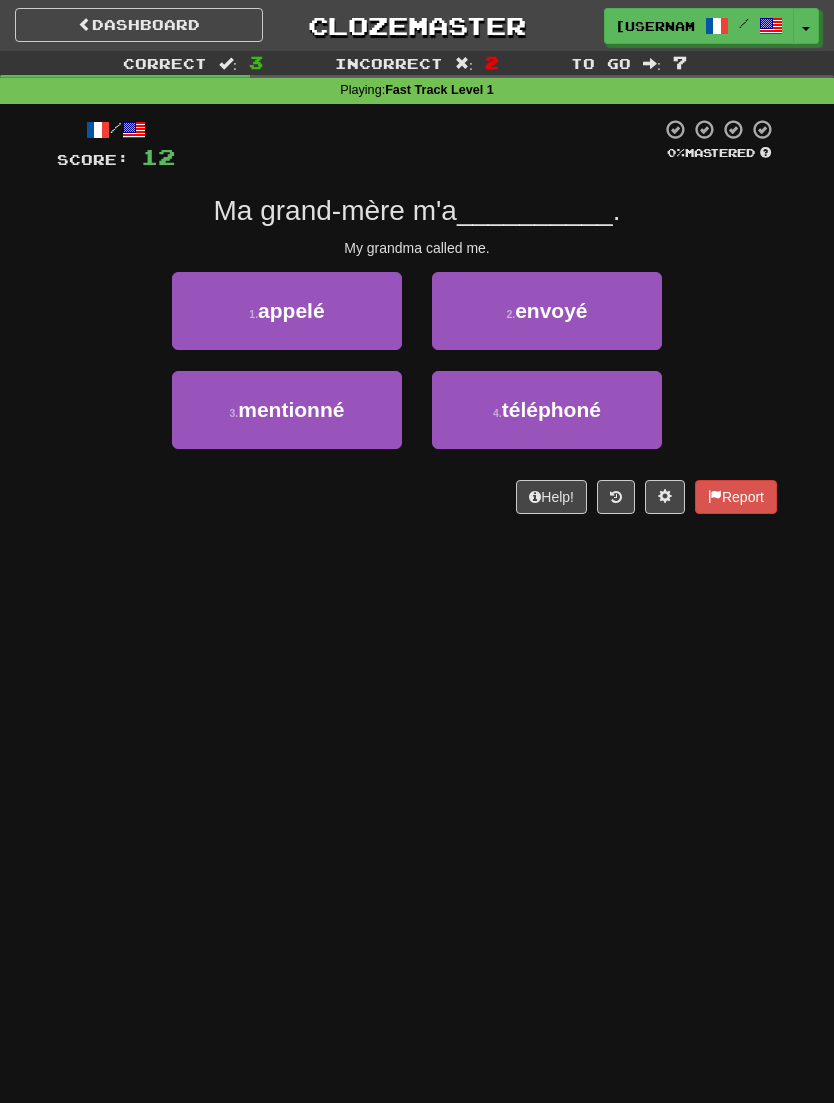 click on "1 .  appelé" at bounding box center [287, 311] 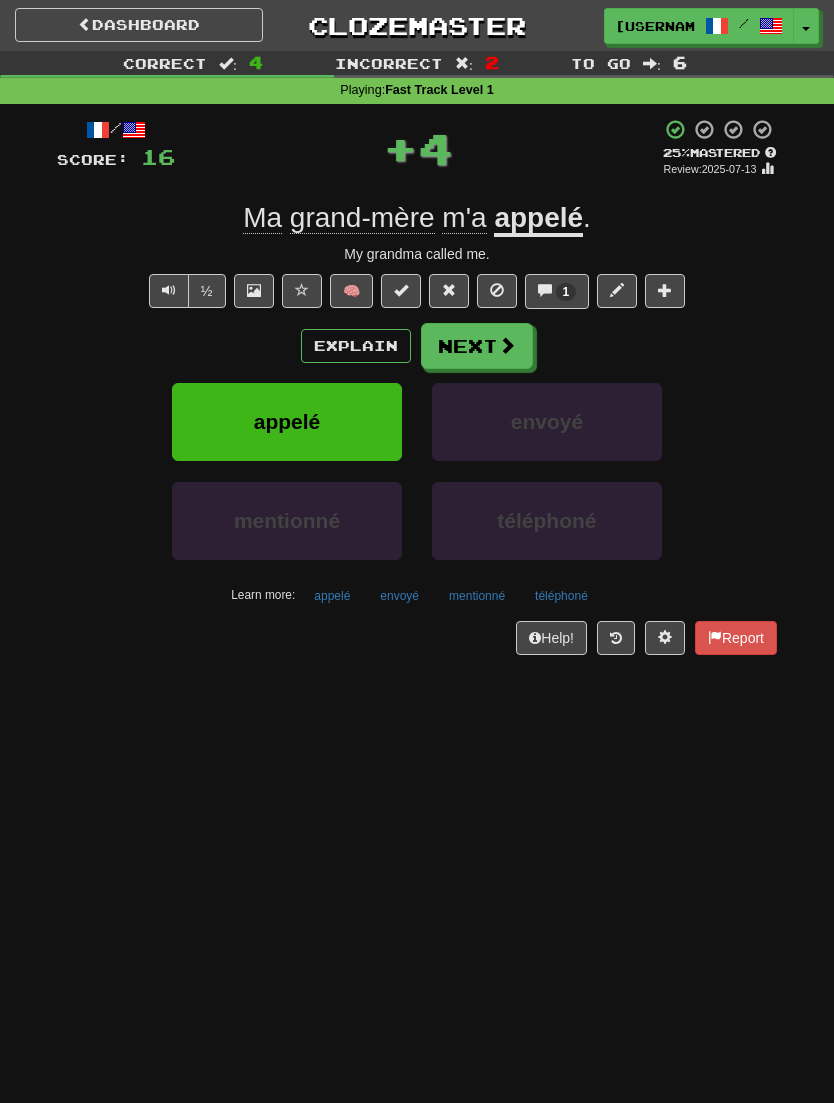 click on "Next" at bounding box center [477, 346] 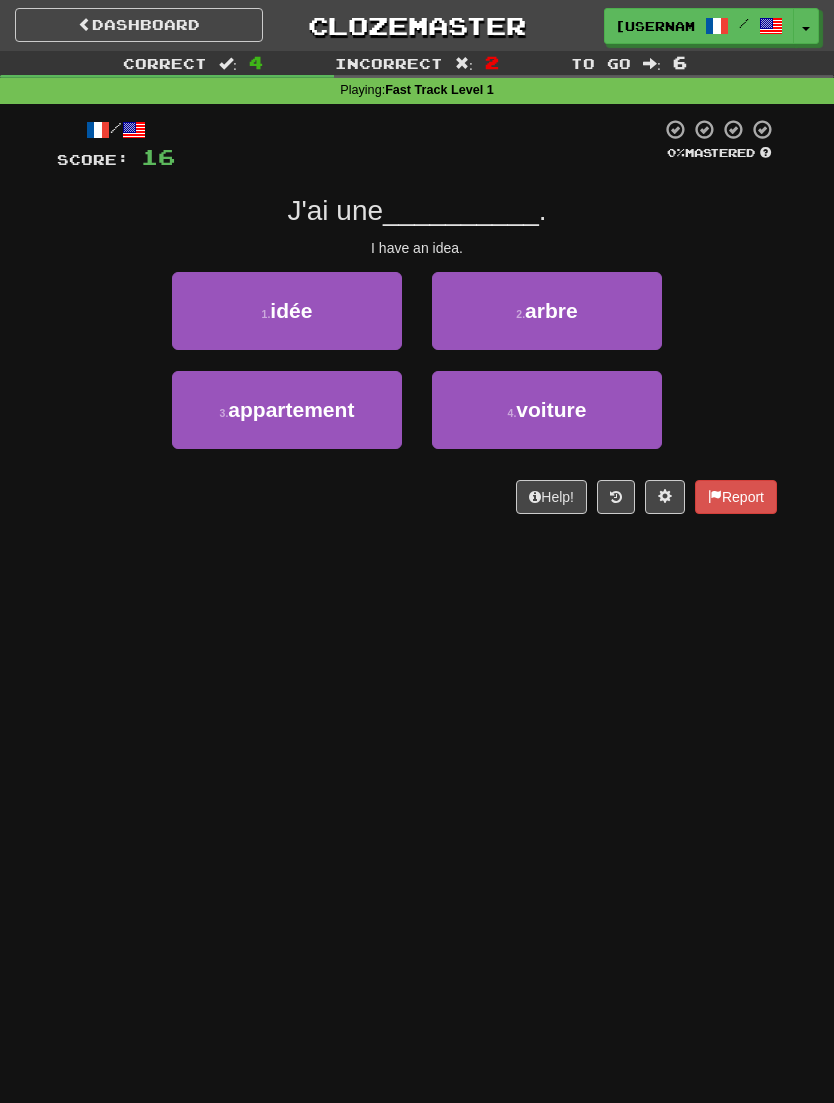 click on "Dashboard
Clozemaster
DivineHaze9144
/
Toggle Dropdown
Dashboard
Leaderboard
Activity Feed
Notifications
Profile
Discussions
Français
/
English
Streak:
1
Review:
0
Points Today: 264
Languages
Account
Logout
DivineHaze9144
/
Toggle Dropdown
Dashboard
Leaderboard
Activity Feed
Notifications
Profile
Discussions
Français
/
English
Streak:
1
Review:
0
Points Today: 264
Languages
Account
Logout
clozemaster
Correct   :   4 Incorrect   :   2 To go   :   6 Playing :  Fast Track Level 1  /  Score:   16 0 %  Mastered J'ai une  __________ . I have an idea. 1 .  idée 2 .  arbre 3 .  appartement 4 .  voiture  Help!  Report" at bounding box center (417, 551) 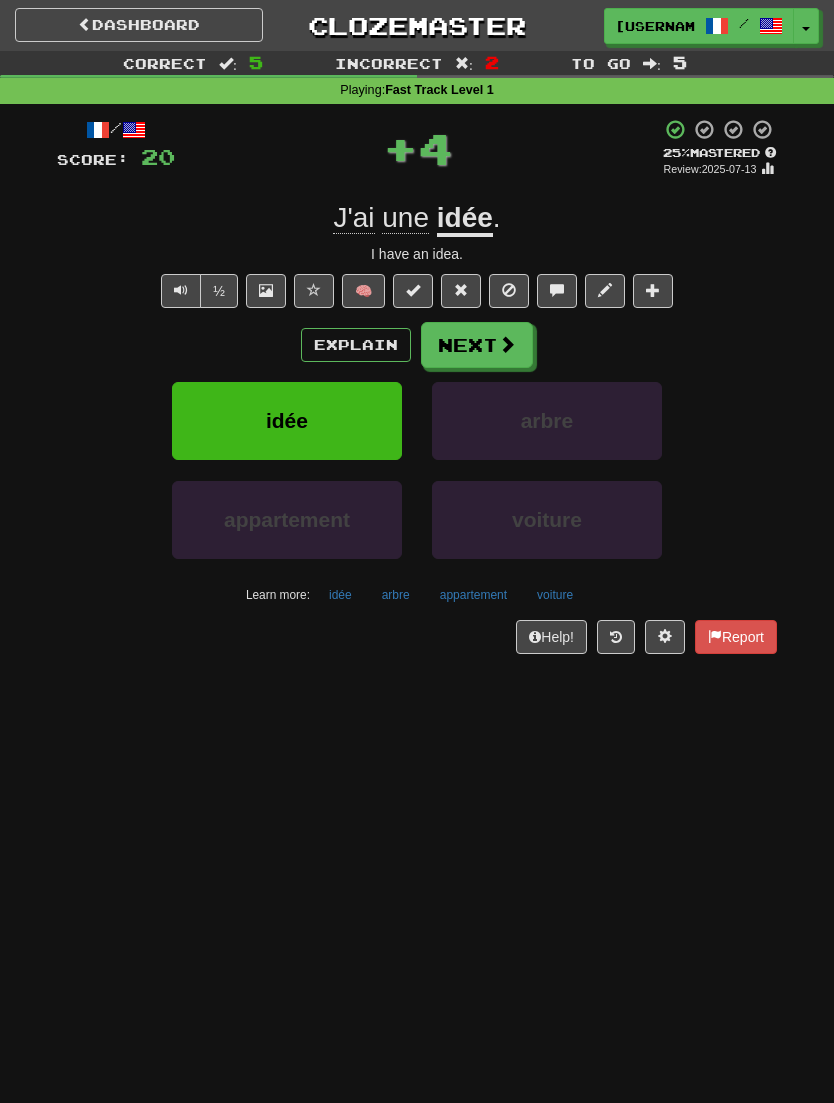 click at bounding box center (507, 344) 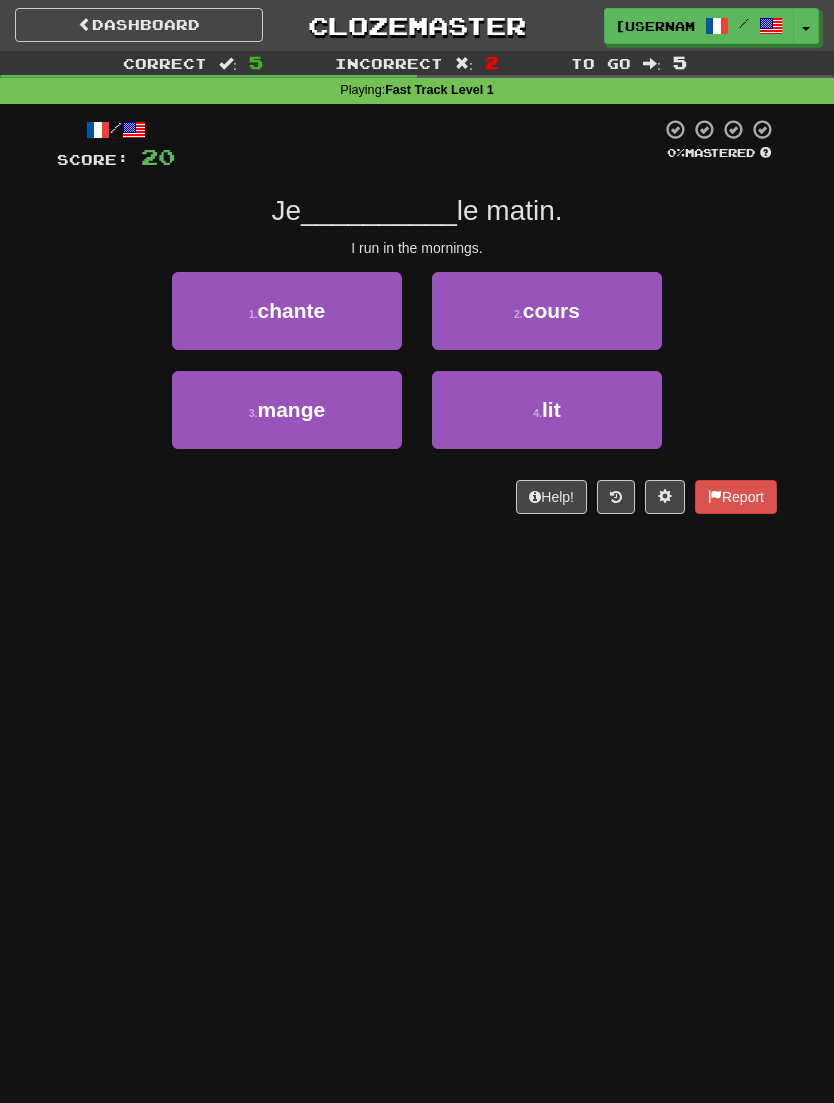 click on "2 .  cours" at bounding box center (547, 311) 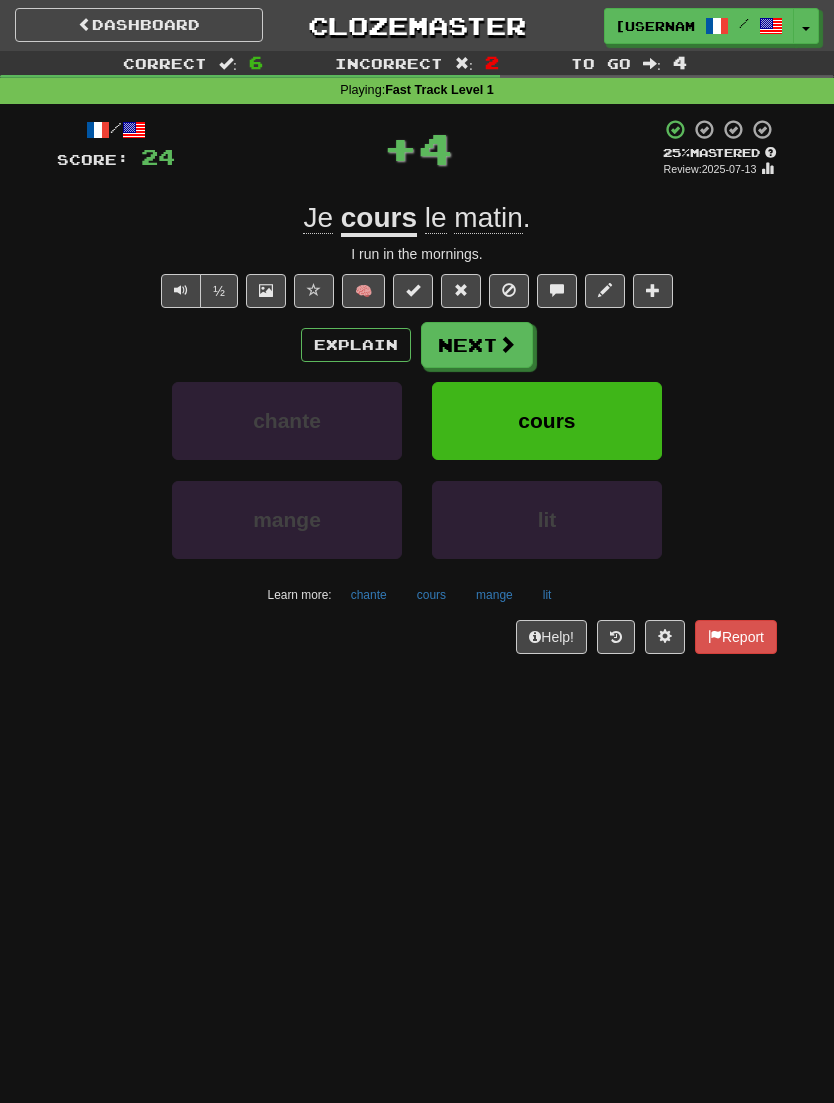 click on "Next" at bounding box center [477, 345] 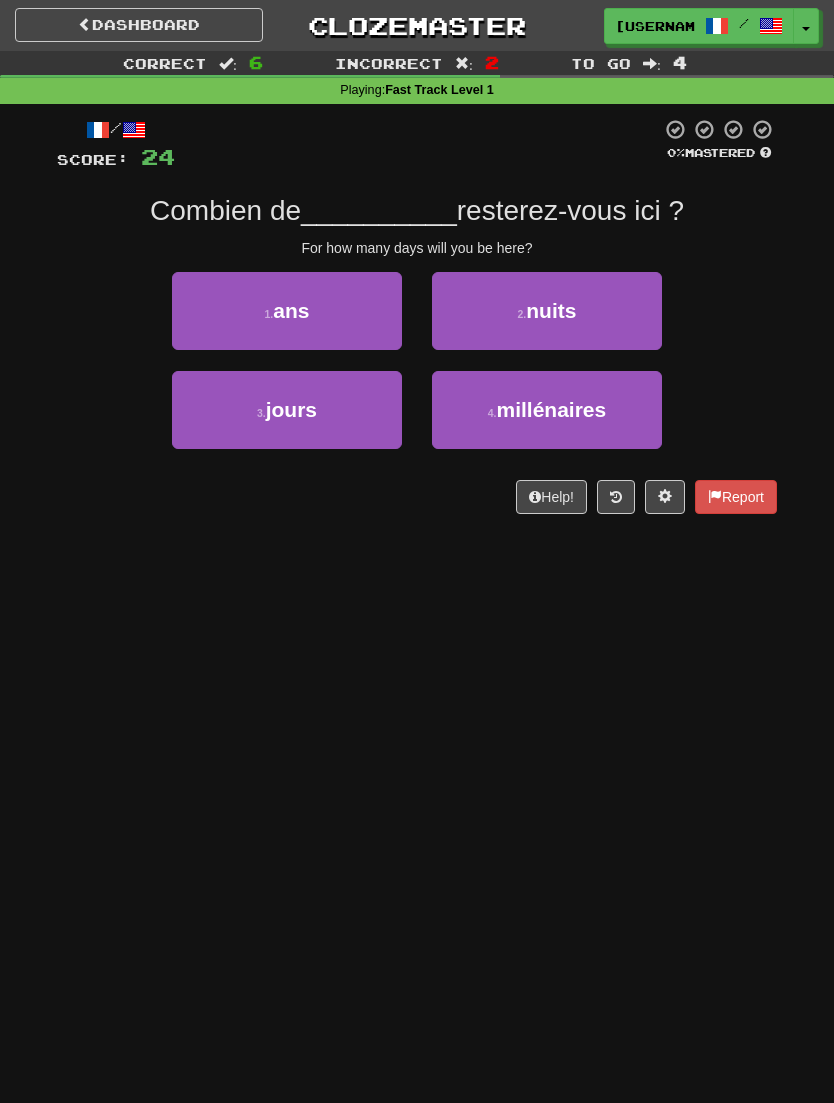 click on "3 .  jours" at bounding box center [287, 410] 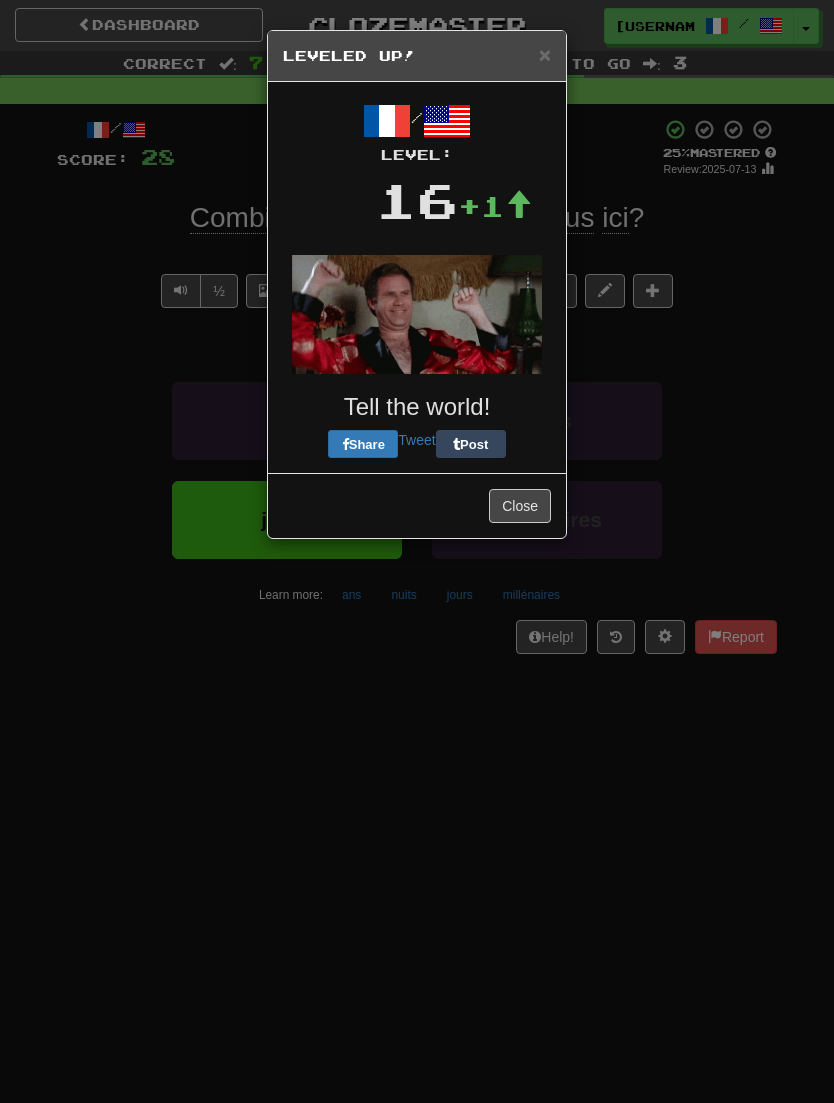 click at bounding box center (417, 314) 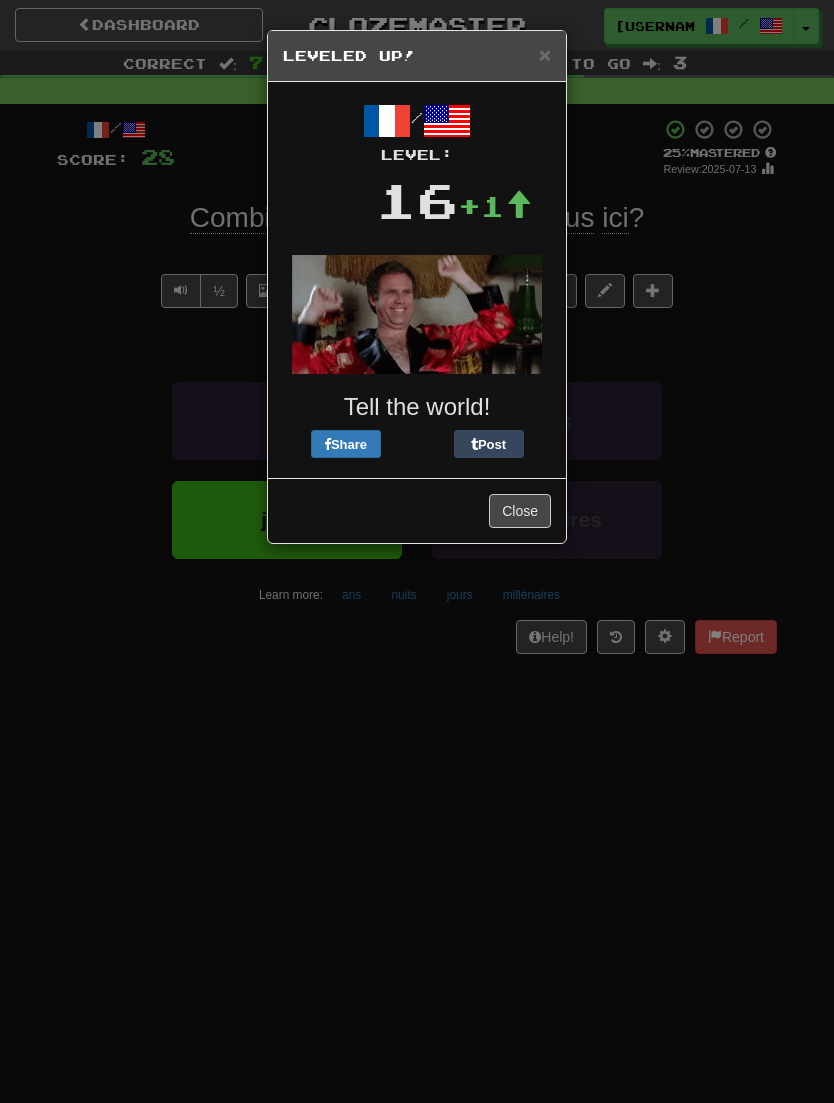 click on "Close" at bounding box center [520, 511] 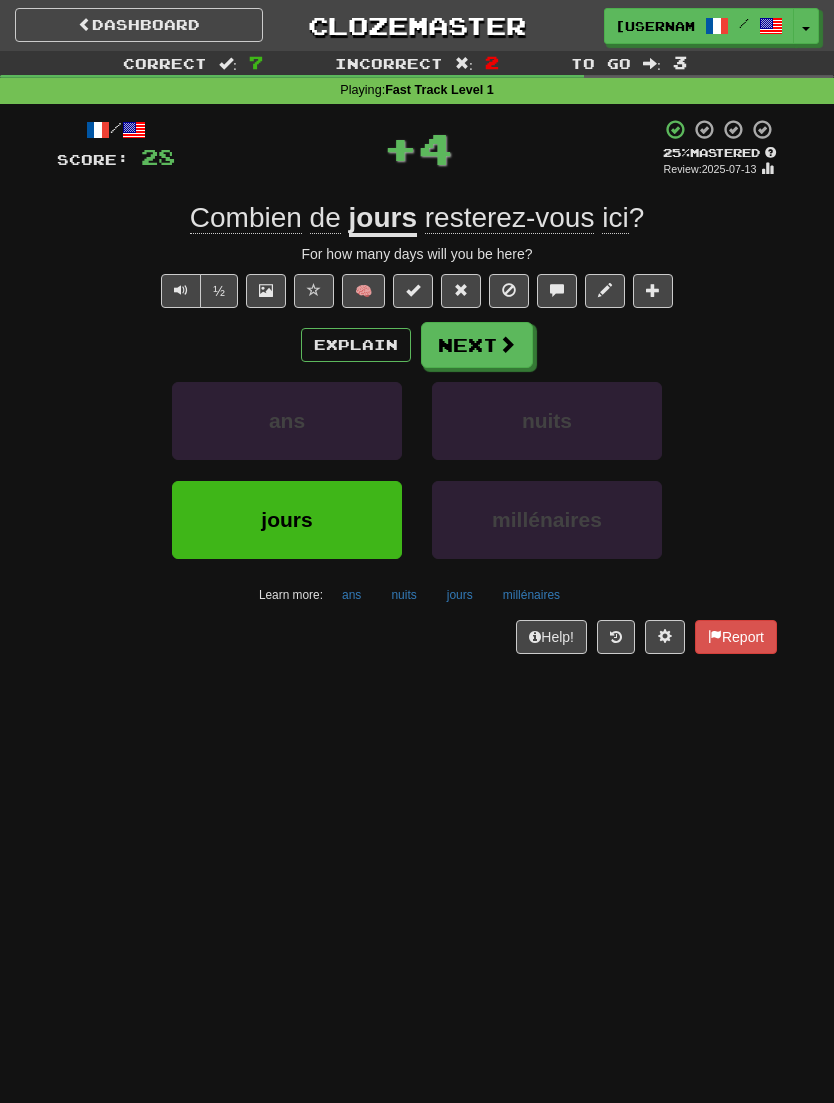 click on "Next" at bounding box center (477, 345) 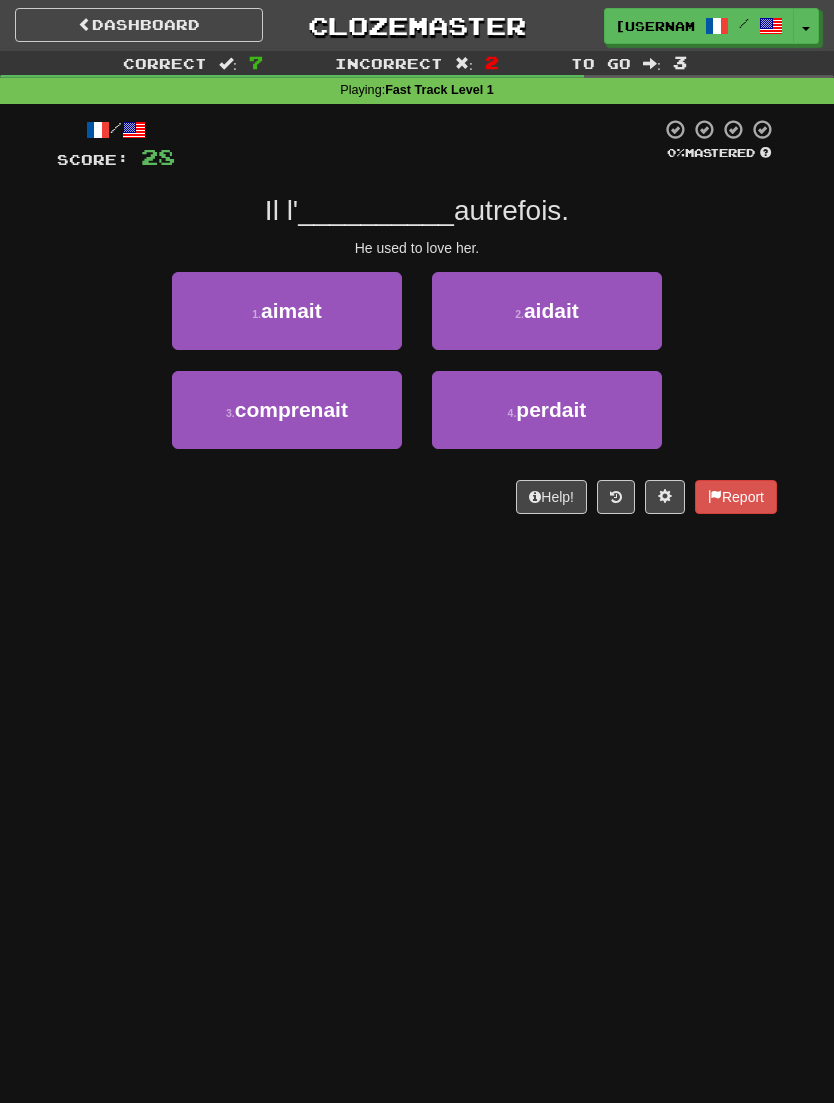 click on "1 .  aimait" at bounding box center [287, 311] 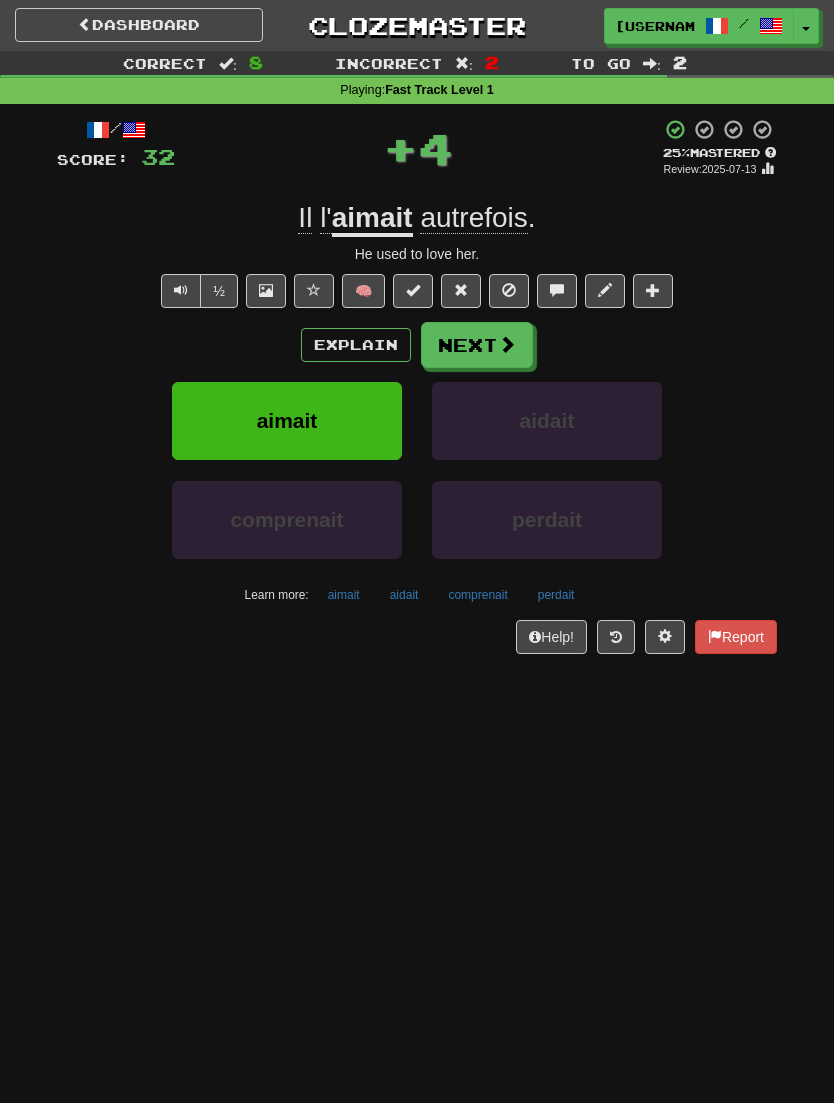 click on "Next" at bounding box center [477, 345] 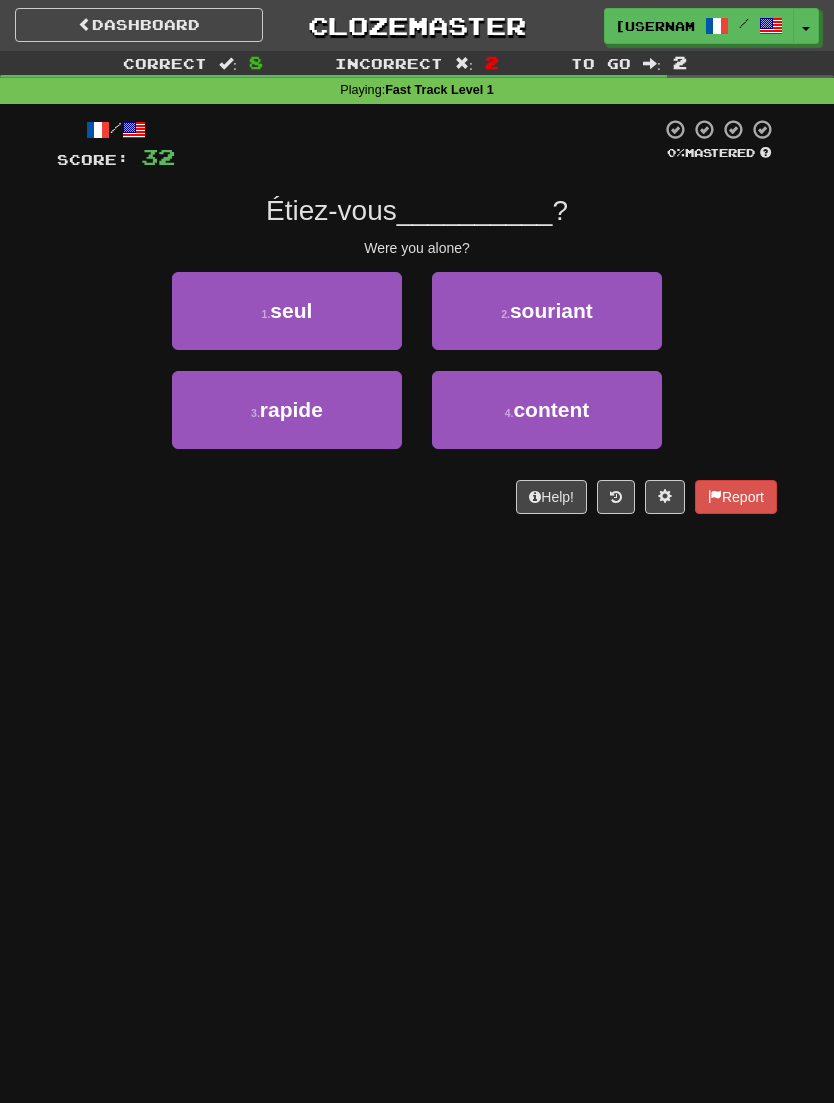 click on "1 .  seul" at bounding box center (287, 321) 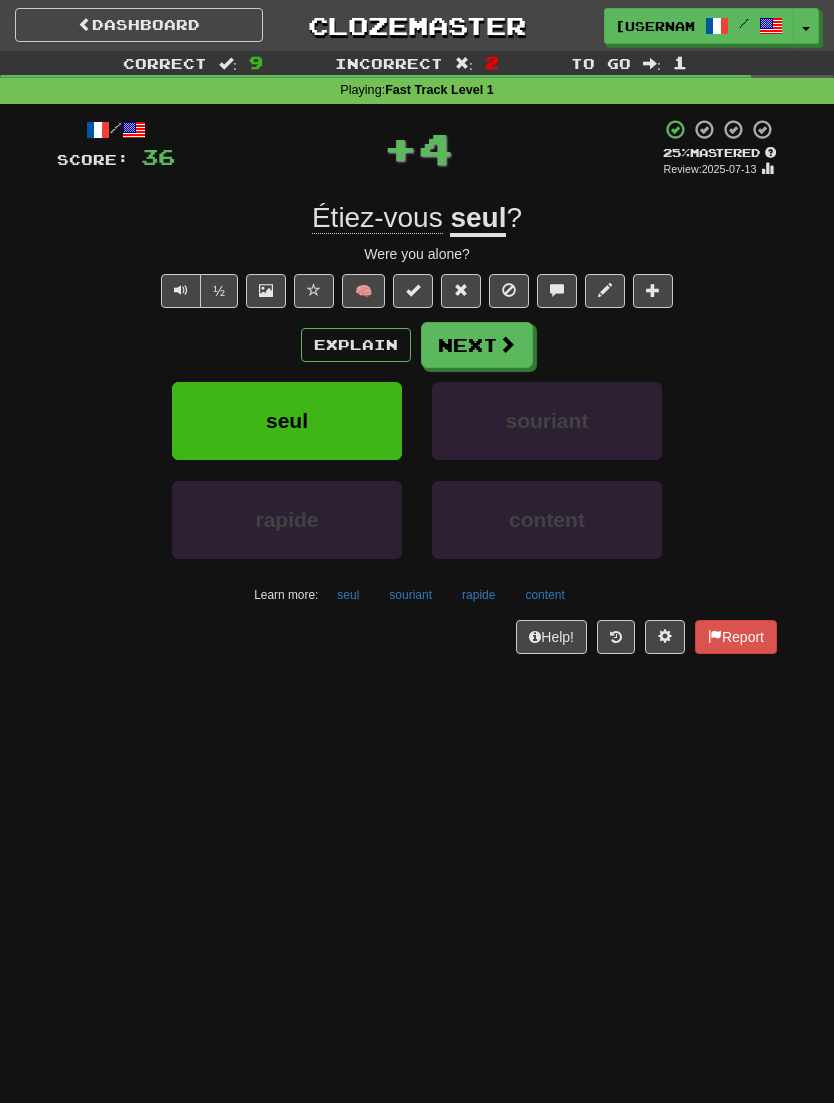 click on "Next" at bounding box center [477, 345] 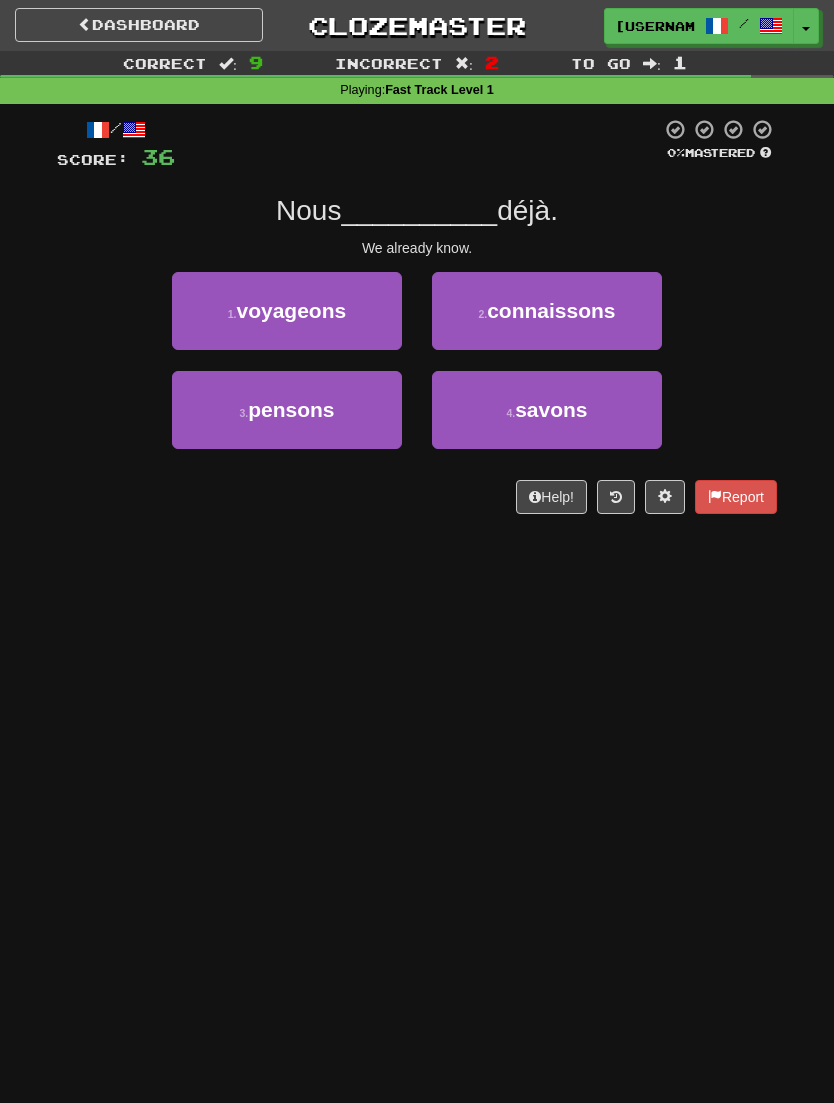 click on "2 .  connaissons" at bounding box center [547, 311] 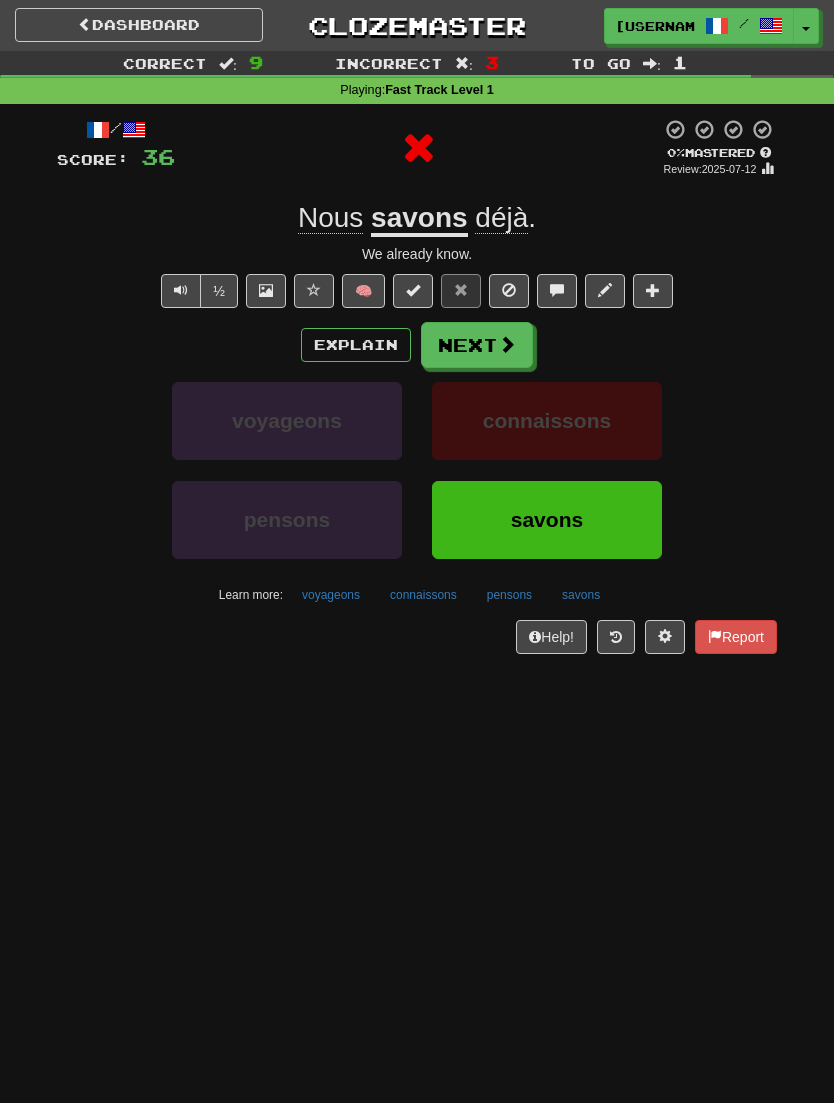click at bounding box center [507, 344] 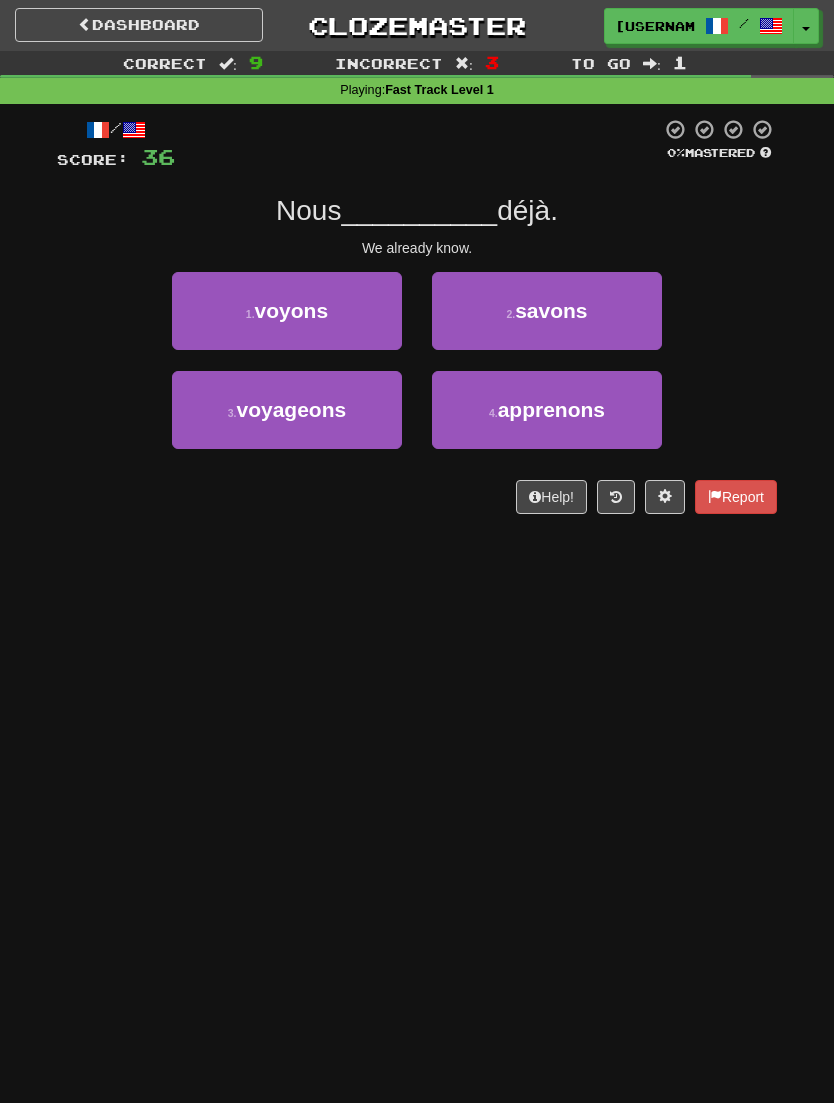 click on "2 .  savons" at bounding box center [547, 311] 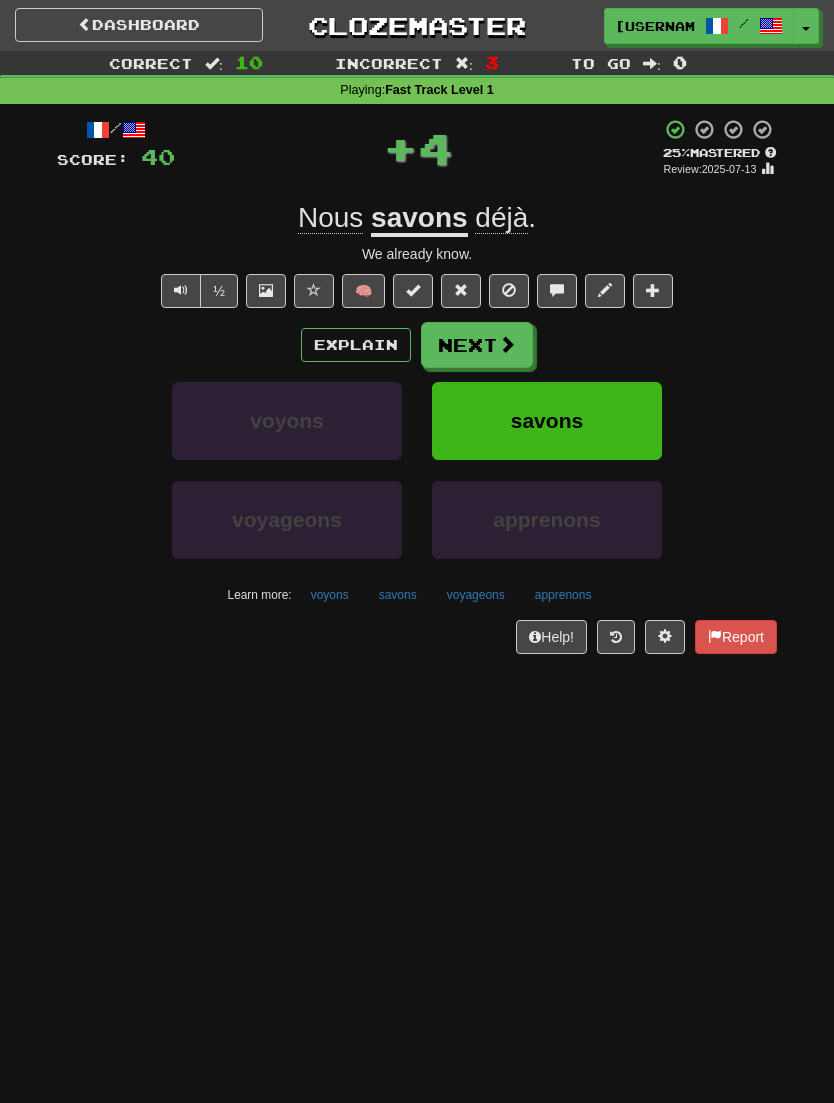 click on "Next" at bounding box center [477, 345] 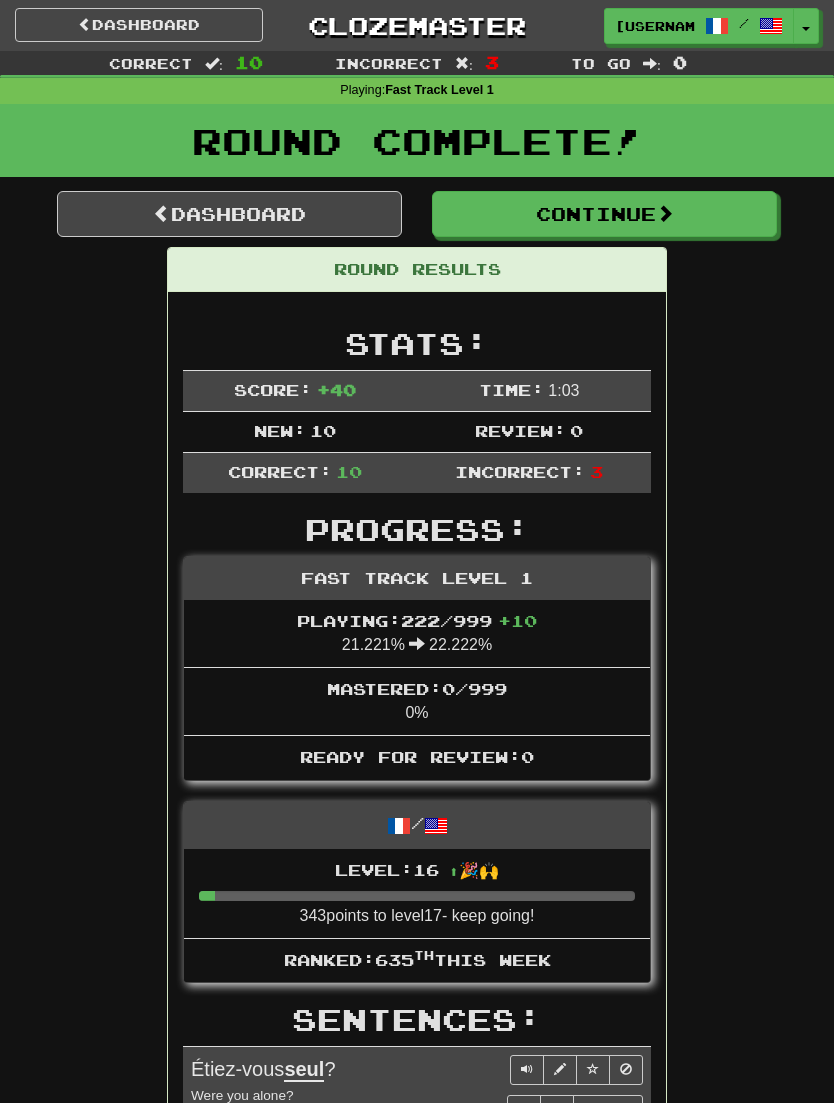 click on "Continue" at bounding box center (604, 214) 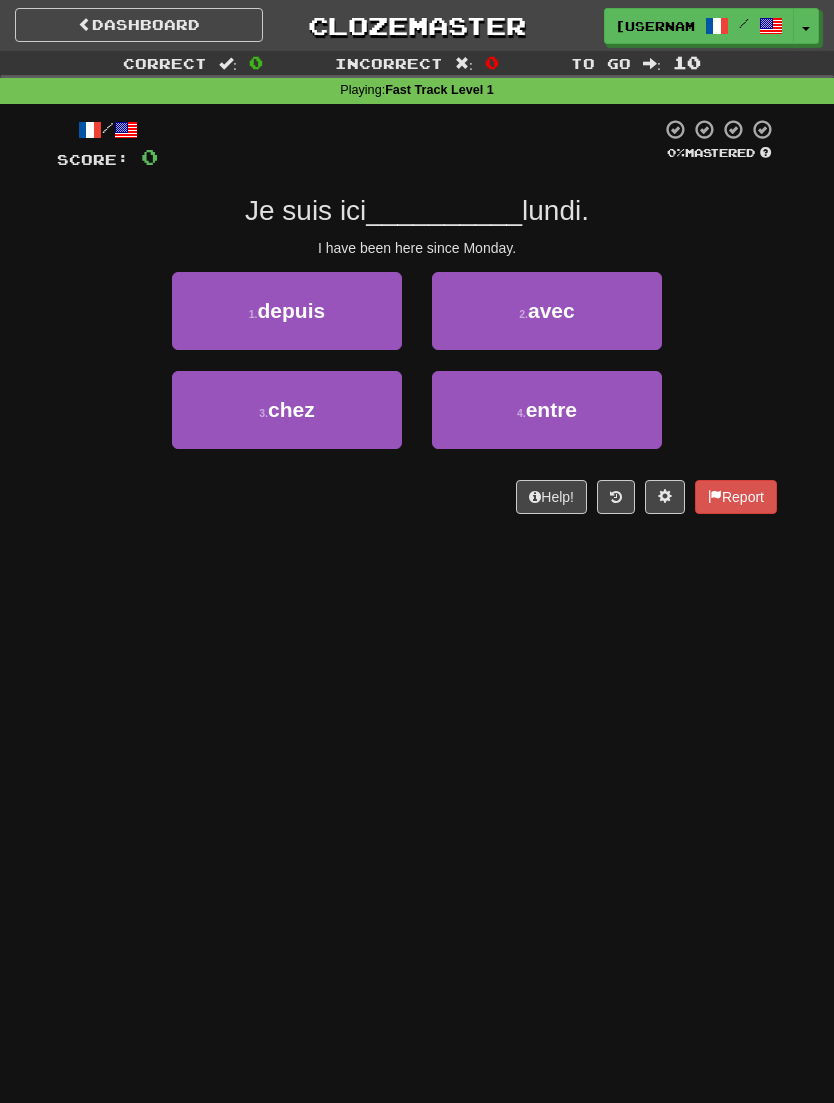 click on "4 .  entre" at bounding box center (547, 410) 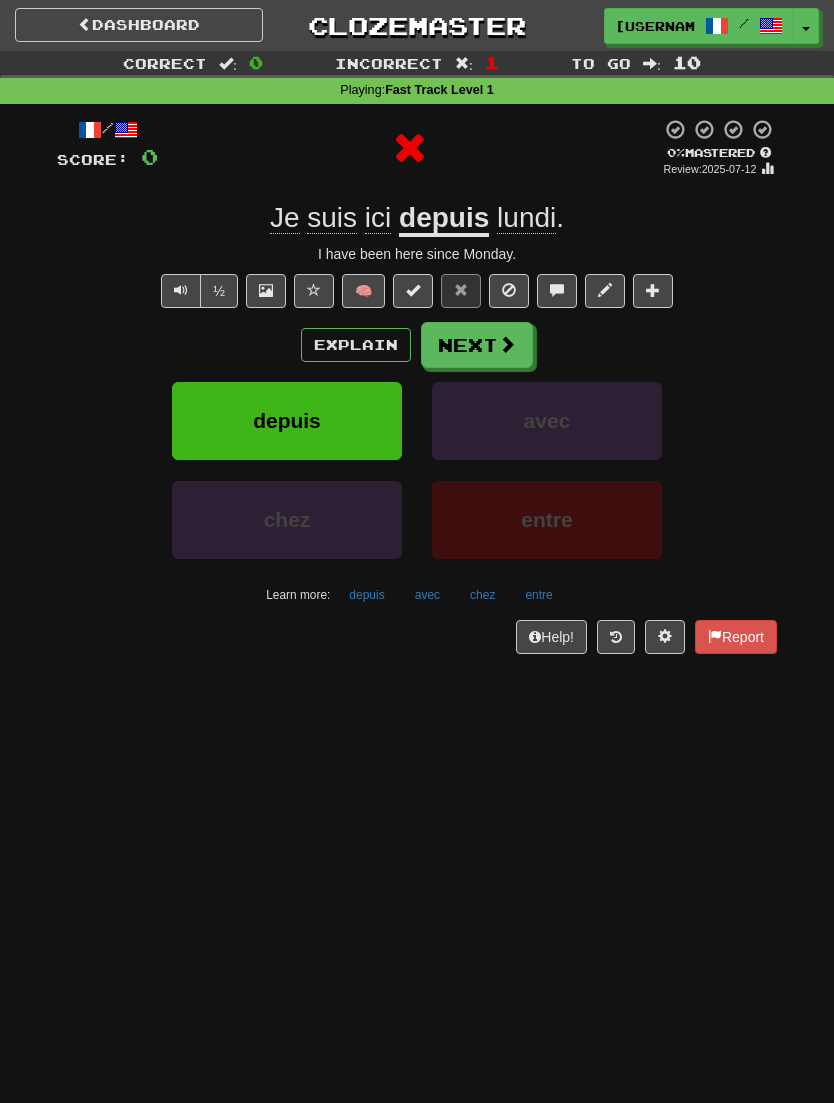 click at bounding box center [507, 344] 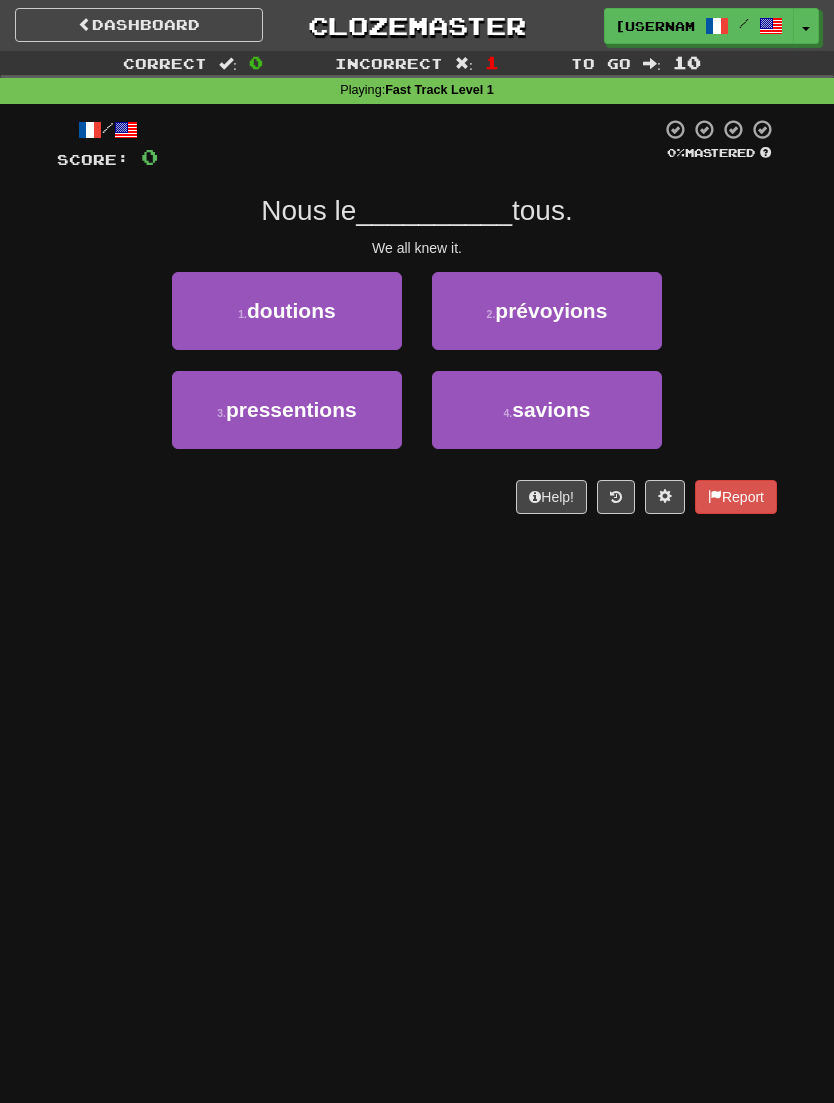 click on "4 .  savions" at bounding box center [547, 410] 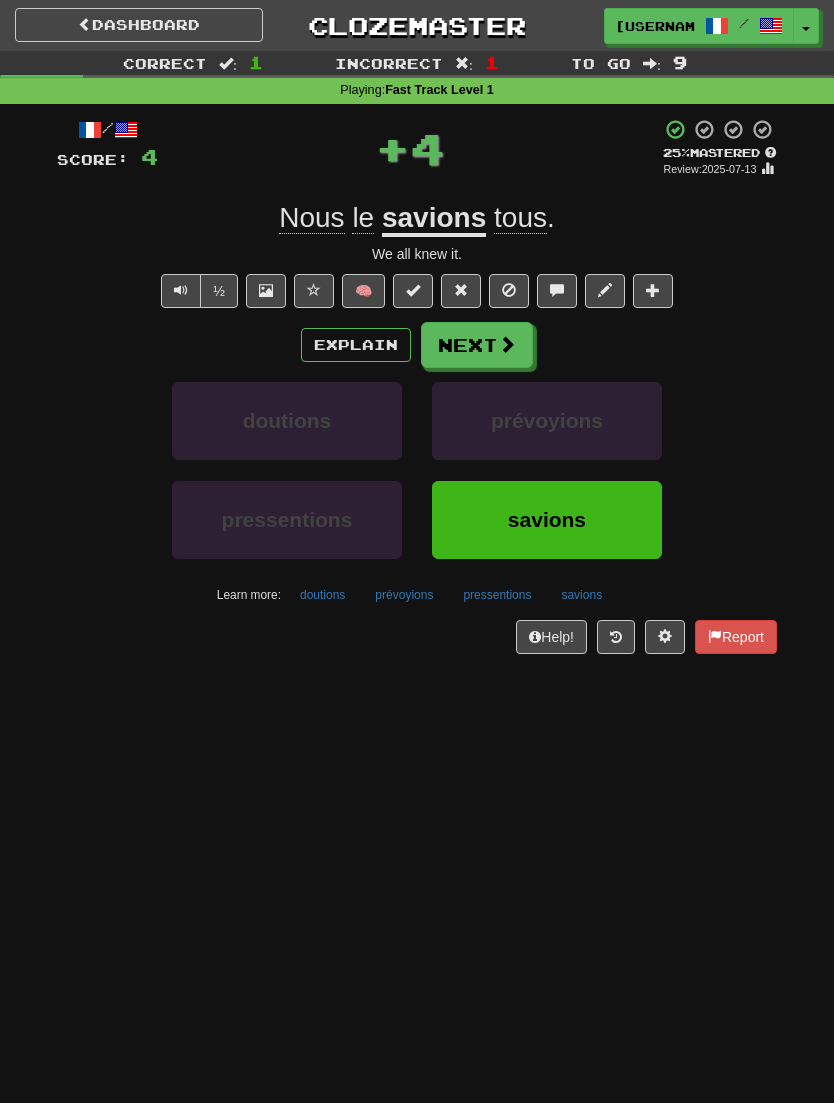 click on "Next" at bounding box center (477, 345) 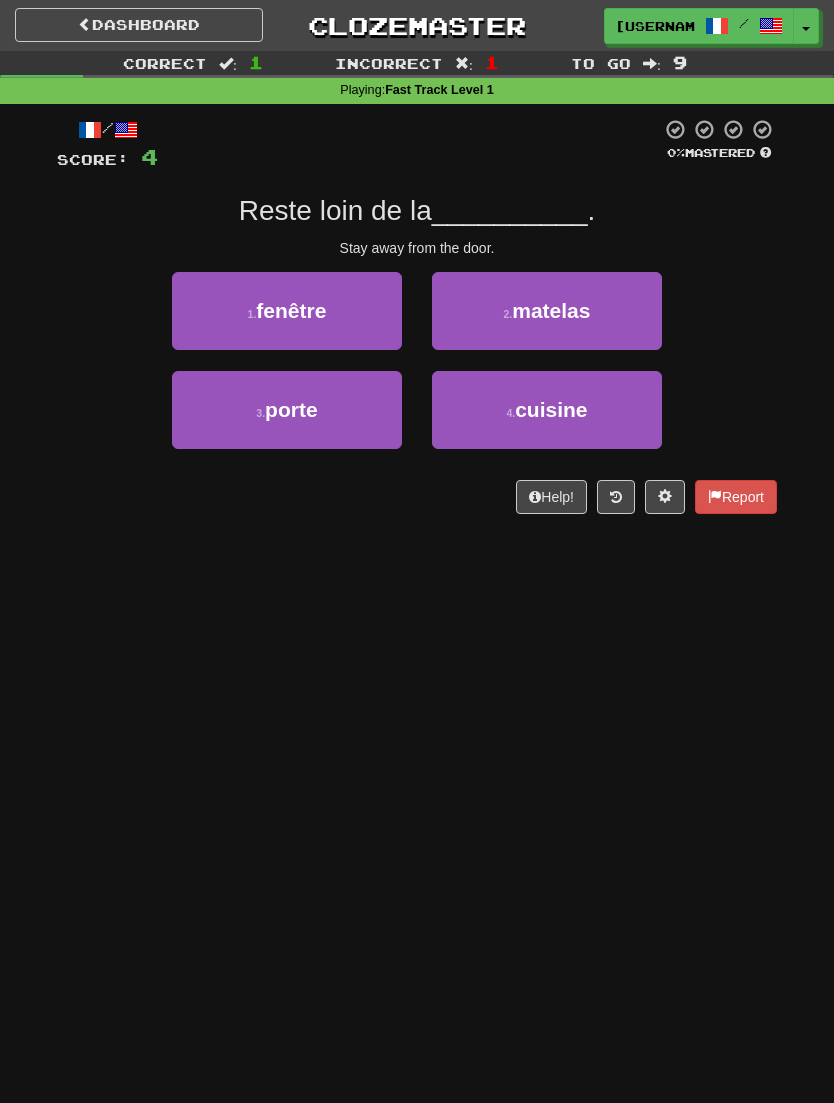 click on "3 .  porte" at bounding box center (287, 410) 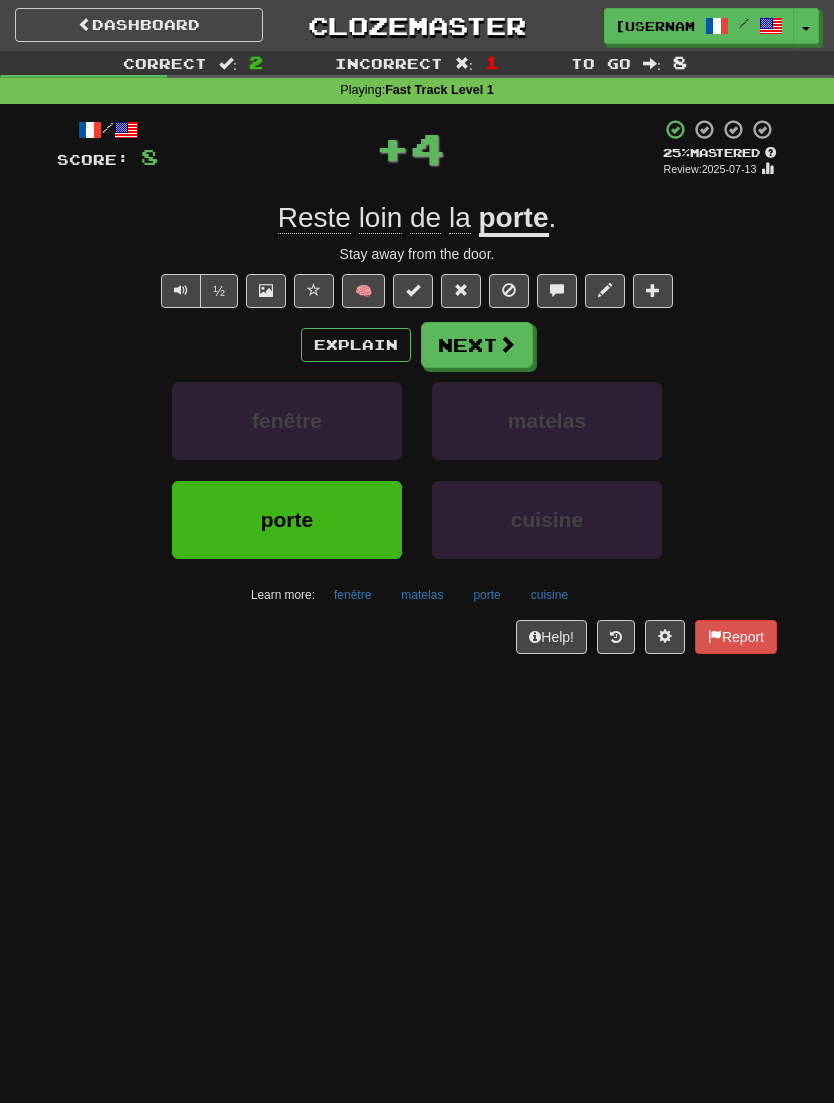 click on "Next" at bounding box center (477, 345) 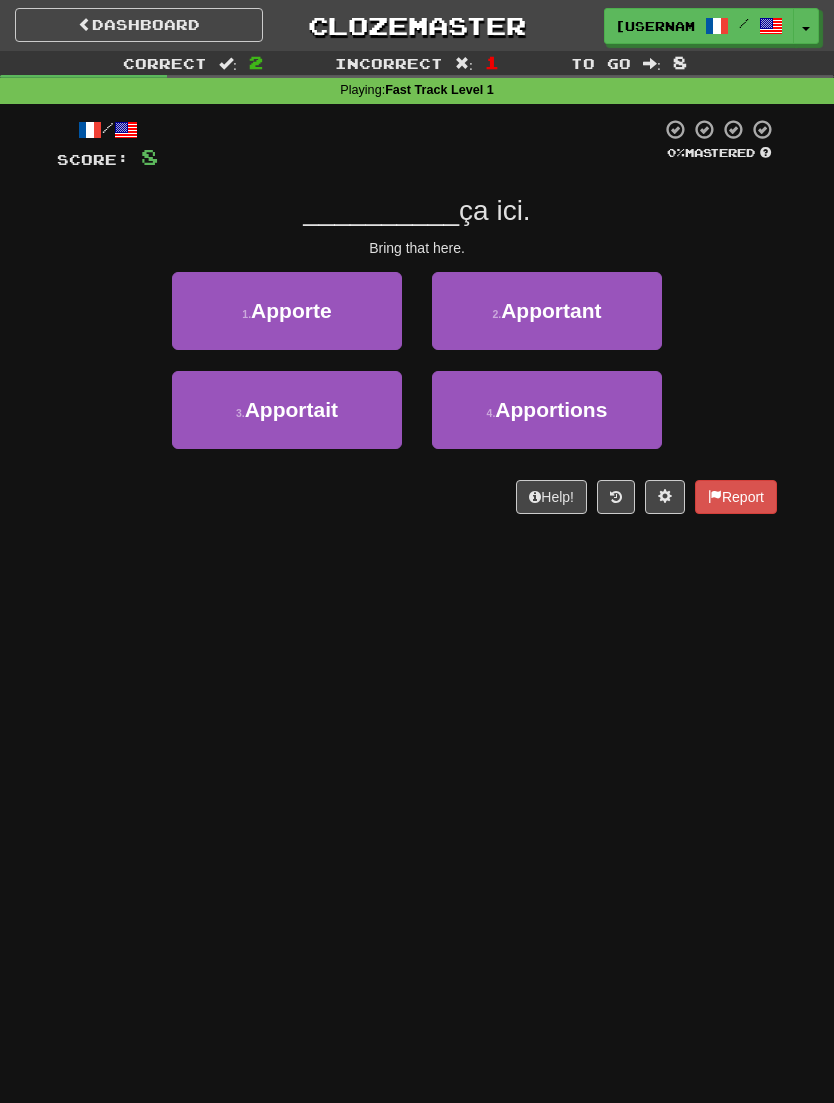 click on "2 .  Apportant" at bounding box center [547, 311] 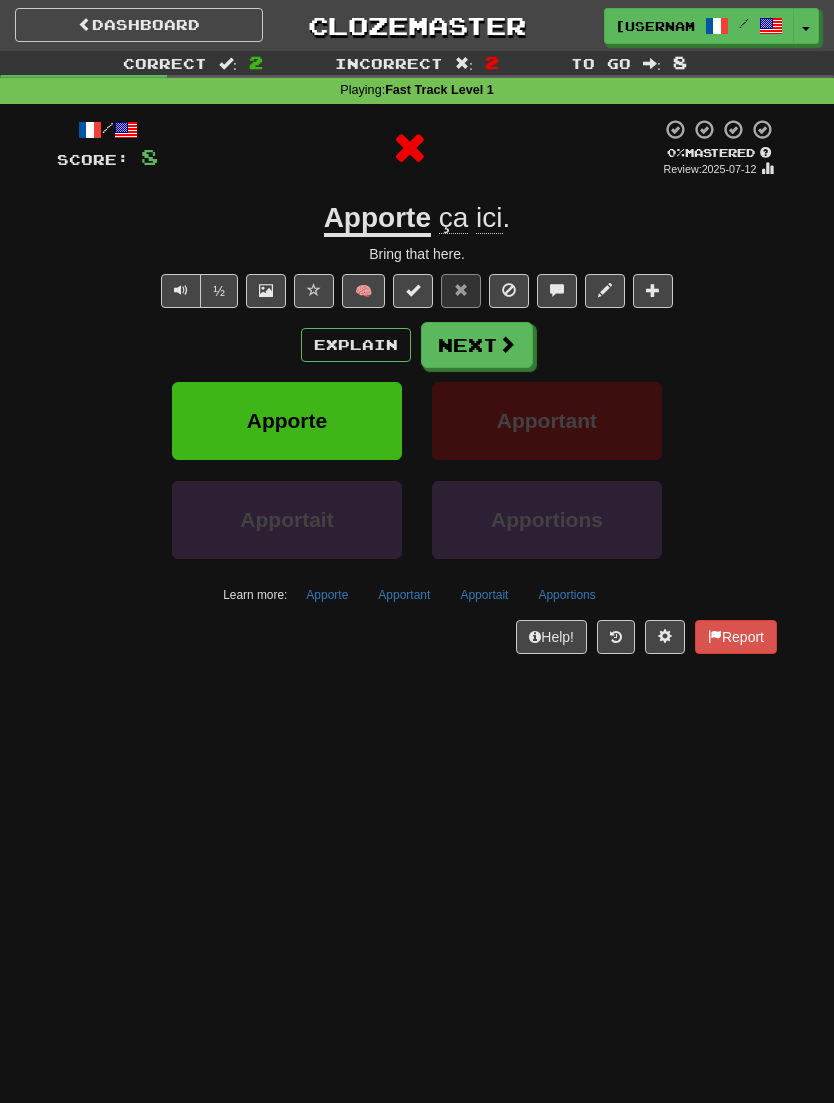 click on "Next" at bounding box center (477, 345) 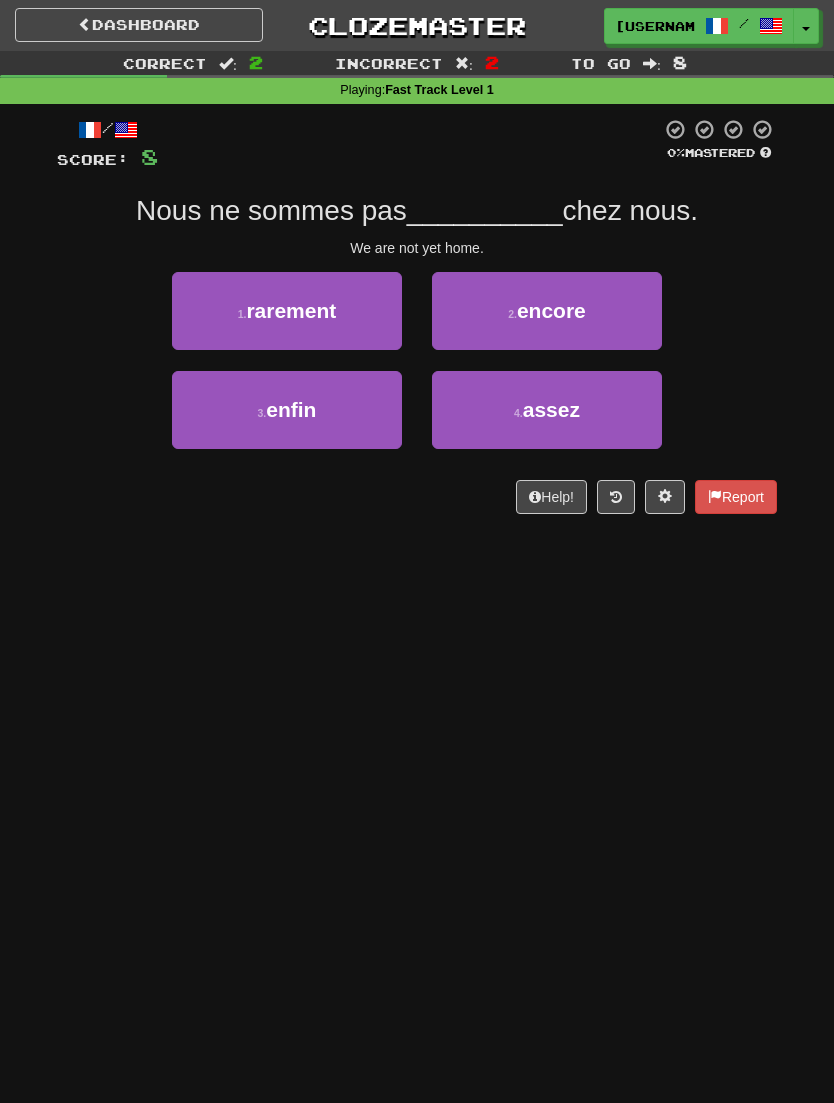 click on "3 .  enfin" at bounding box center [287, 410] 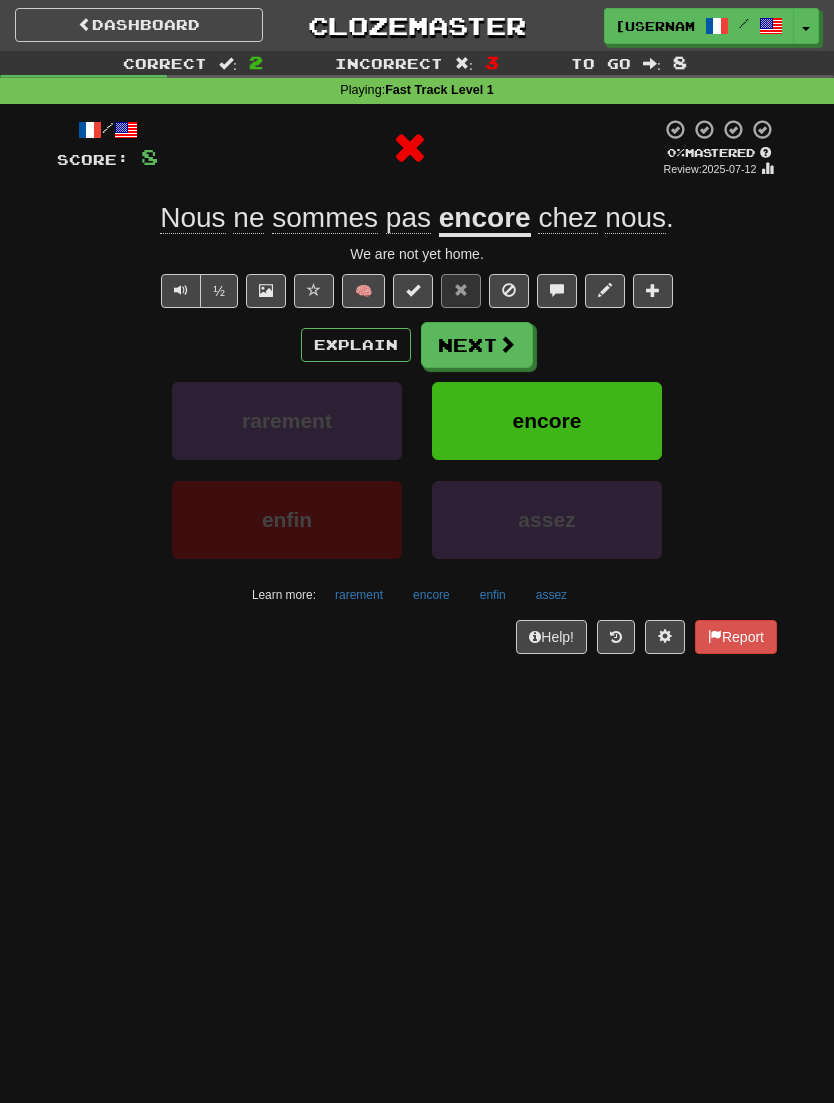 click on "Next" at bounding box center [477, 345] 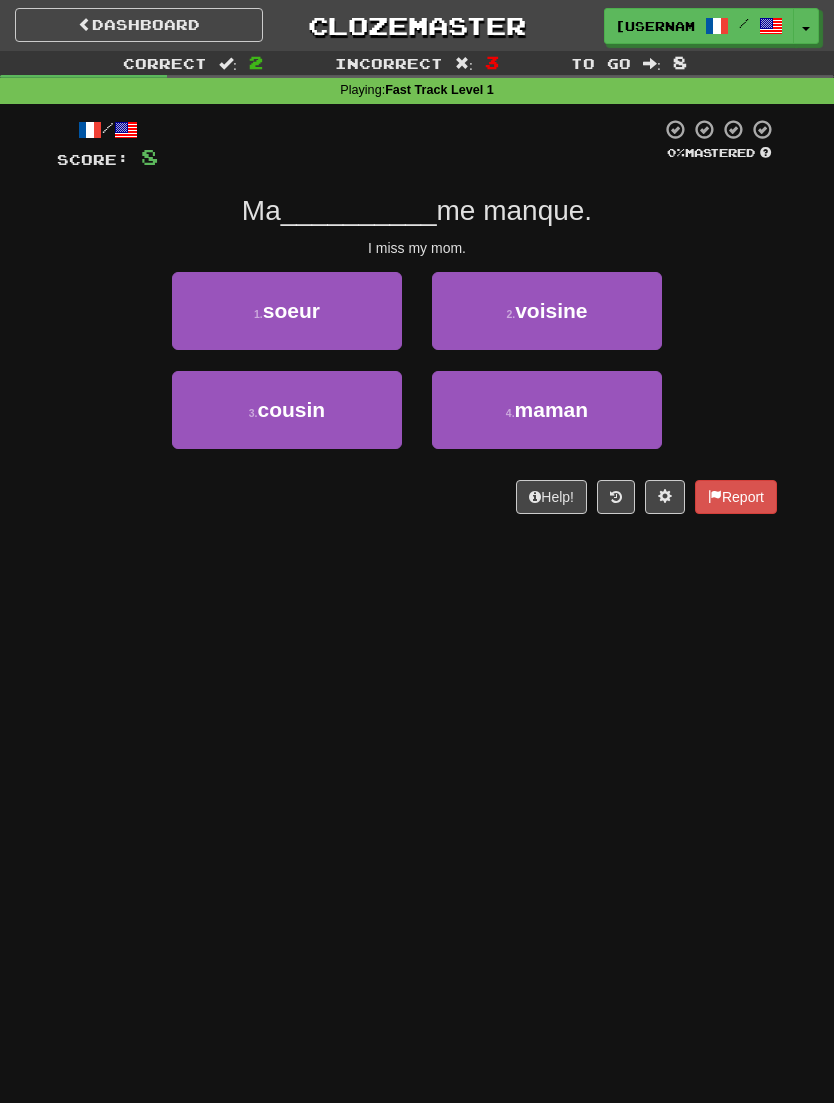 click on "maman" at bounding box center (552, 409) 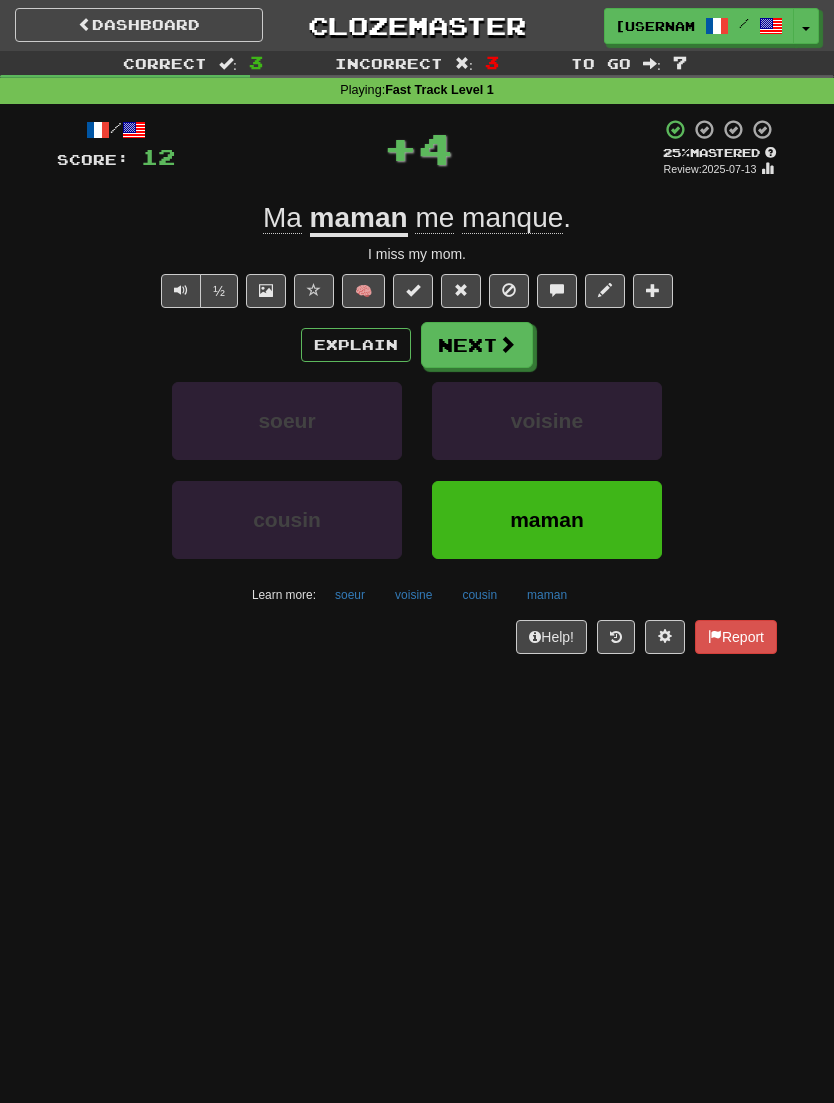 click at bounding box center [507, 344] 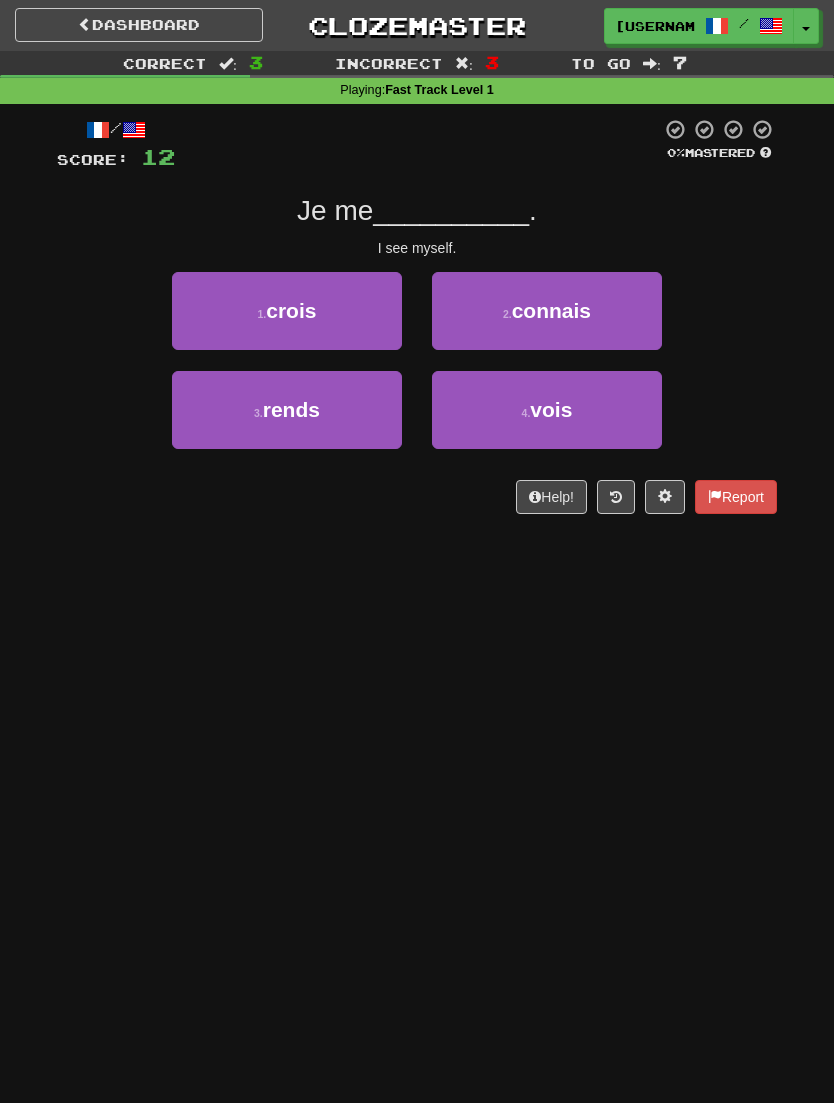 click on "vois" at bounding box center [551, 409] 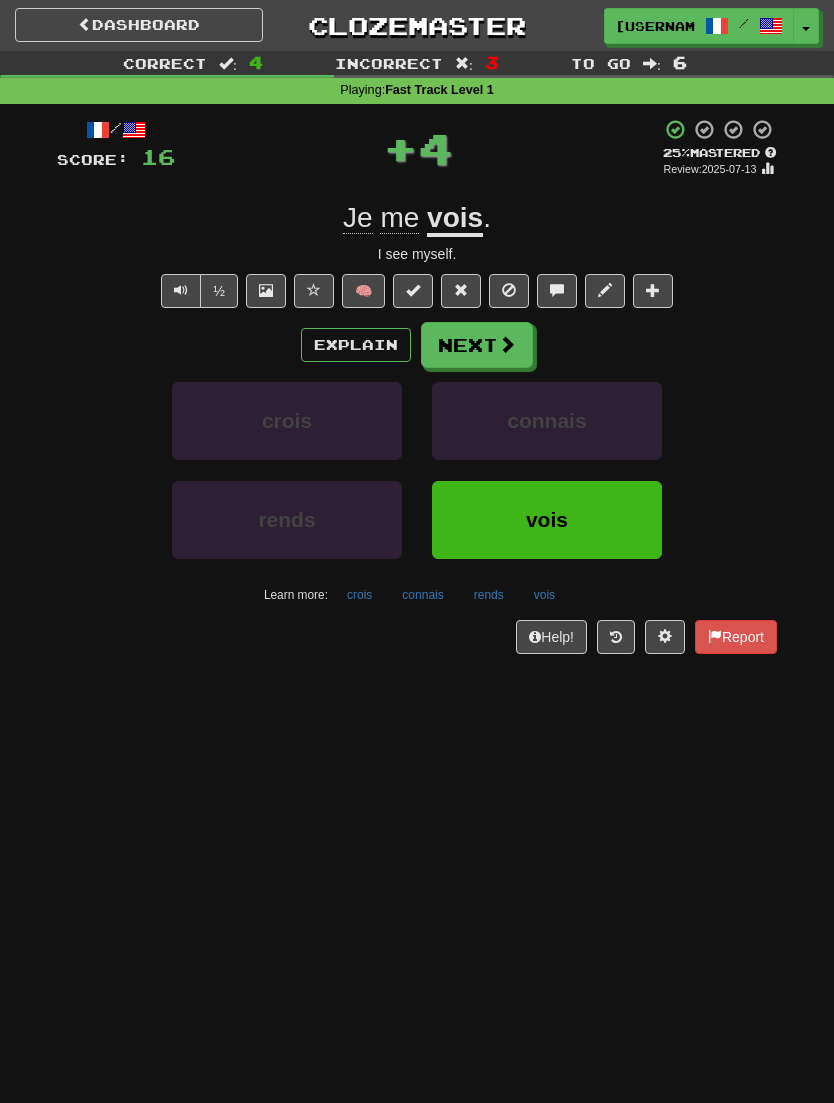 click on "Next" at bounding box center (477, 345) 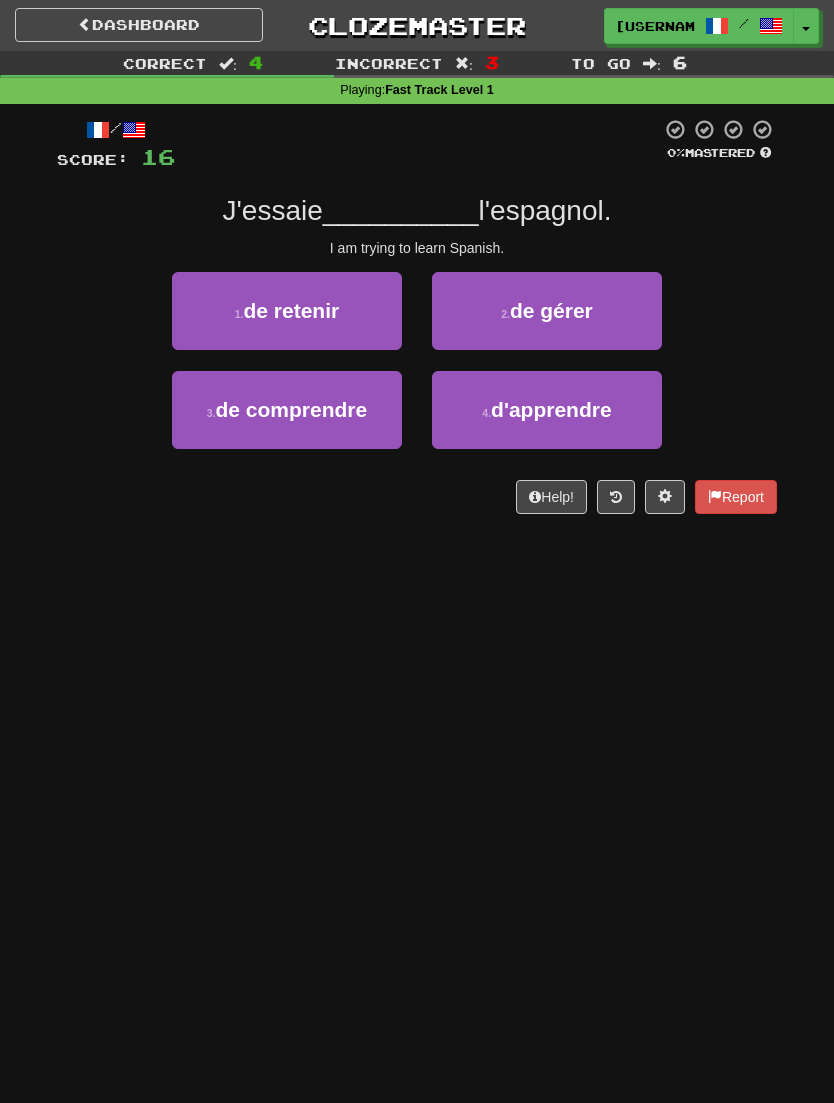 click on "d'apprendre" at bounding box center [551, 409] 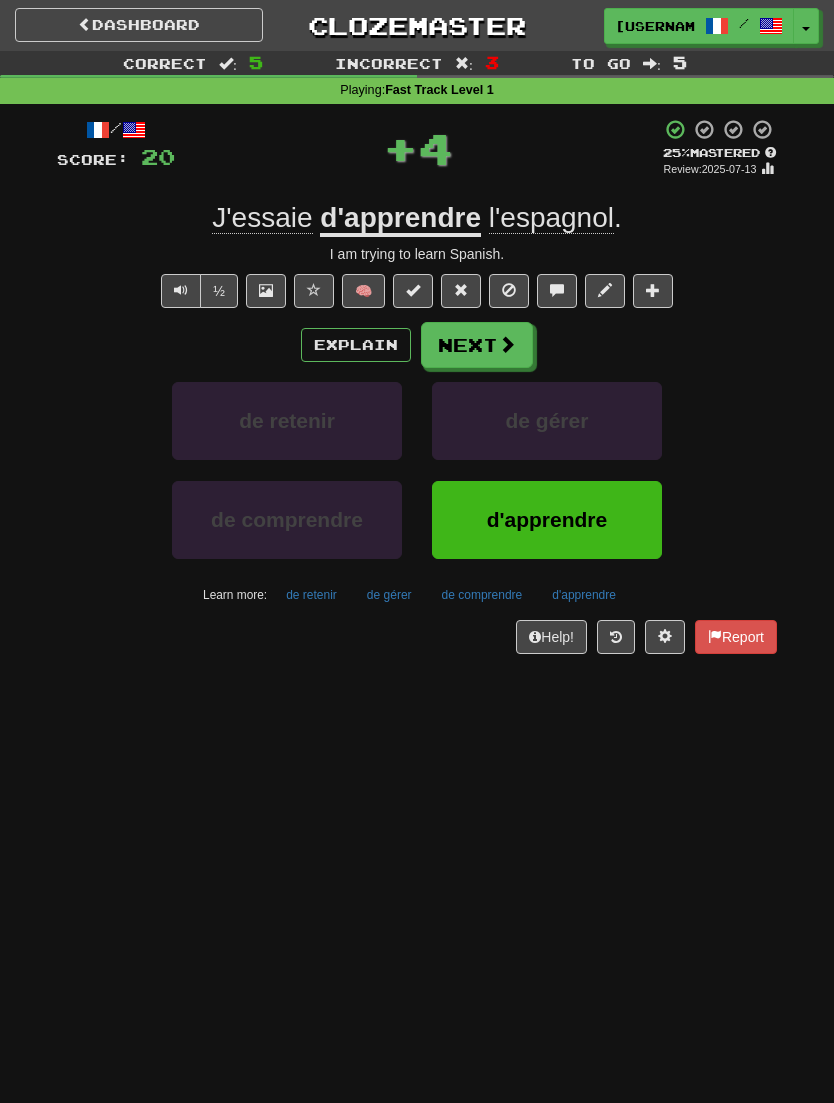 click at bounding box center (507, 344) 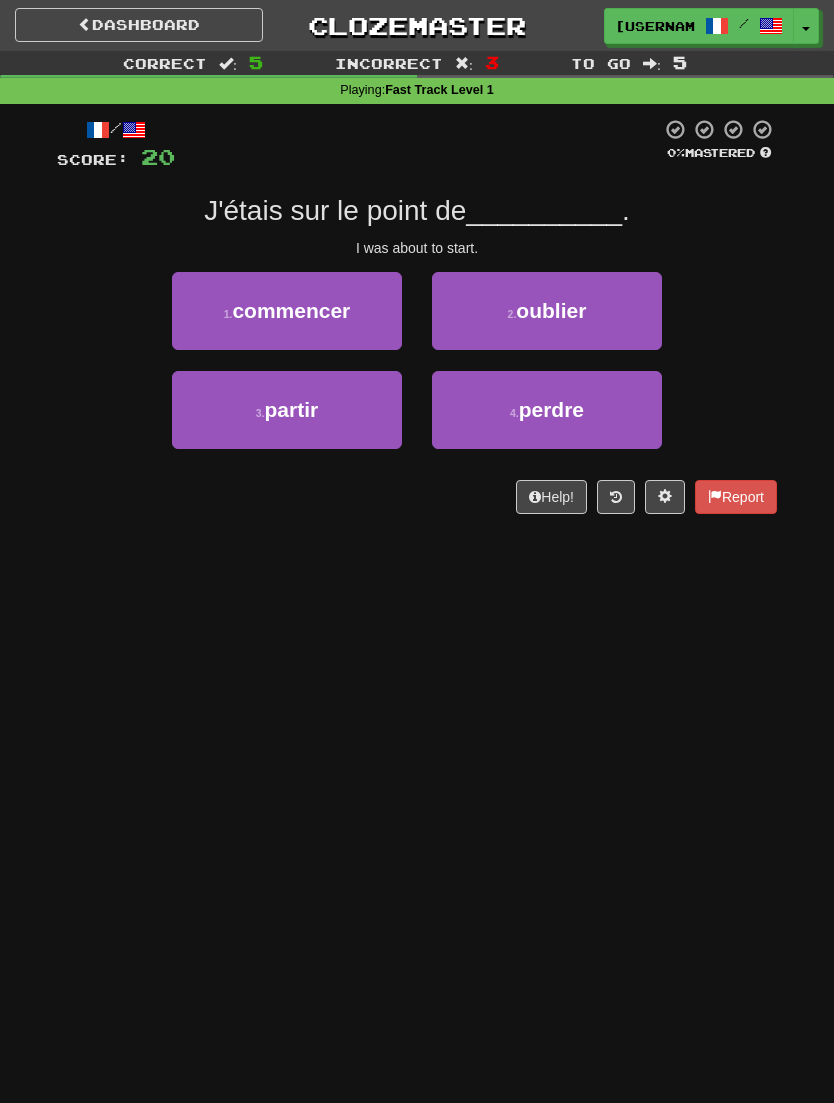 click on "1 .  commencer" at bounding box center [287, 311] 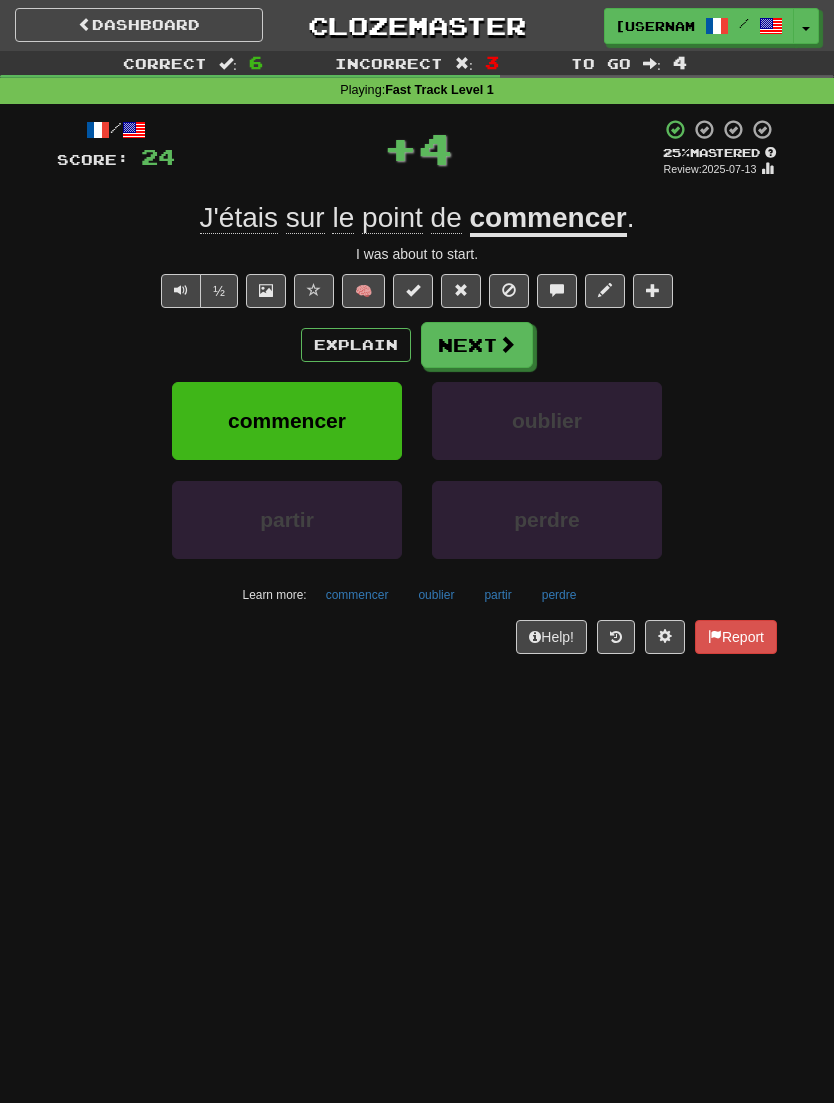 click at bounding box center [507, 344] 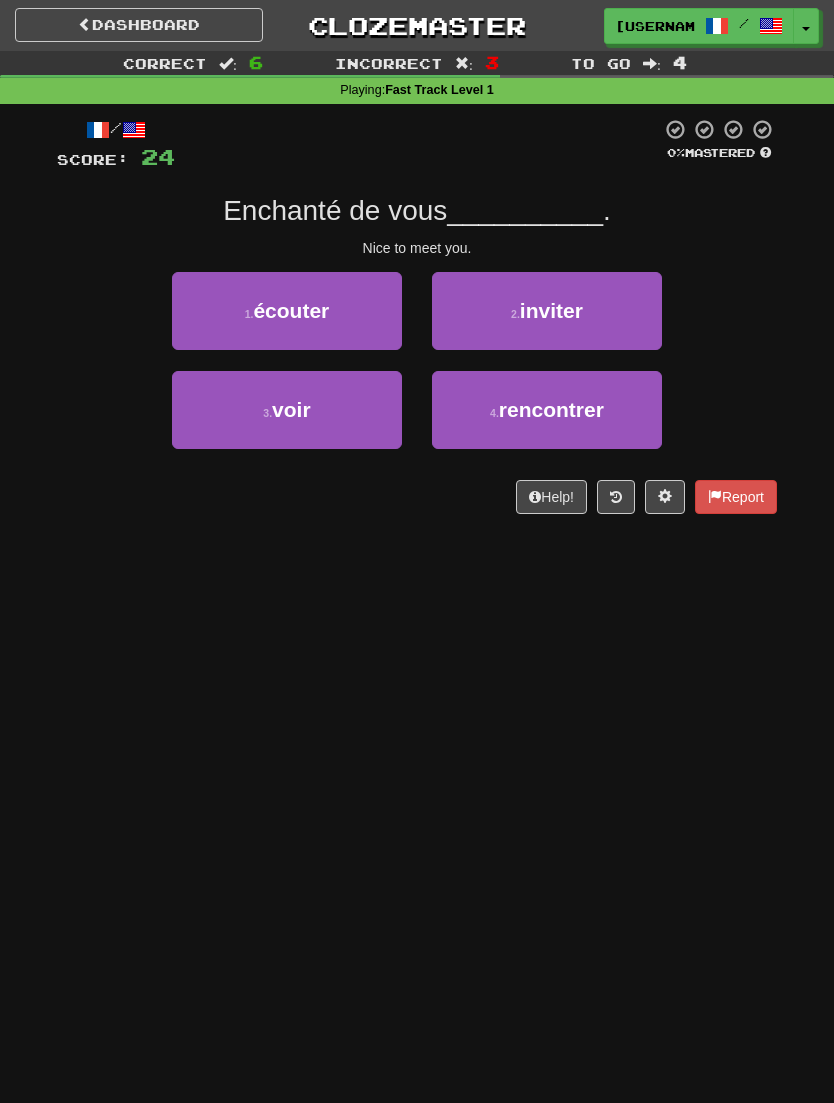 click on "4 .  rencontrer" at bounding box center (547, 410) 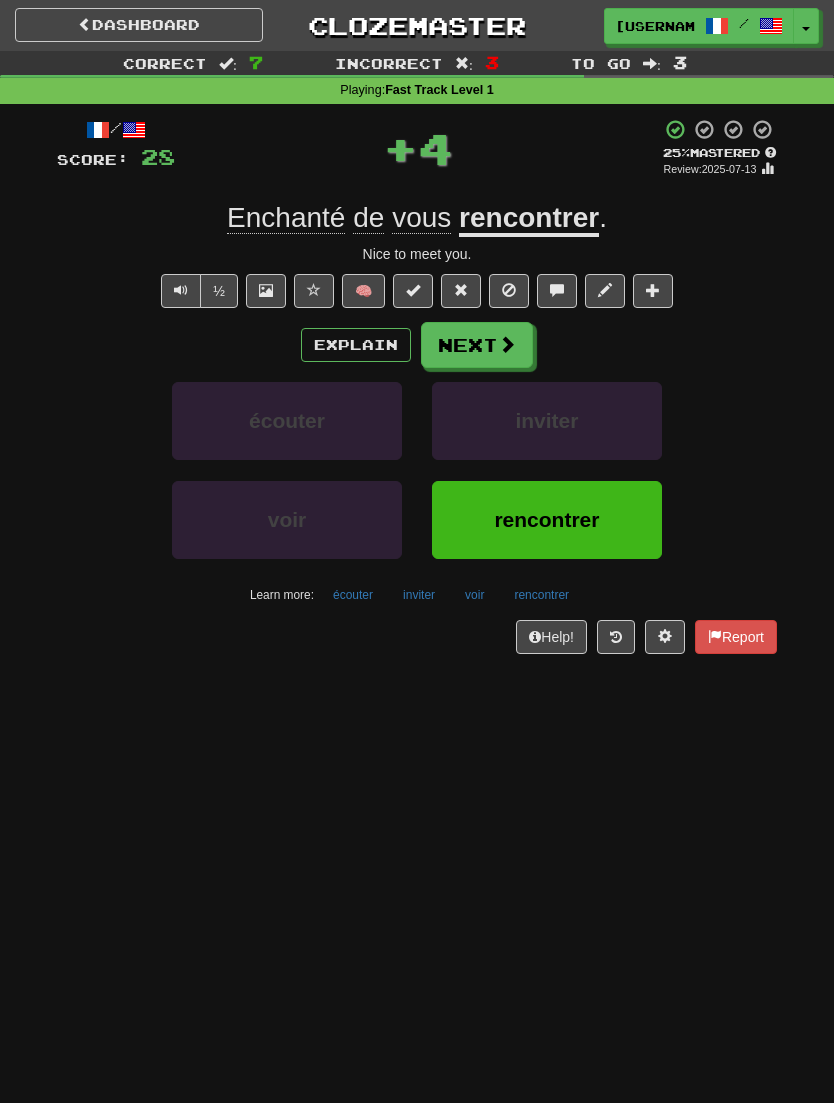 click at bounding box center [507, 344] 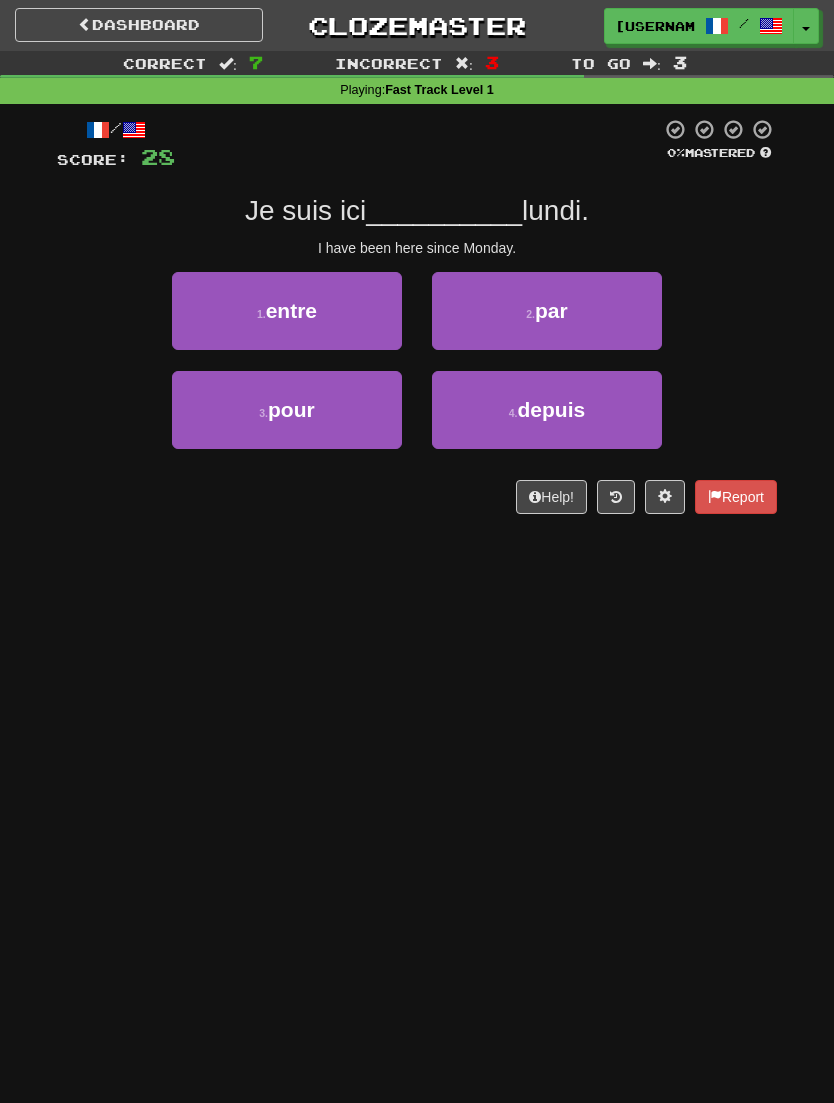 click on "1 .  entre" at bounding box center [287, 311] 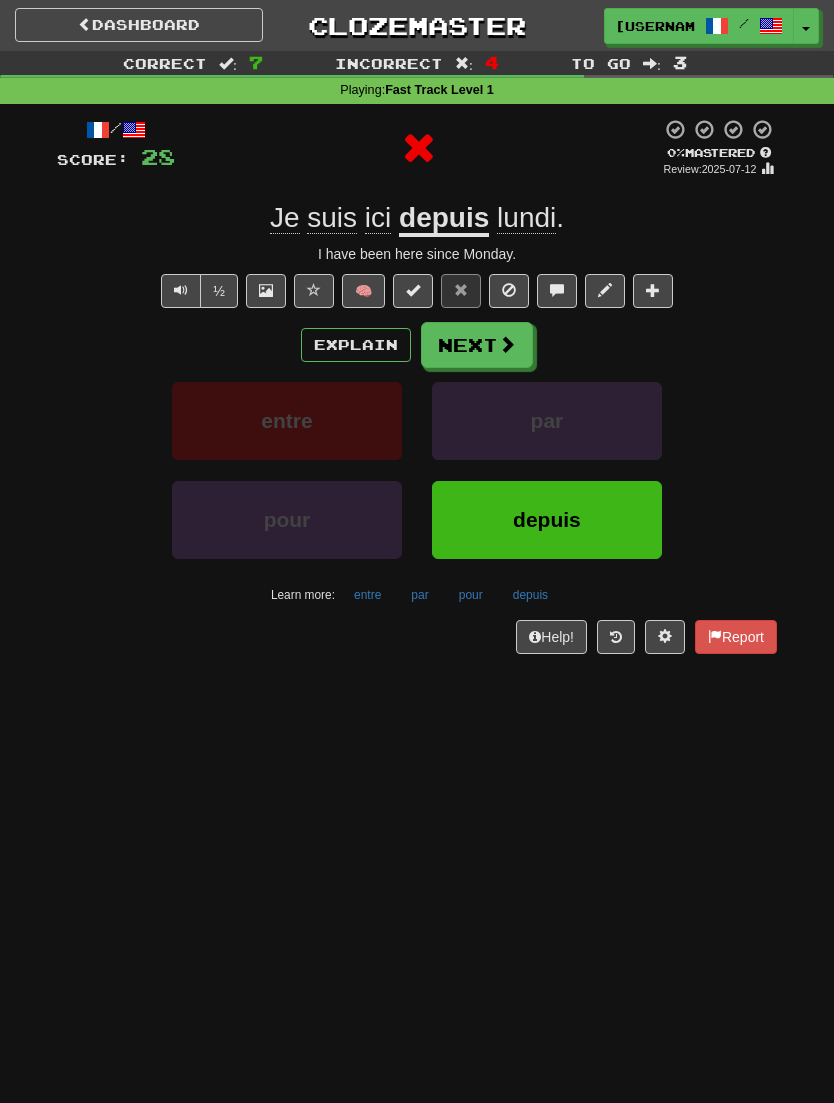 click on "/  Score:   28 0 %  Mastered Review:  2025-07-12 Je   suis   ici   depuis   lundi . I have been here since Monday. ½ 🧠 Explain Next entre par pour depuis Learn more: entre par pour depuis  Help!  Report" at bounding box center (417, 386) 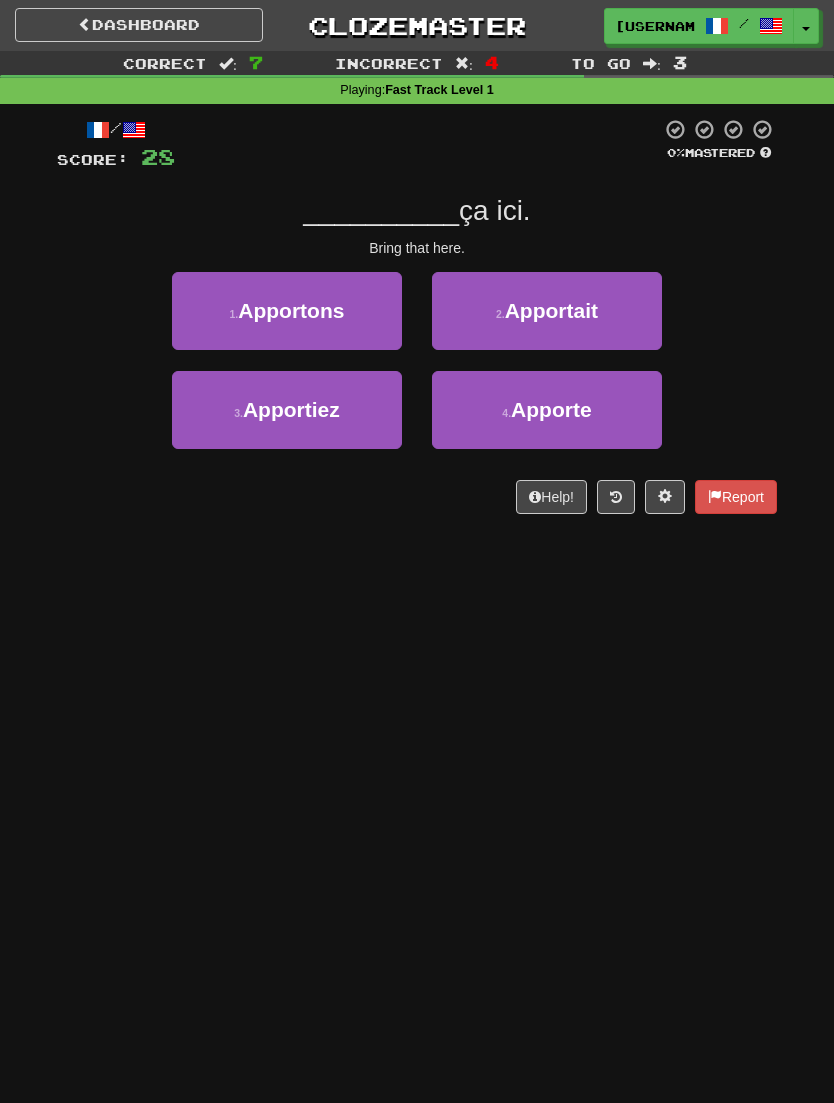 click on "4 .  Apporte" at bounding box center [547, 410] 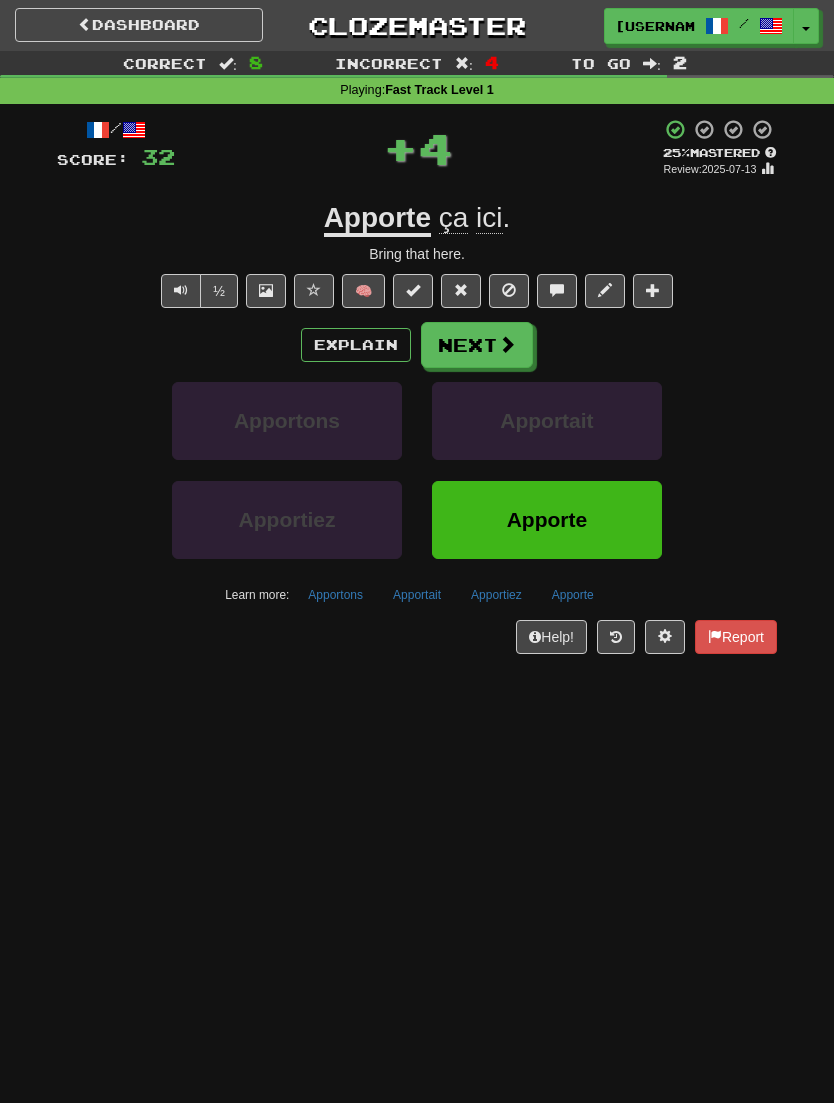 click on "Next" at bounding box center (477, 345) 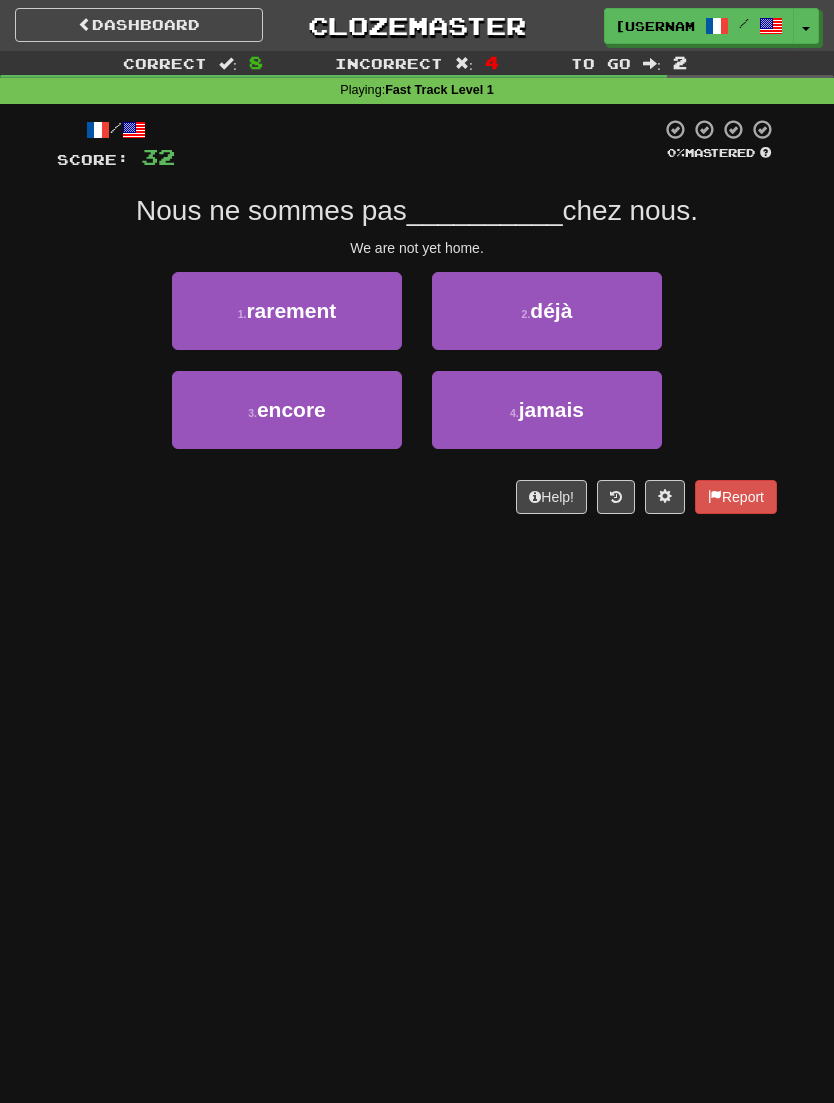 click on "2 .  déjà" at bounding box center (547, 321) 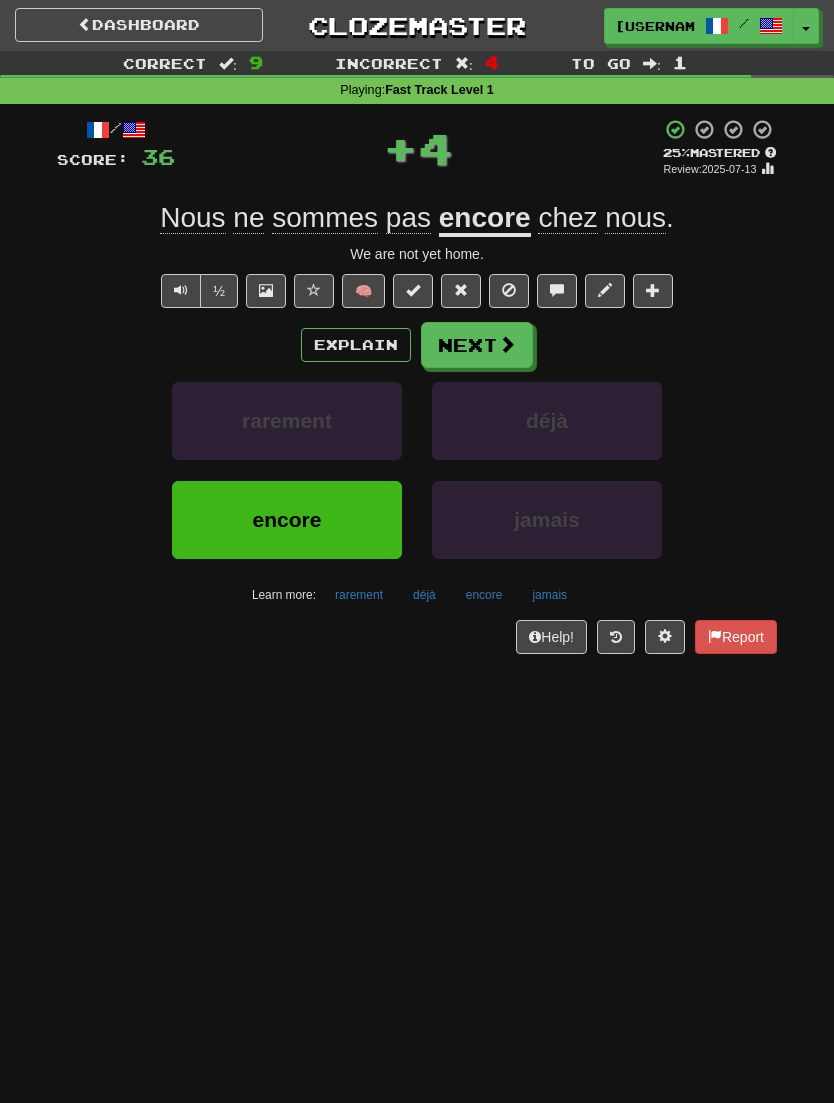 click on "Next" at bounding box center [477, 345] 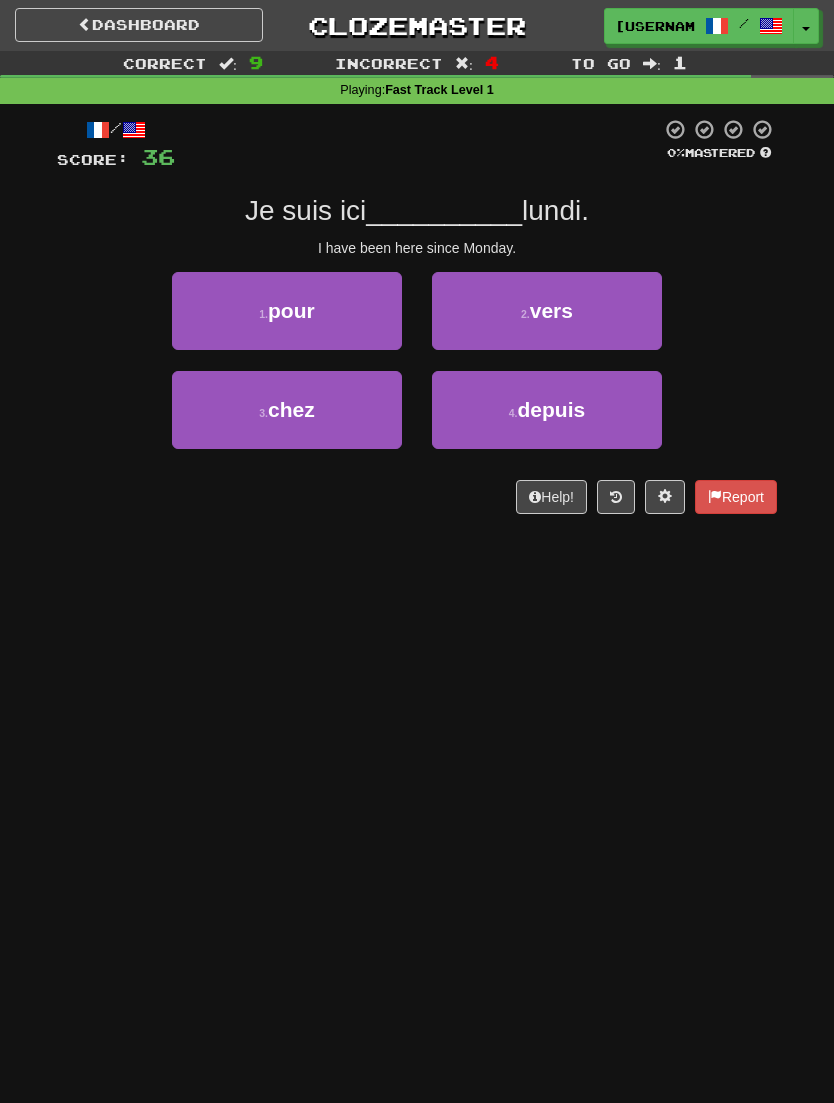 click on "4 ." at bounding box center [513, 413] 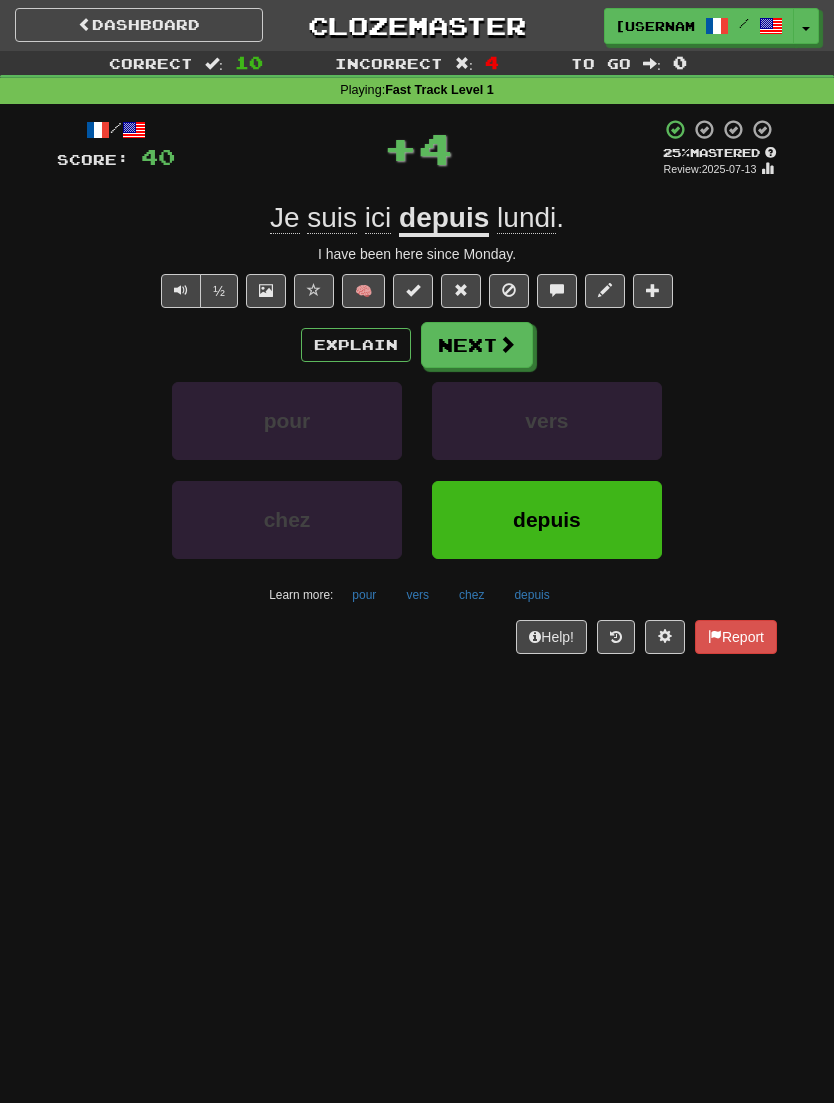 click at bounding box center [507, 344] 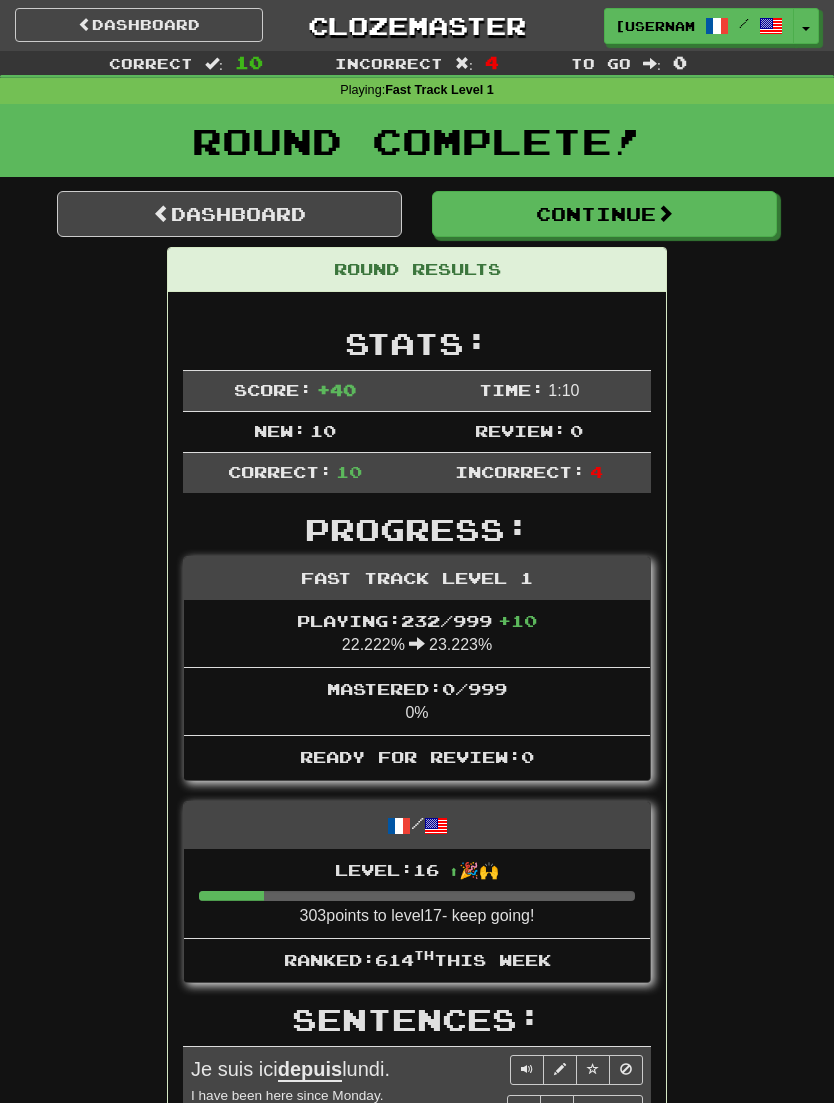 click on "Continue" at bounding box center [604, 214] 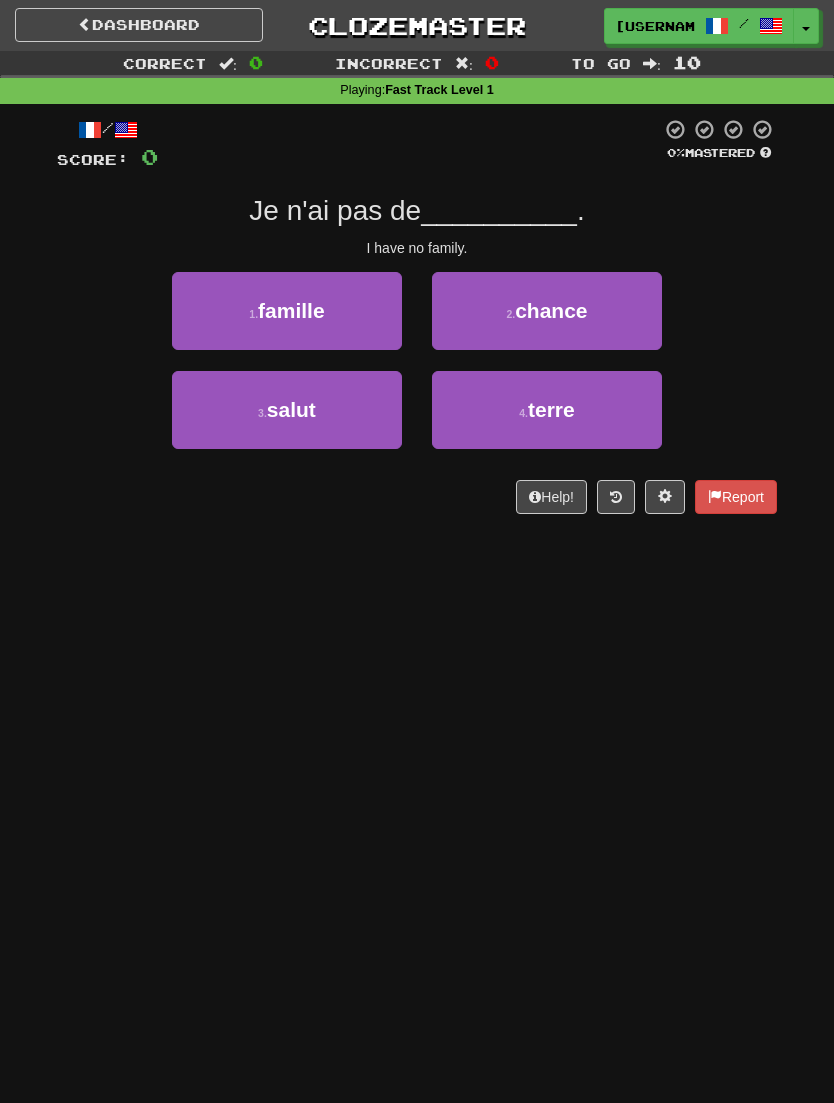 click on "1 .  famille" at bounding box center (287, 311) 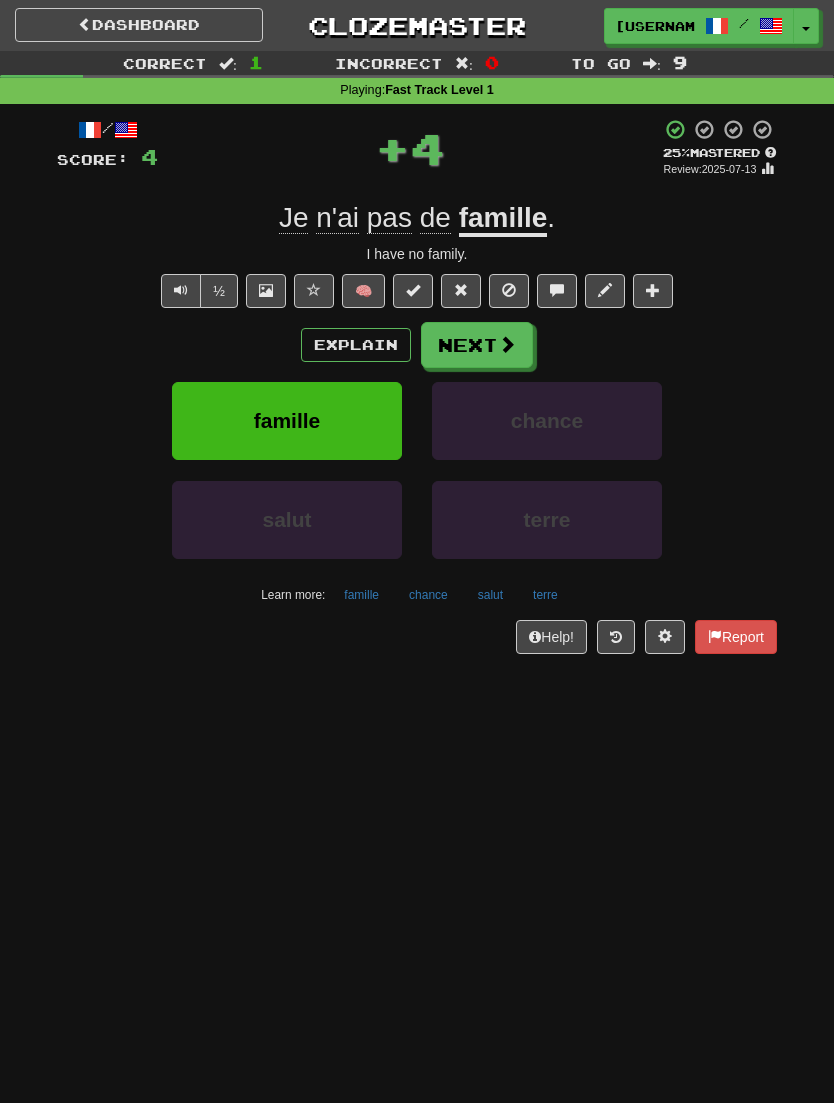 click on "Next" at bounding box center [477, 345] 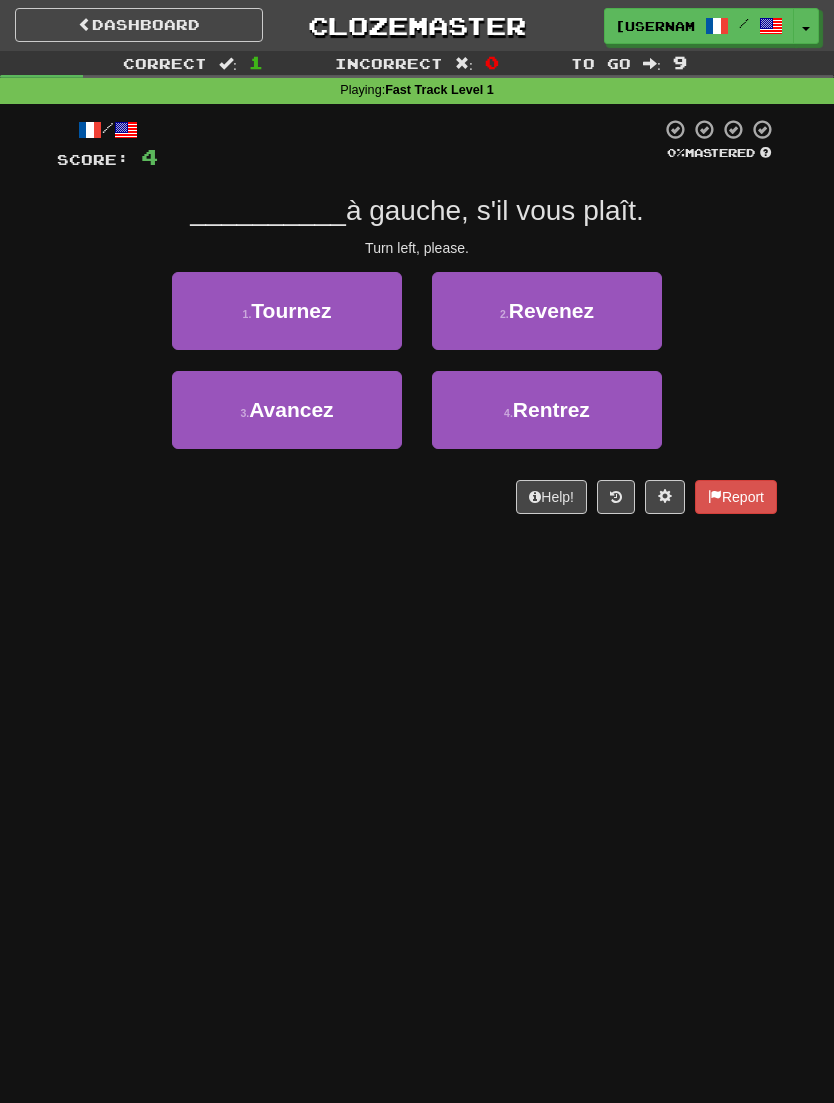 click on "1 .  Tournez" at bounding box center [287, 311] 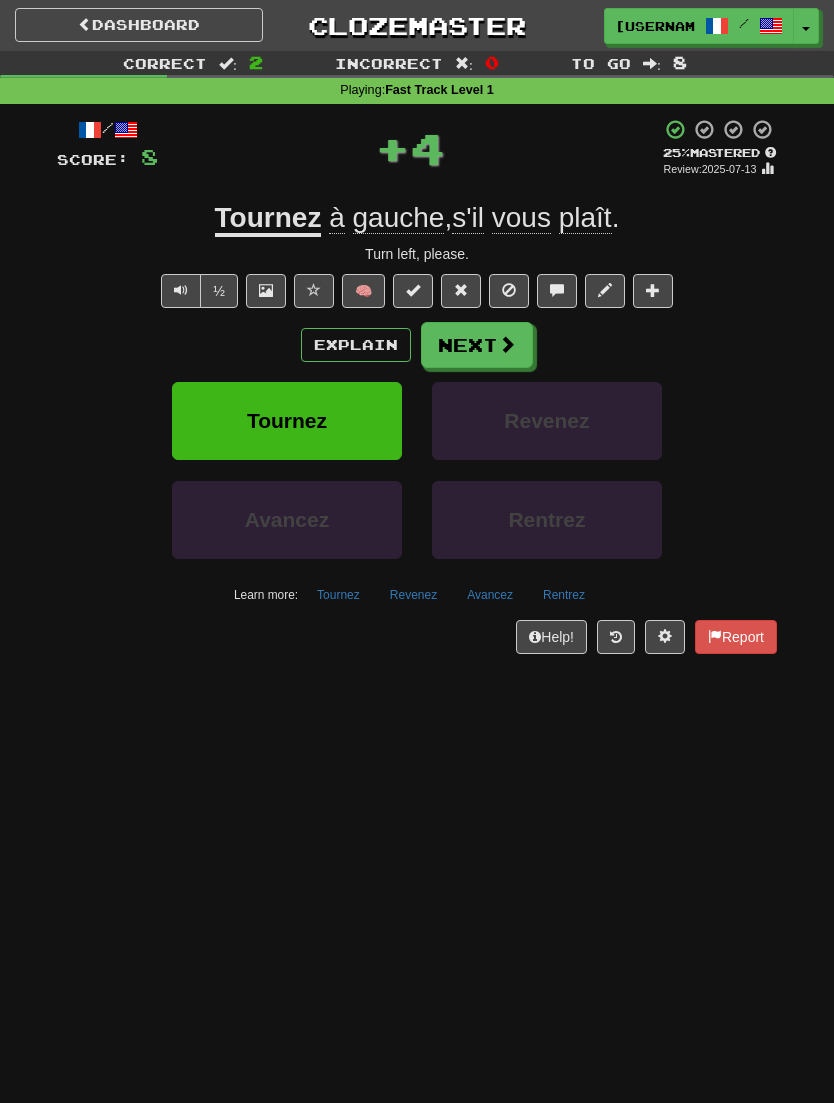 click on "Next" at bounding box center [477, 345] 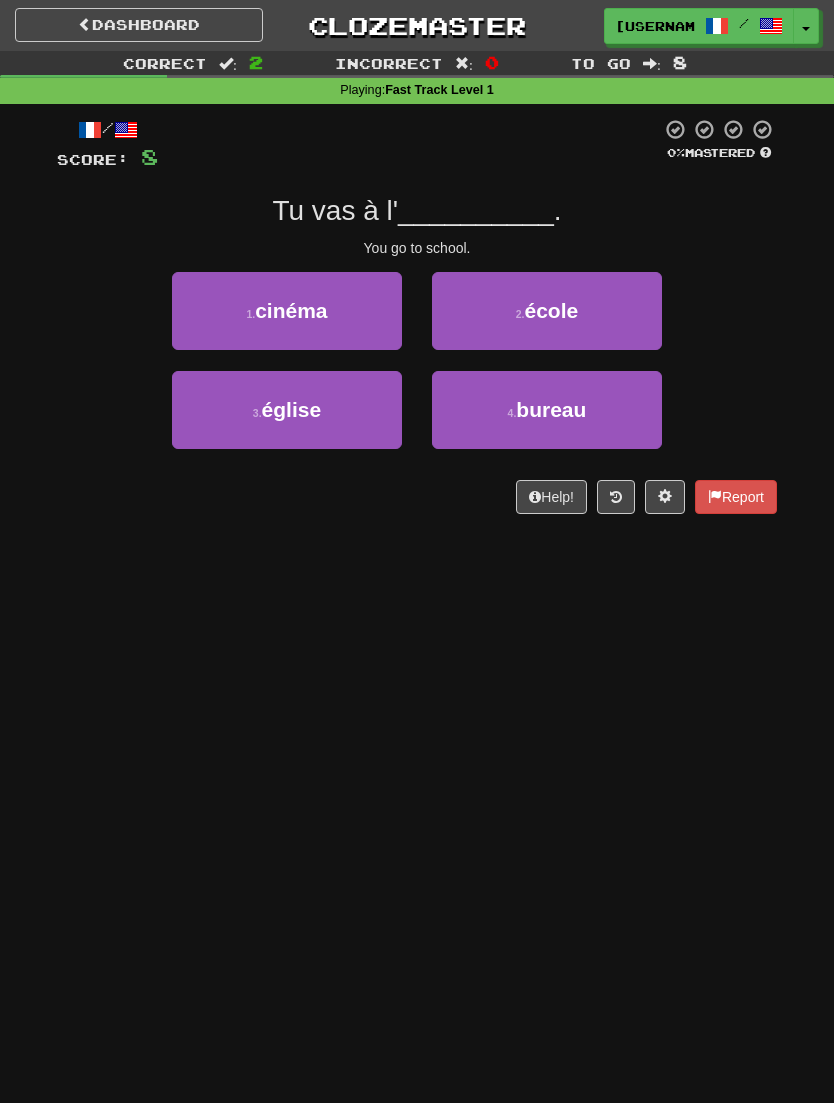 click on "2 .  école" at bounding box center (547, 311) 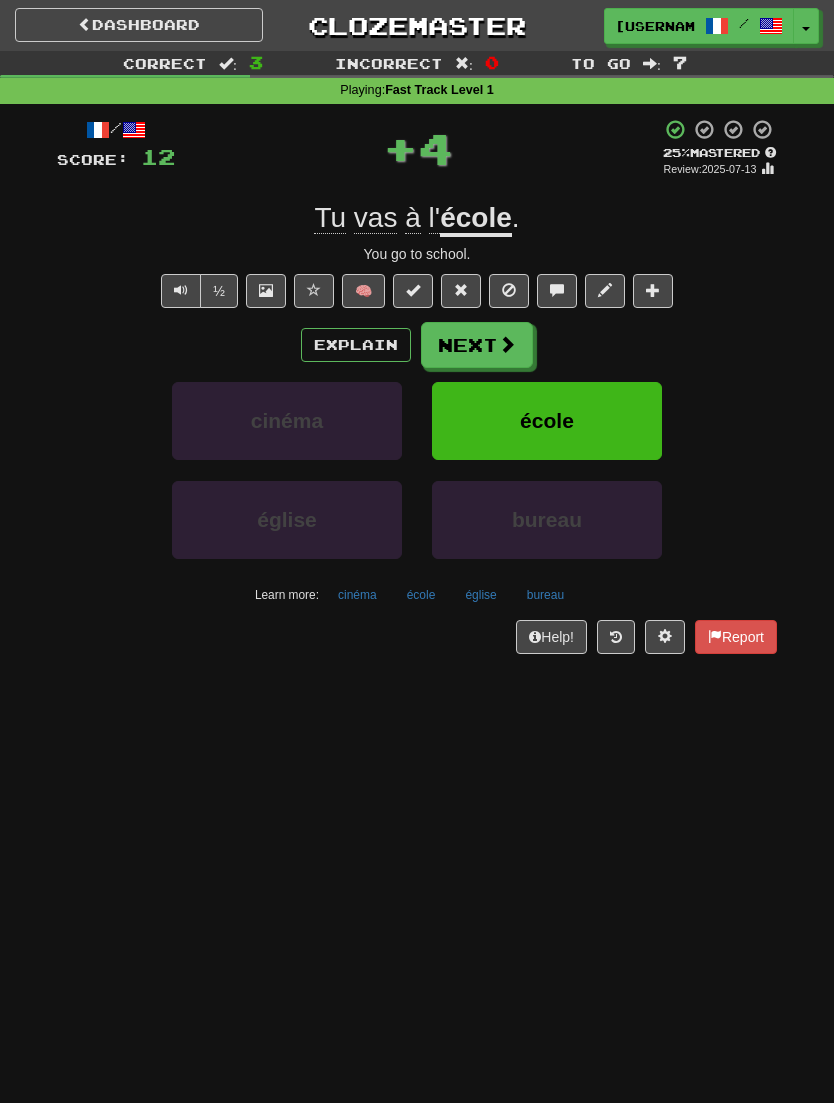 click at bounding box center (507, 344) 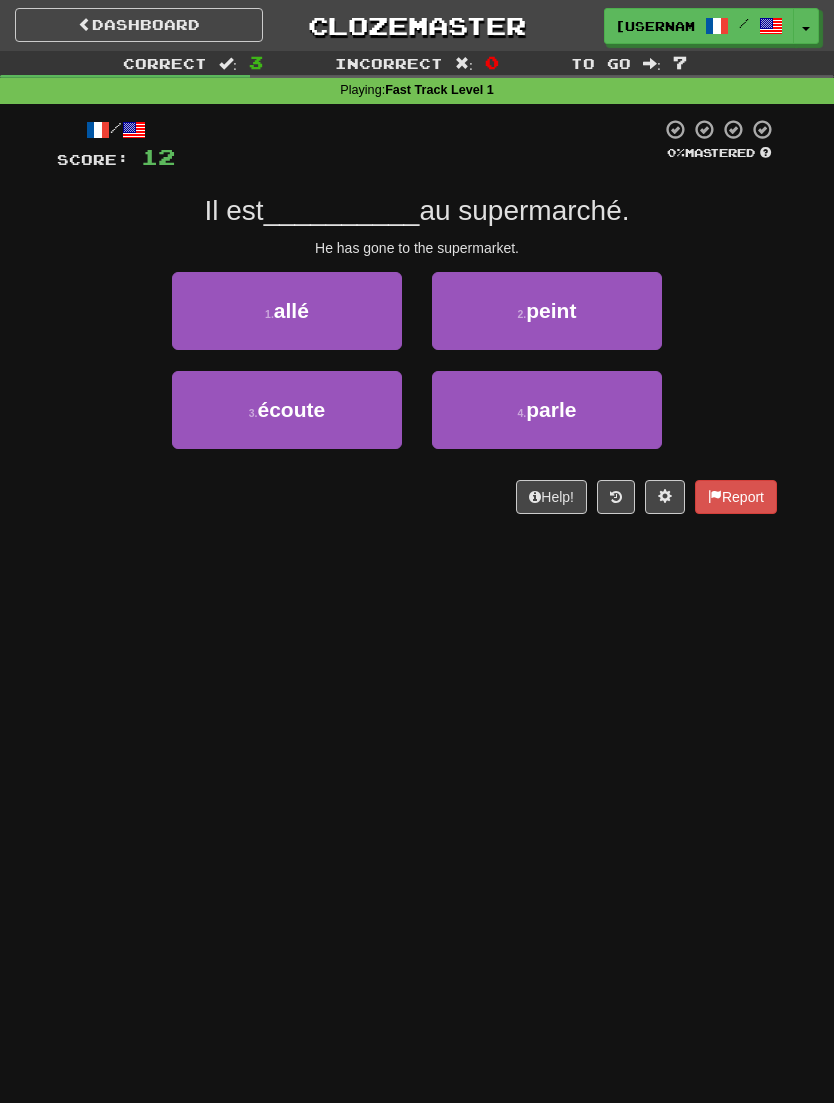 click on "1 .  allé" at bounding box center (287, 311) 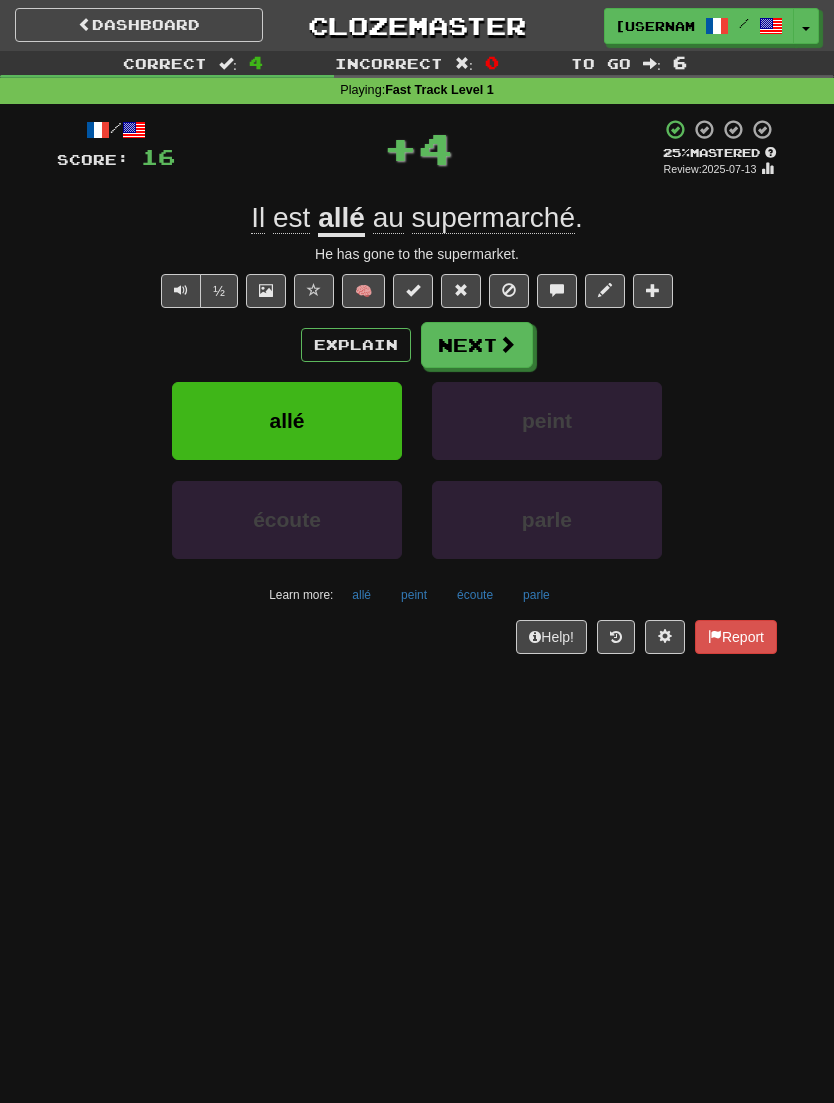 click on "Next" at bounding box center [477, 345] 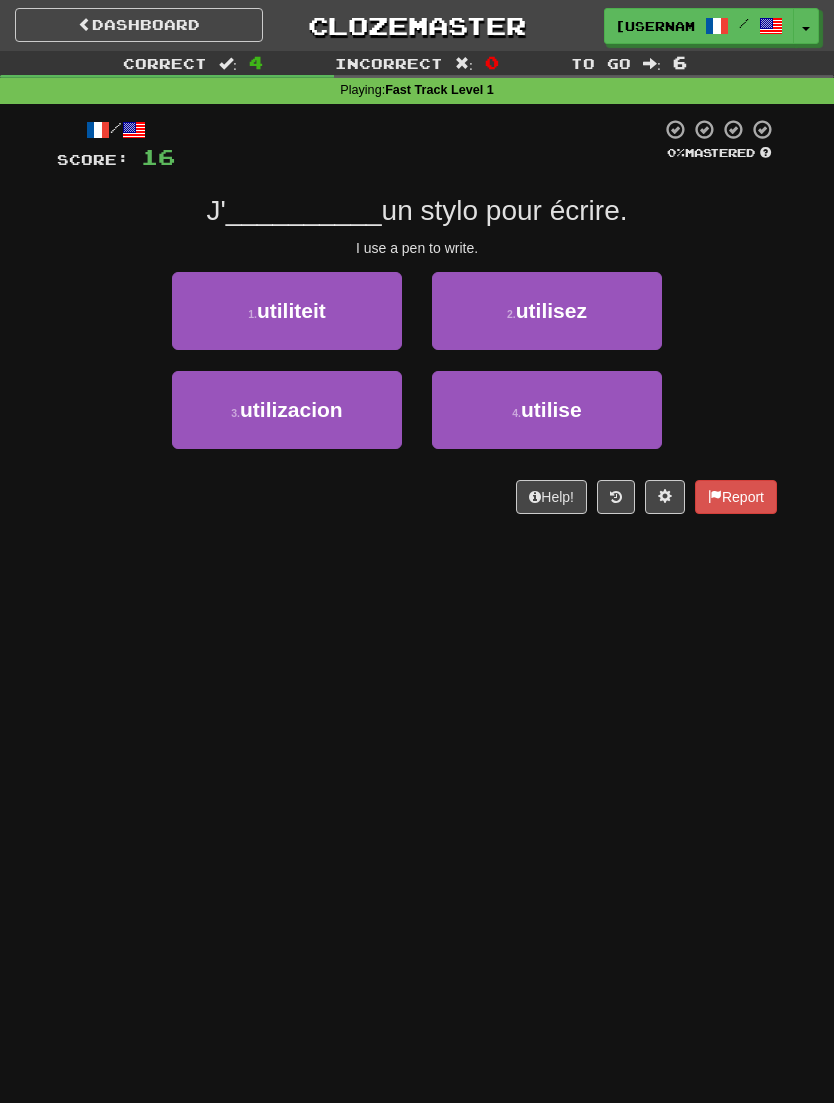 click on "4 ." at bounding box center [516, 413] 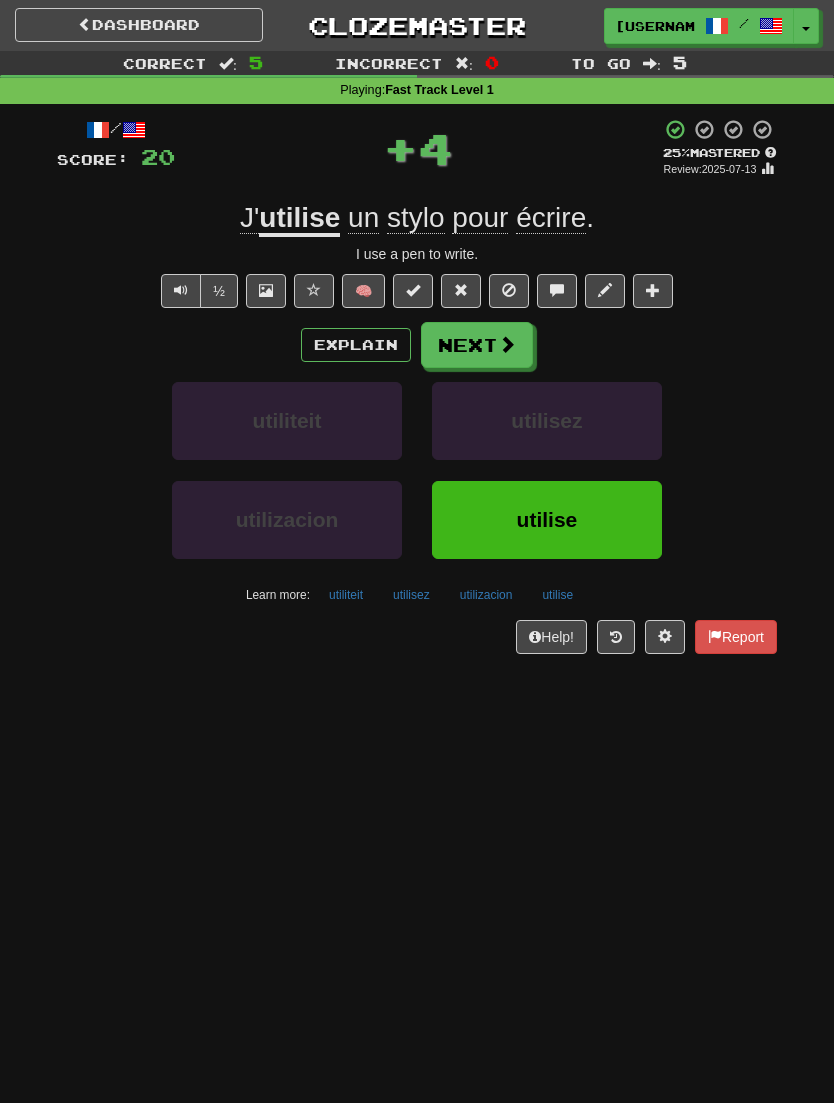click at bounding box center (507, 344) 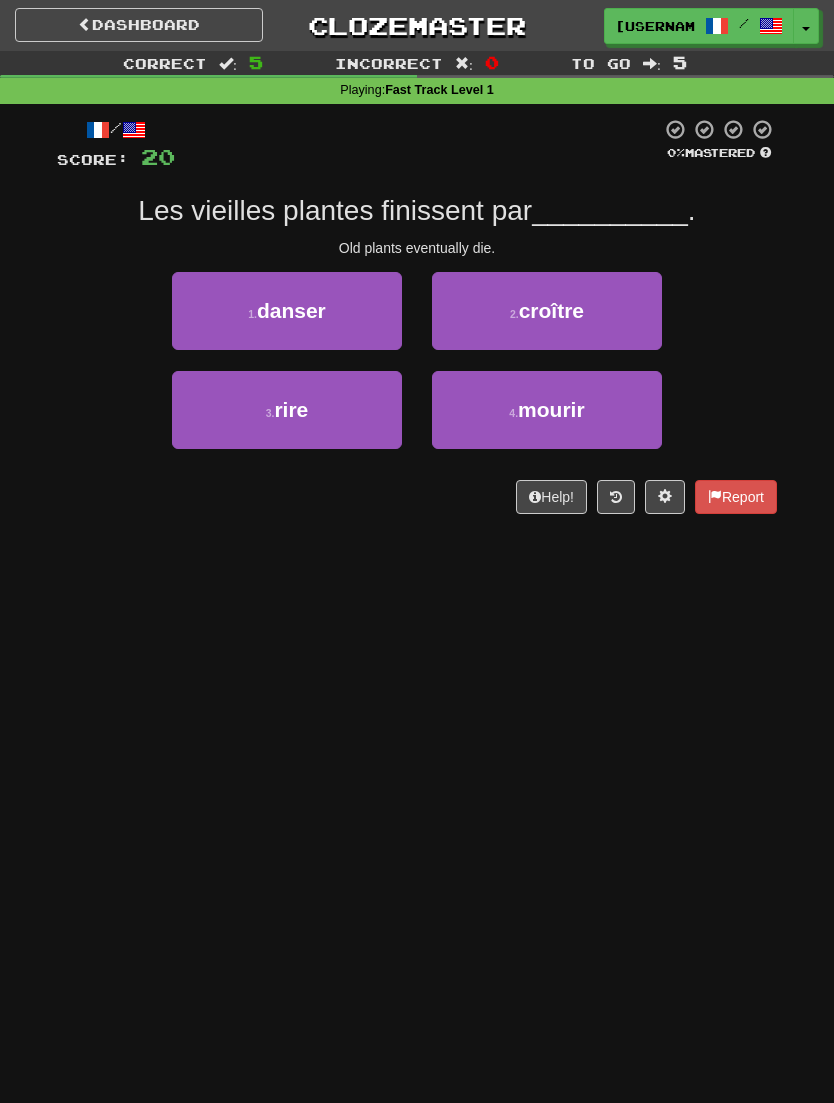 click on "4 .  mourir" at bounding box center (547, 410) 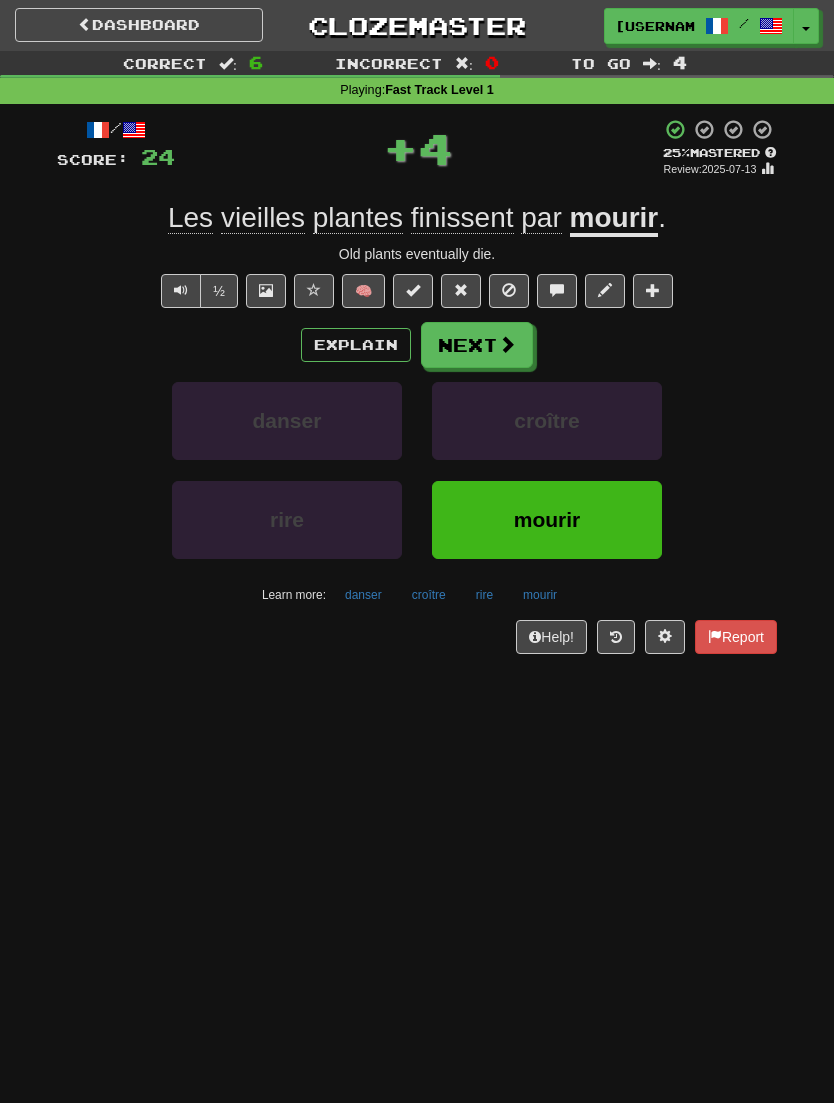 click on "Next" at bounding box center [477, 345] 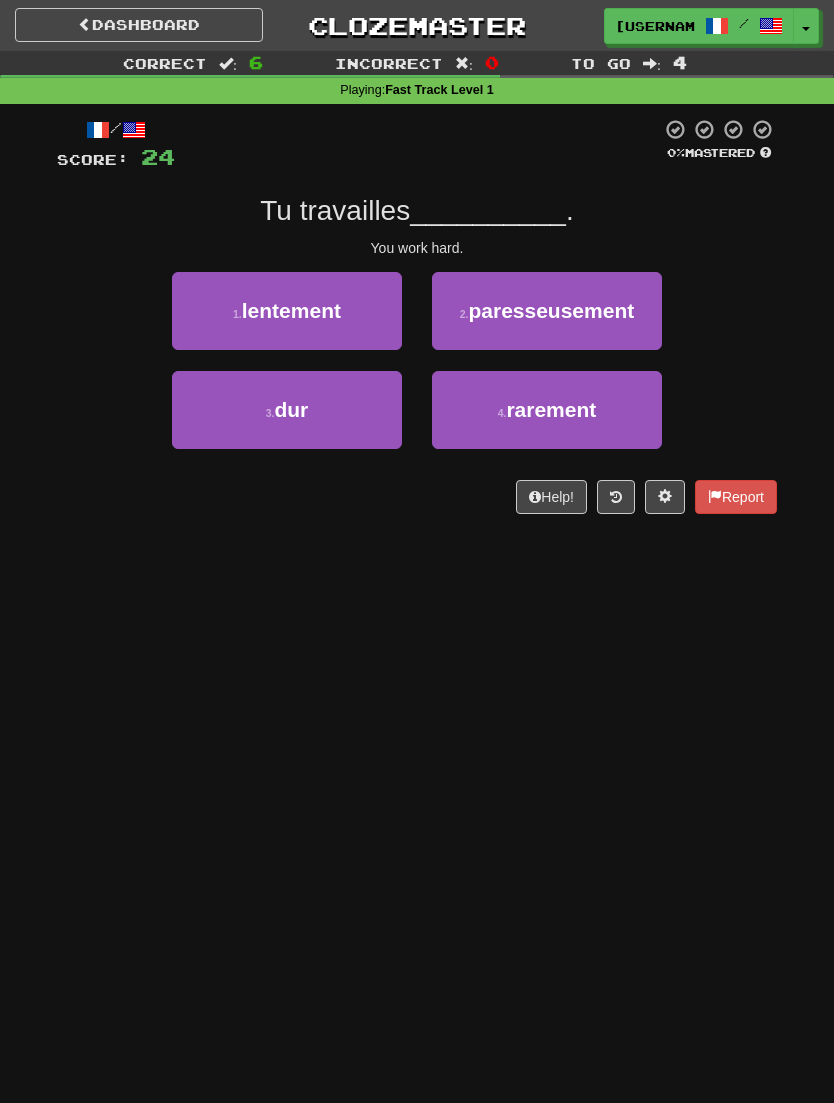 click on "3 .  dur" at bounding box center (287, 410) 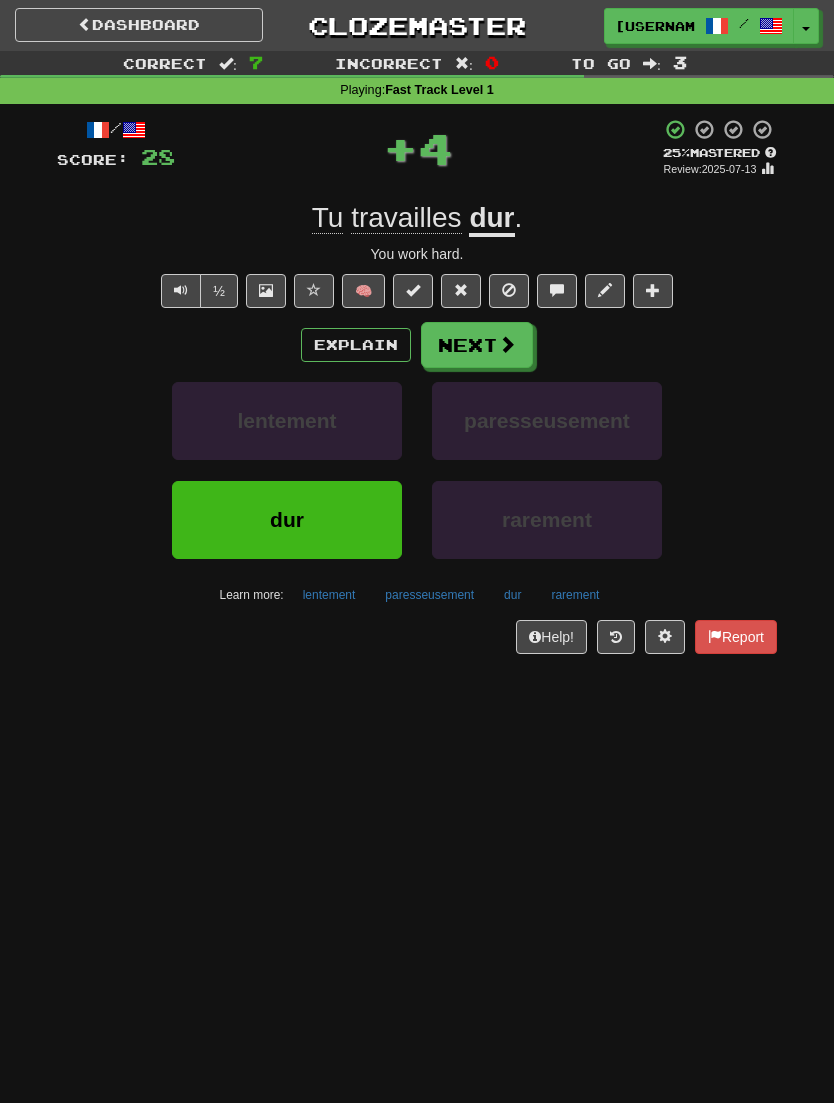 click at bounding box center [507, 344] 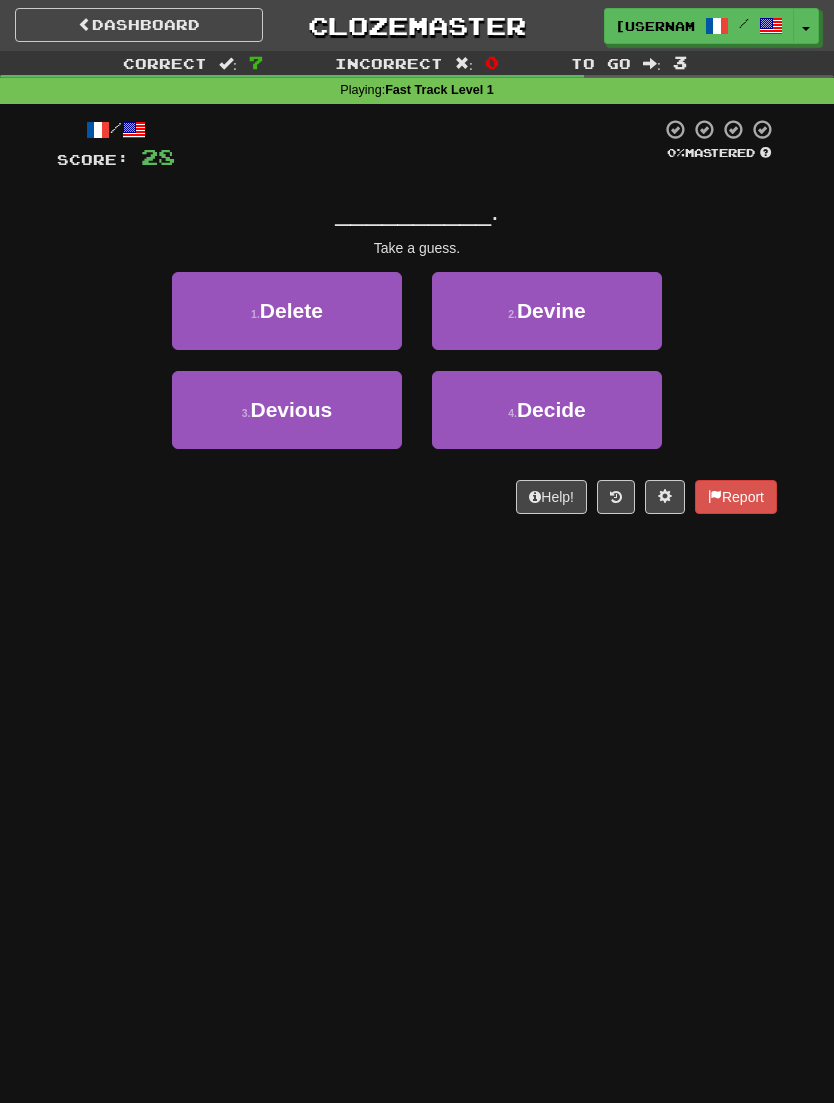 click on "Devine" at bounding box center [551, 310] 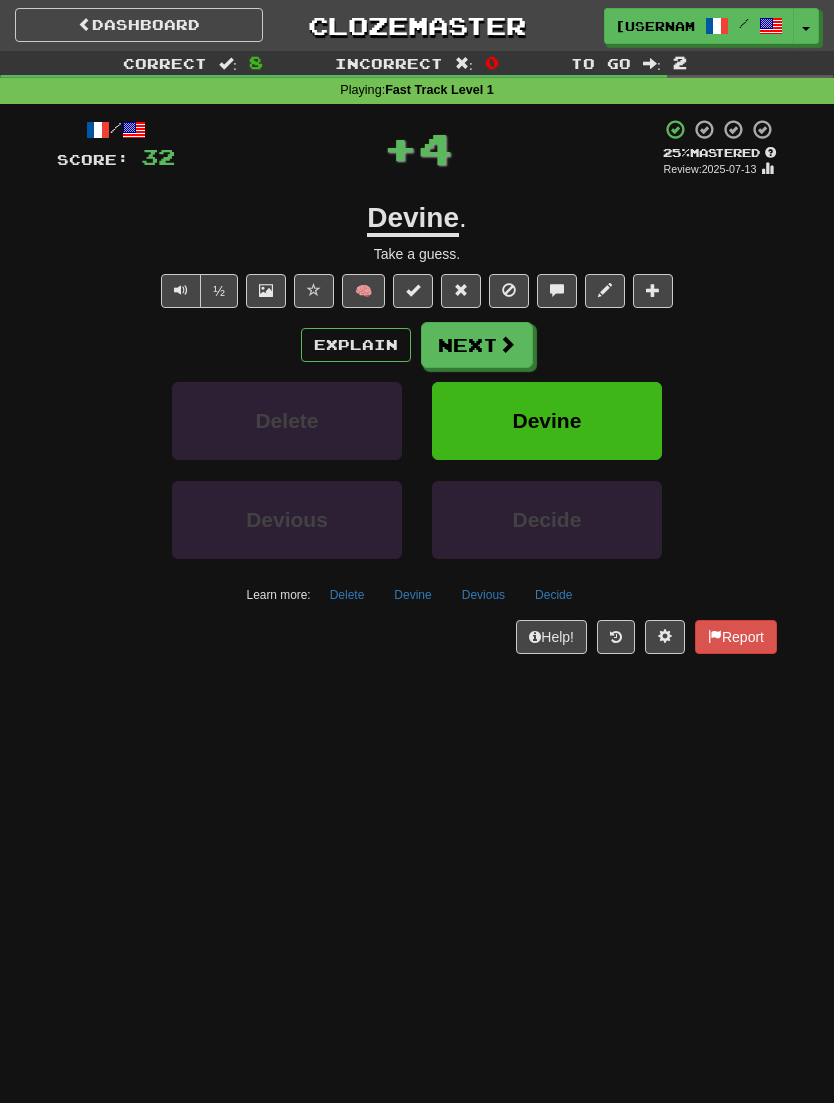 click on "Next" at bounding box center (477, 345) 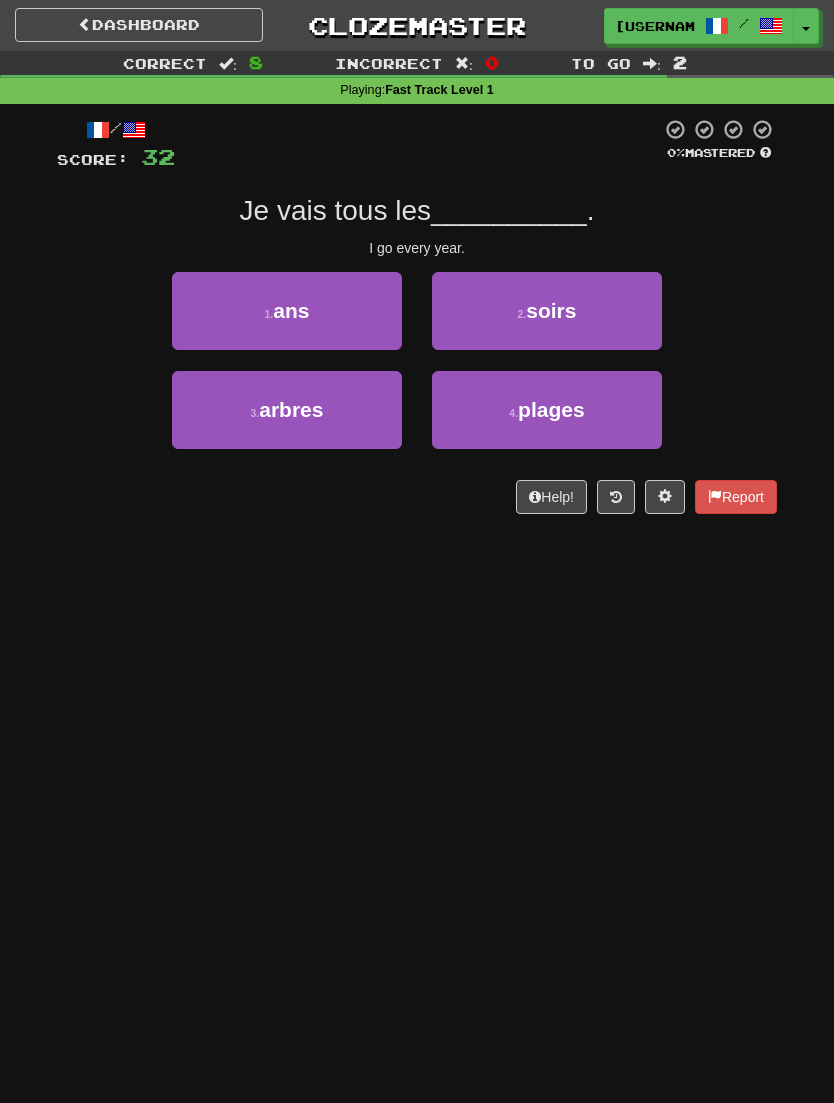 click on "1 .  ans" at bounding box center (287, 311) 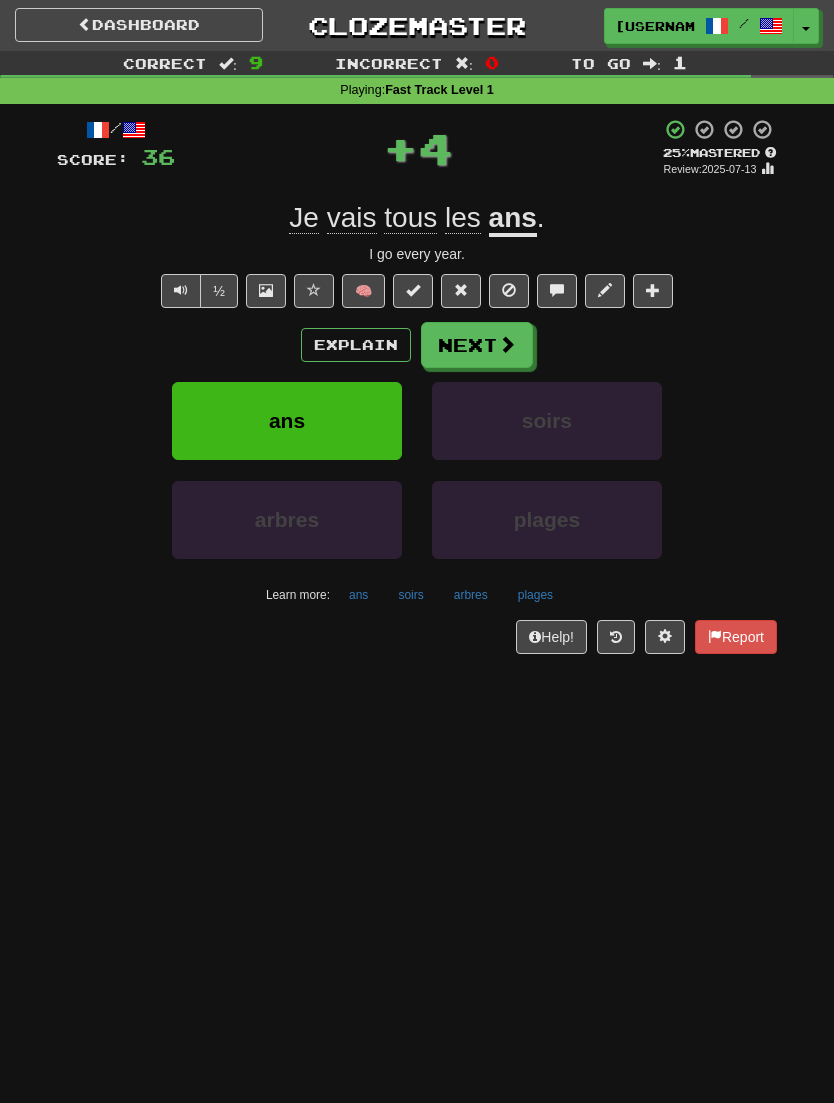 click at bounding box center (507, 344) 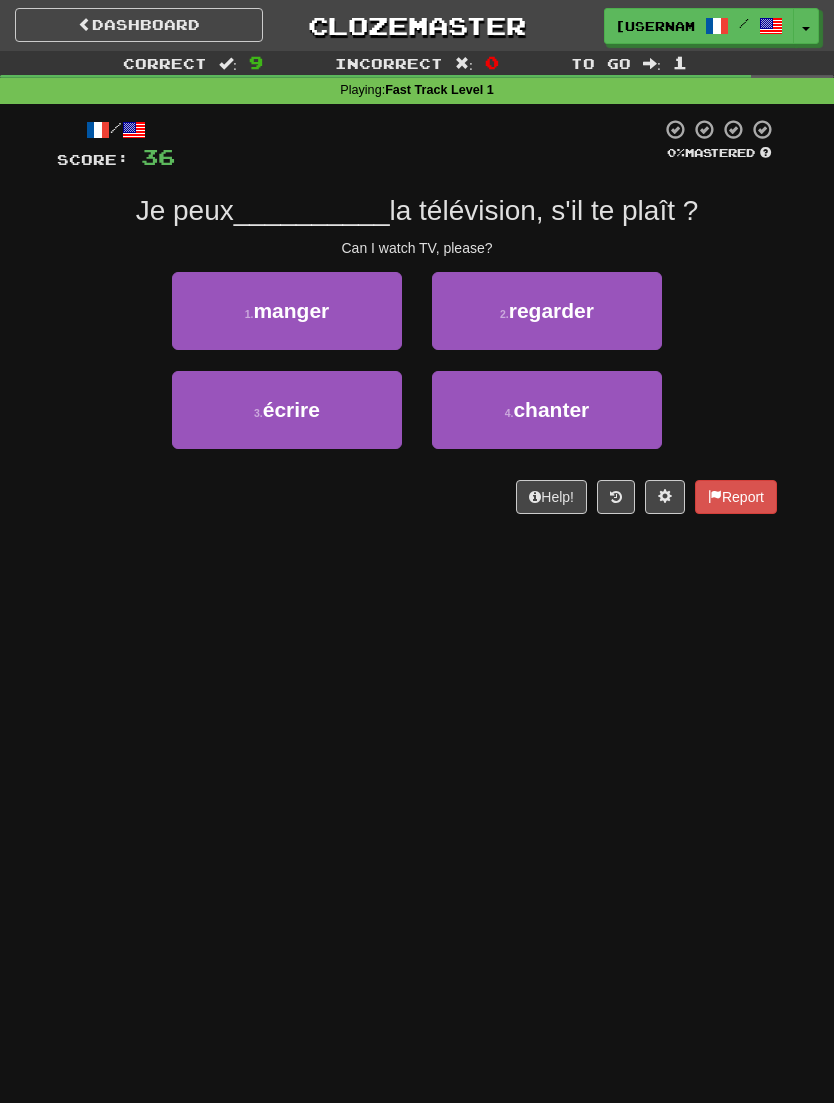 click on "regarder" at bounding box center (551, 310) 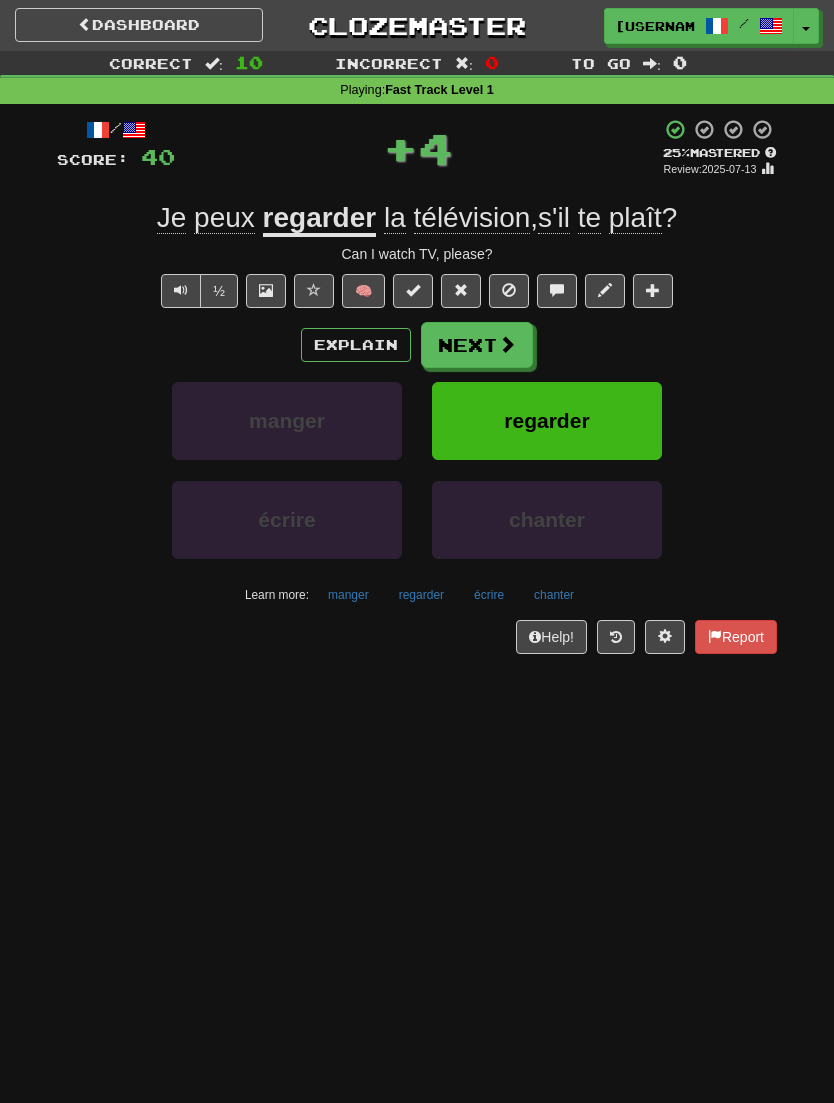 click at bounding box center [507, 344] 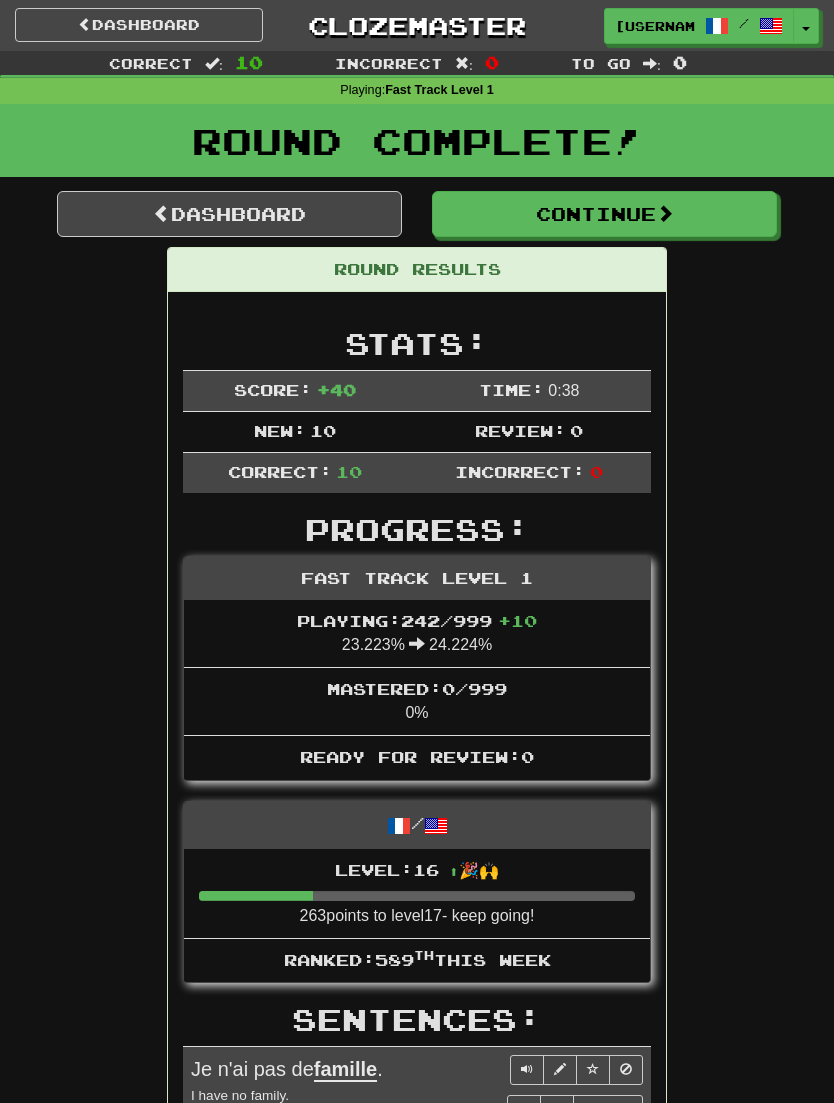 click on "Dashboard" at bounding box center (229, 214) 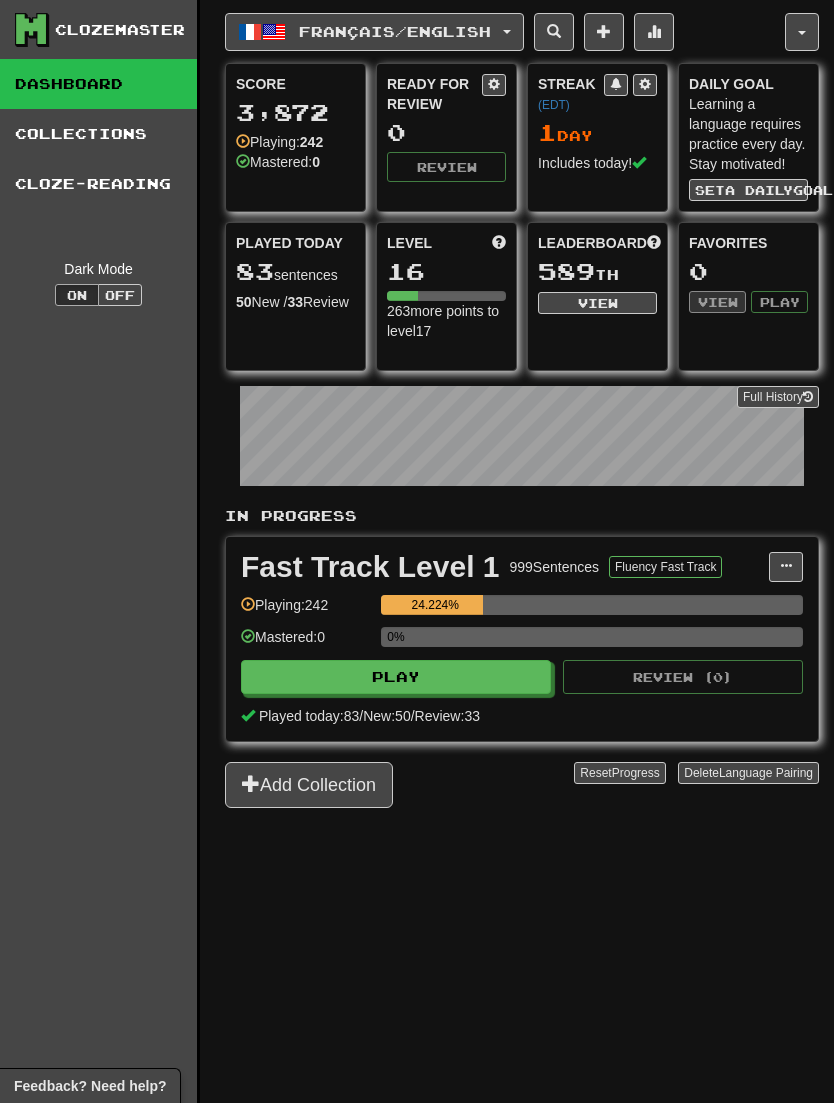 scroll, scrollTop: 0, scrollLeft: 0, axis: both 